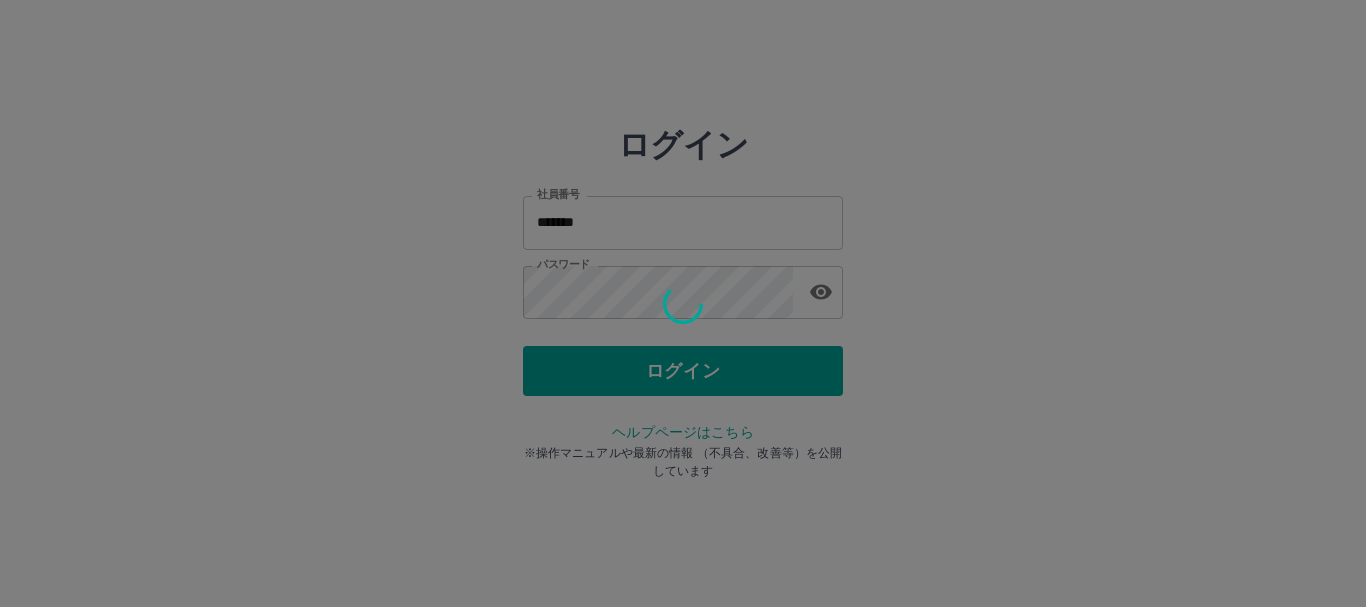 scroll, scrollTop: 0, scrollLeft: 0, axis: both 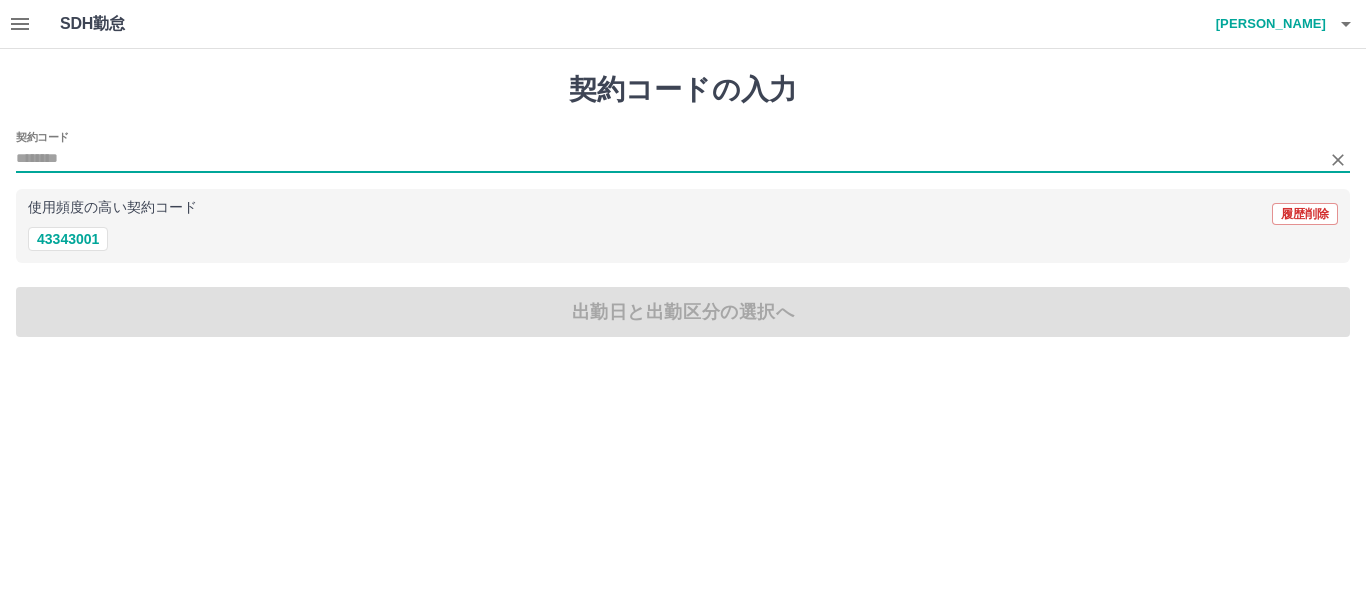 click on "契約コード" at bounding box center (668, 159) 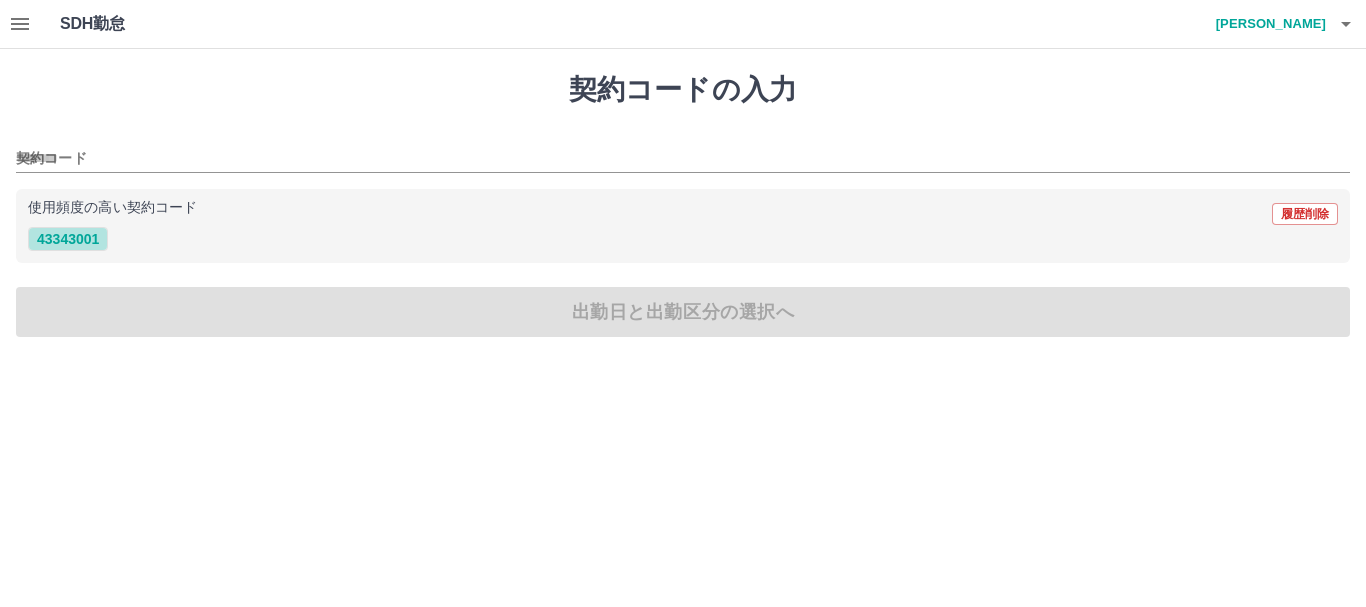 drag, startPoint x: 61, startPoint y: 237, endPoint x: 697, endPoint y: 372, distance: 650.17 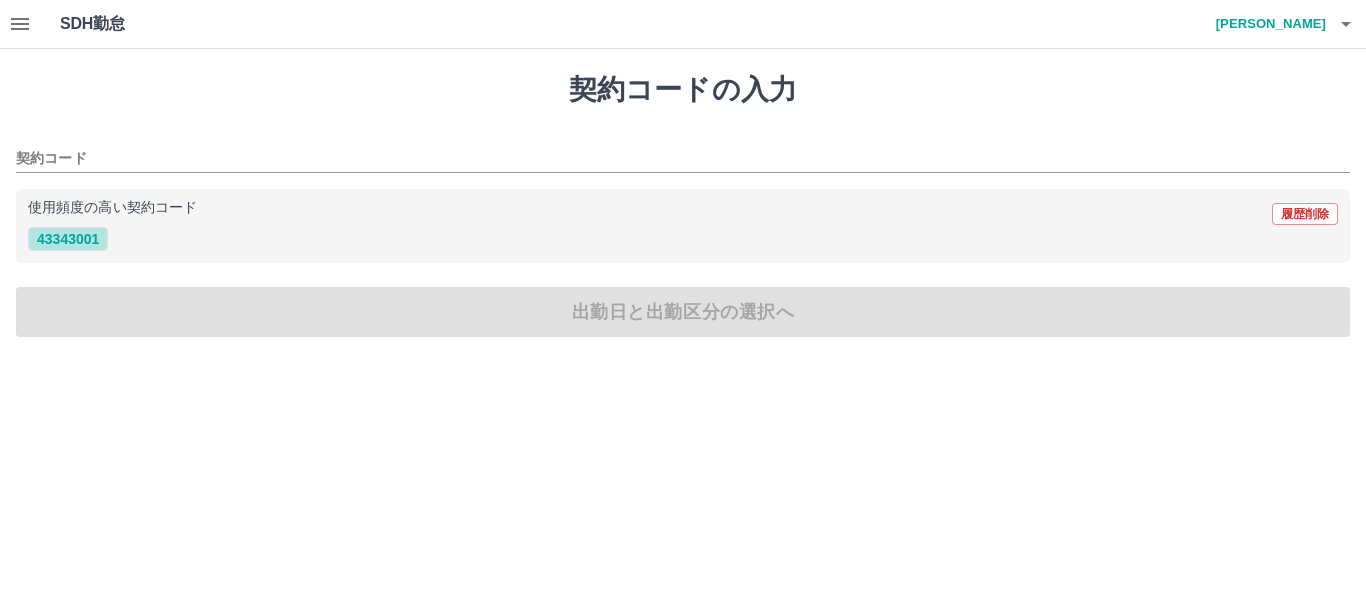 click on "43343001" at bounding box center (68, 239) 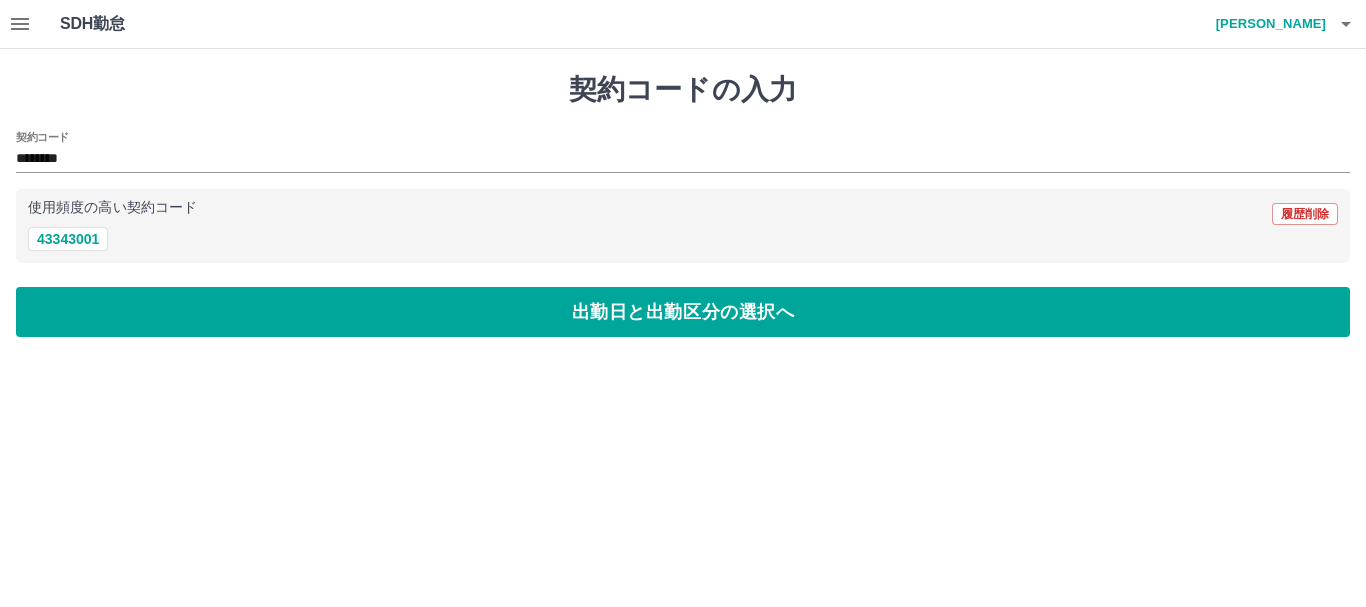 click 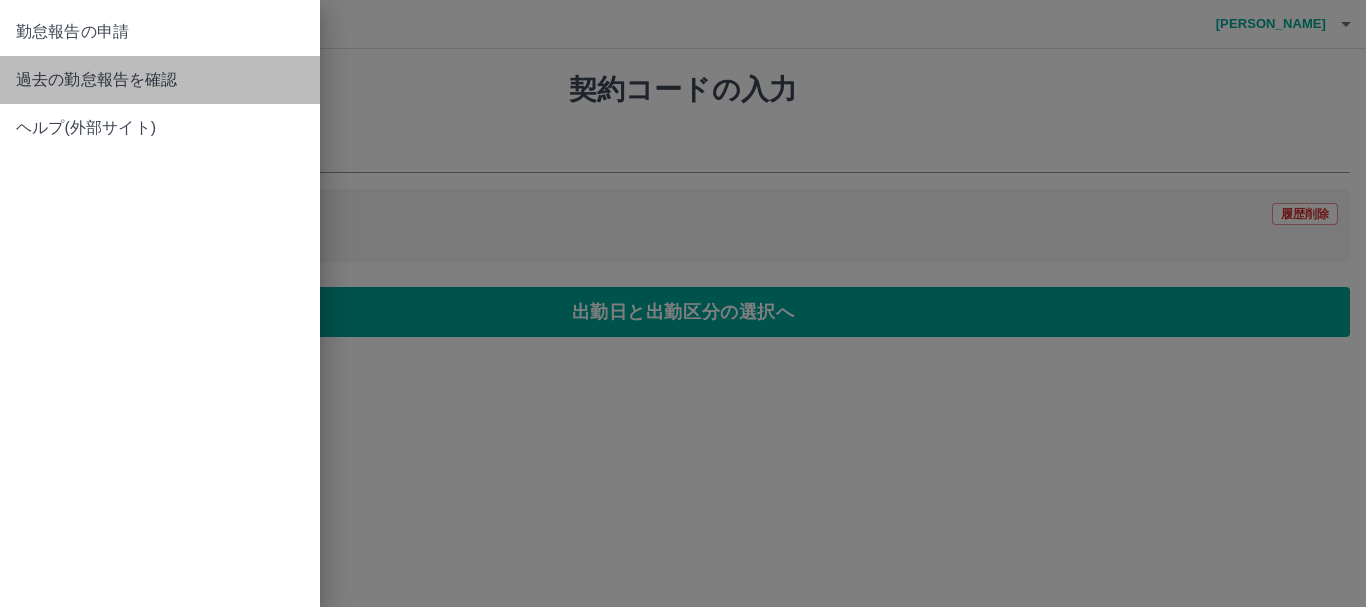 click on "過去の勤怠報告を確認" at bounding box center (160, 80) 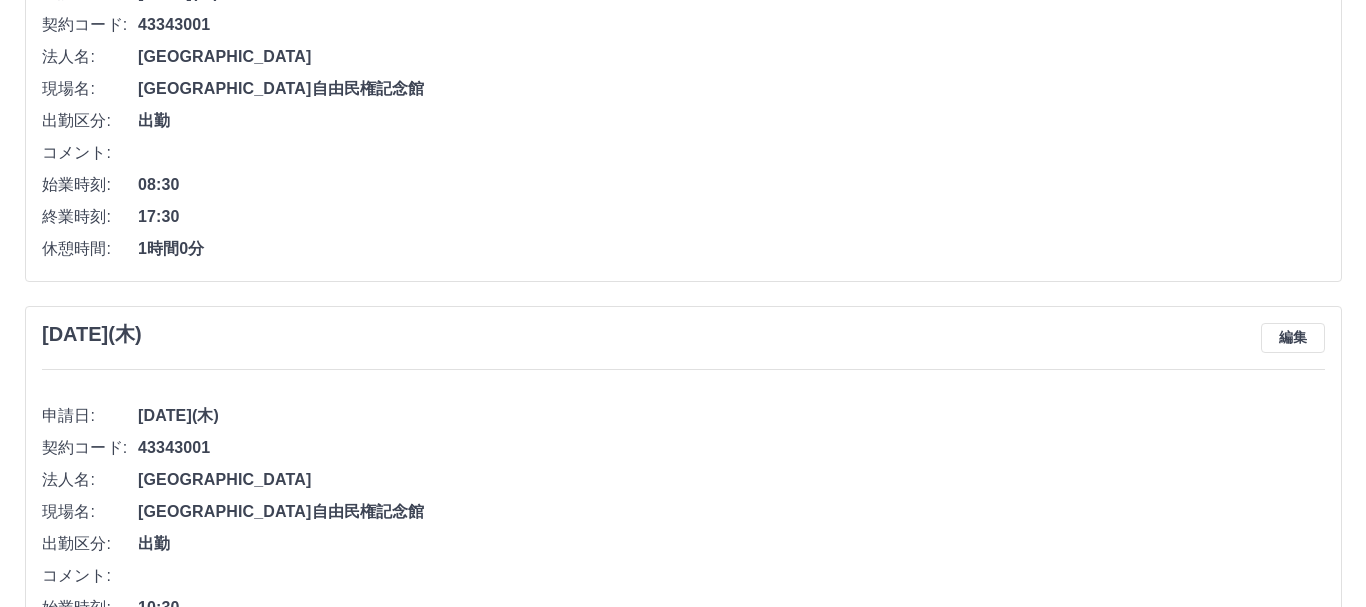scroll, scrollTop: 0, scrollLeft: 0, axis: both 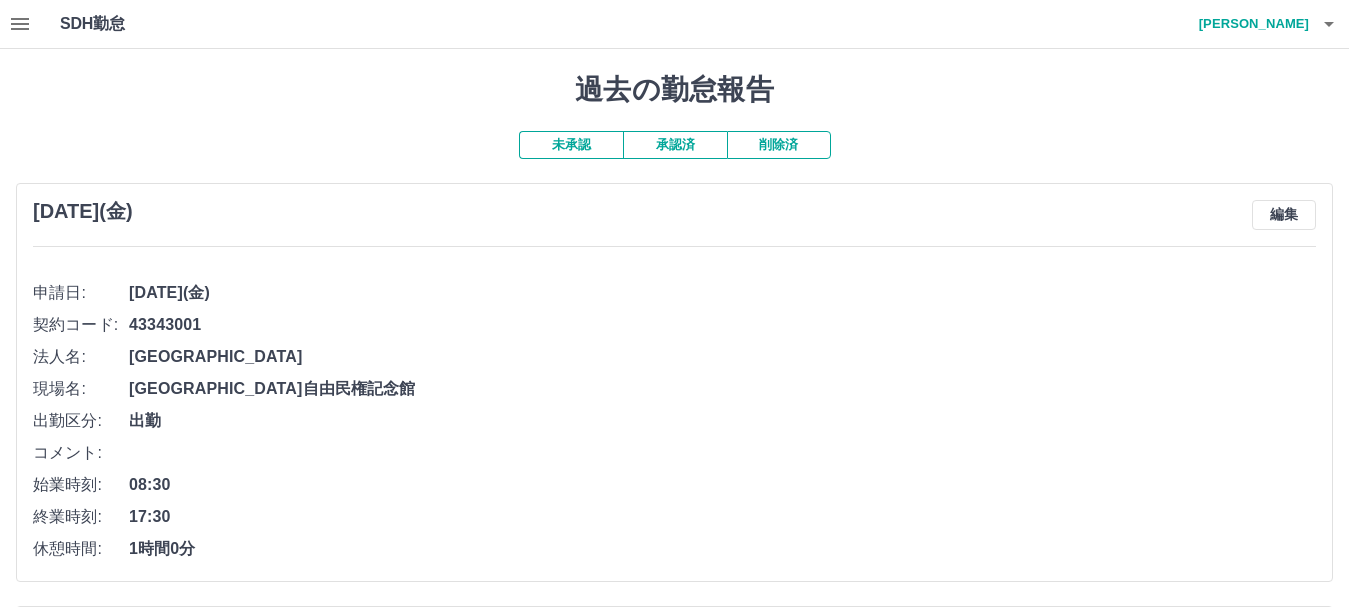 type 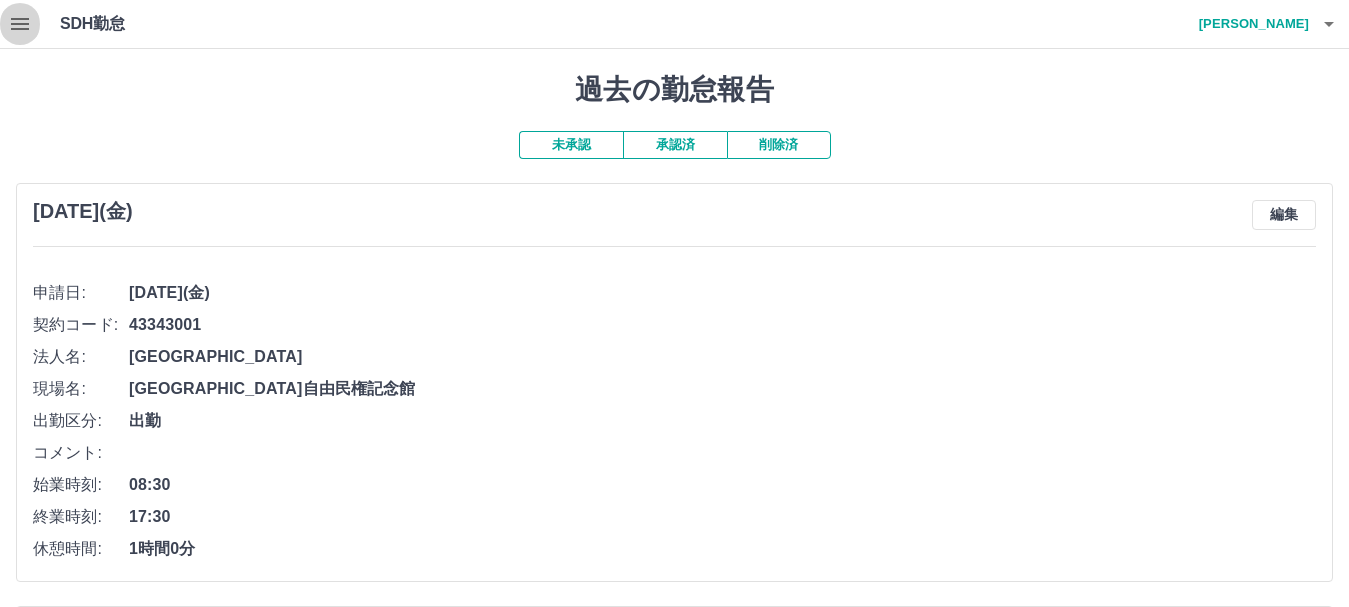 click 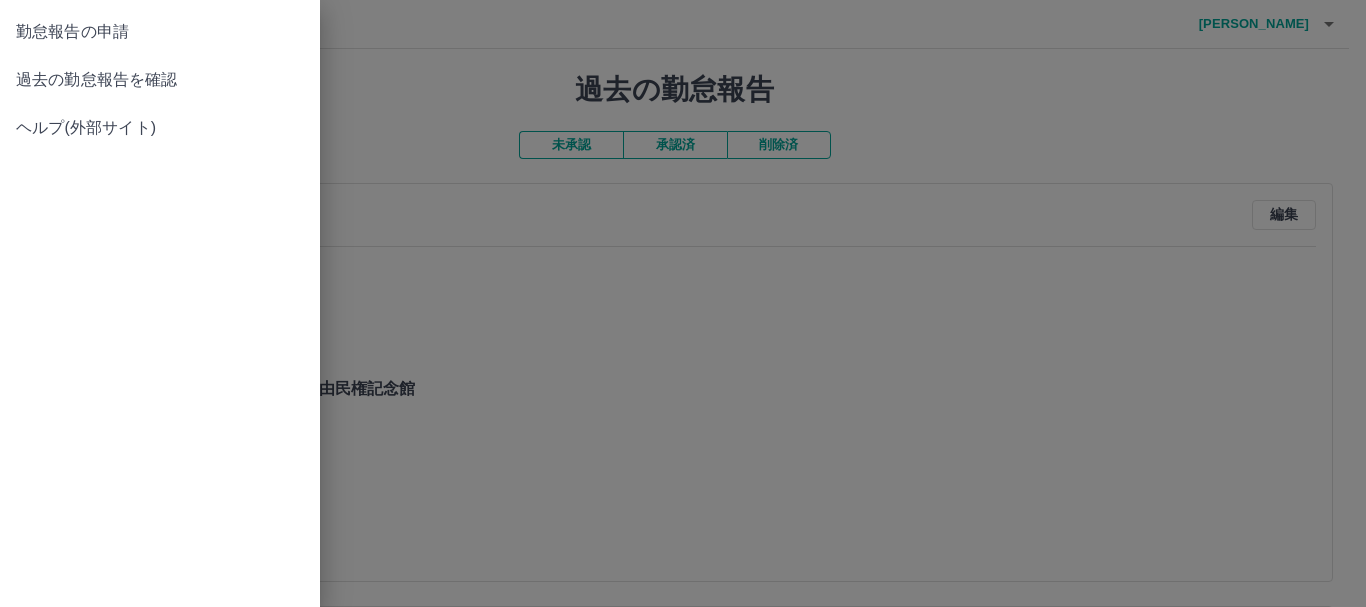 click on "勤怠報告の申請" at bounding box center (160, 32) 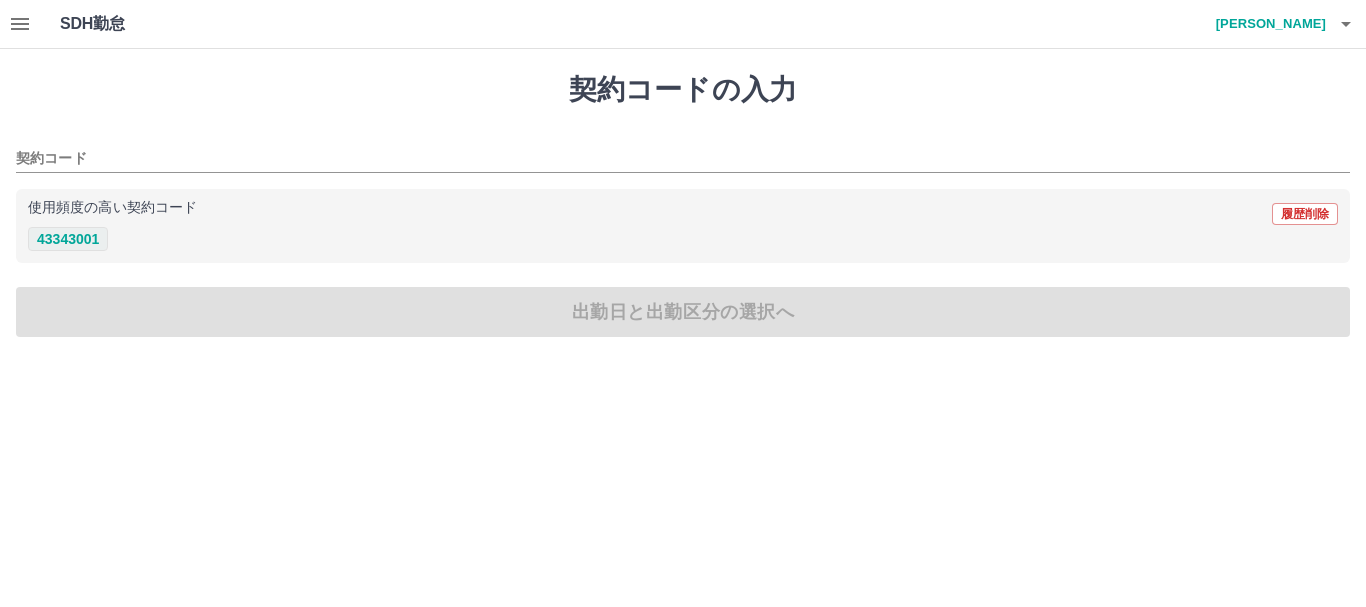 click on "43343001" at bounding box center [68, 239] 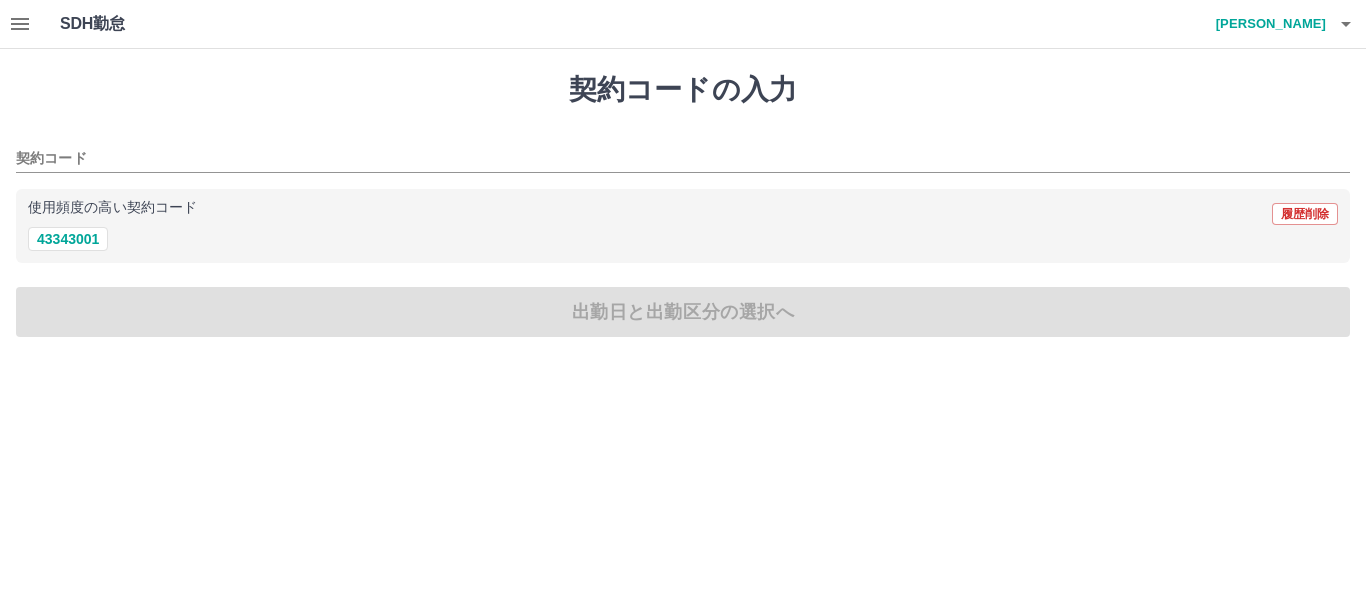 type on "********" 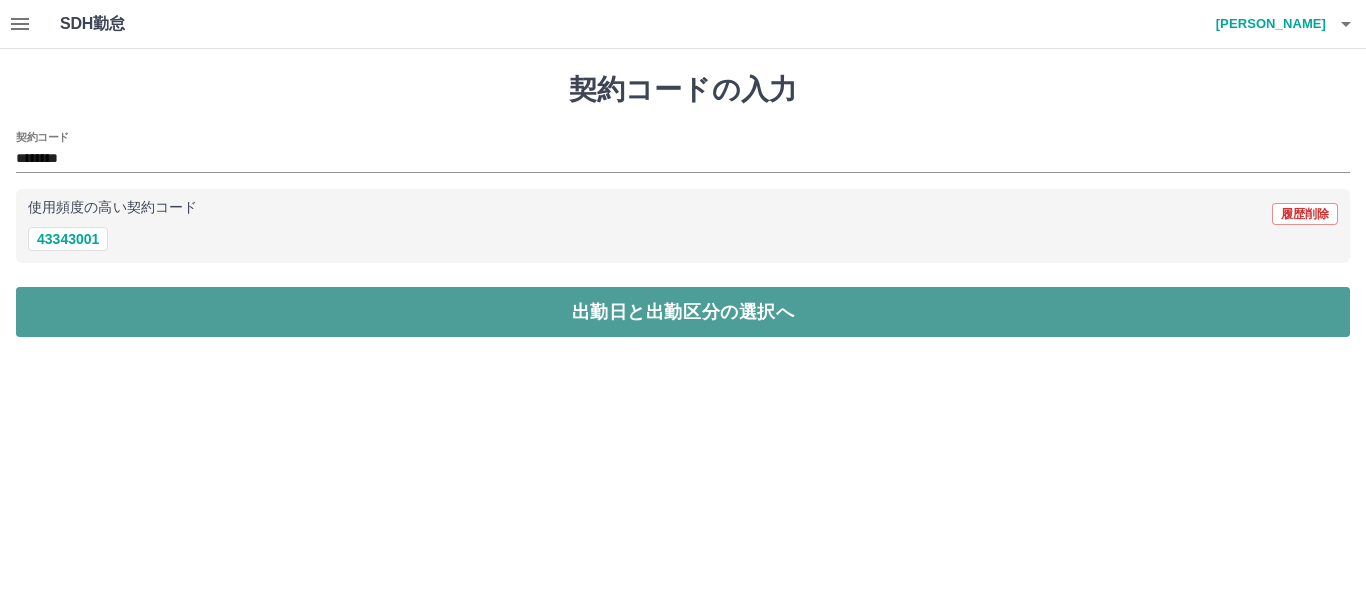 click on "出勤日と出勤区分の選択へ" at bounding box center (683, 312) 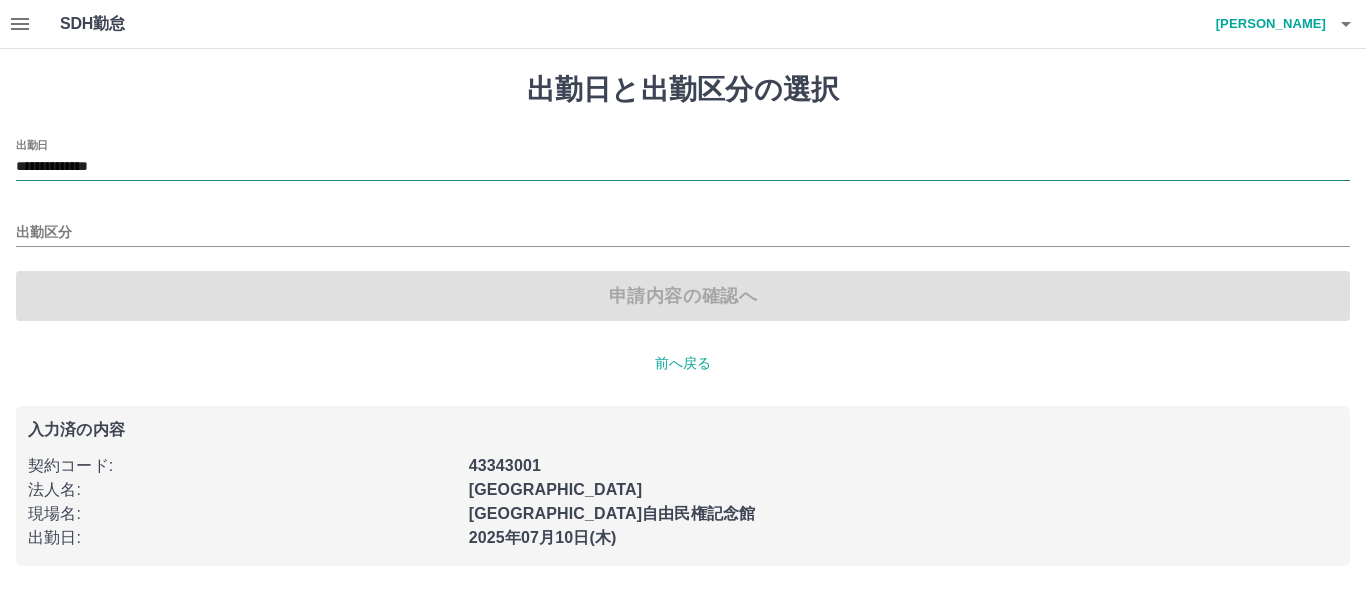 click on "**********" at bounding box center (683, 167) 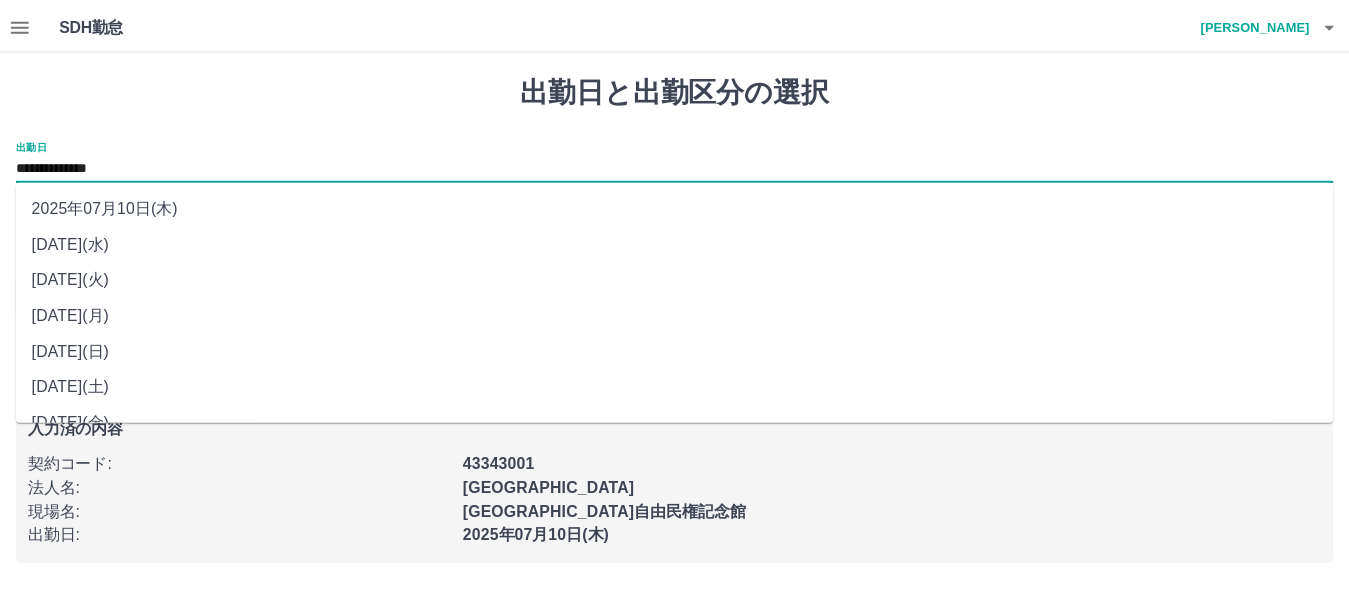 scroll, scrollTop: 97, scrollLeft: 0, axis: vertical 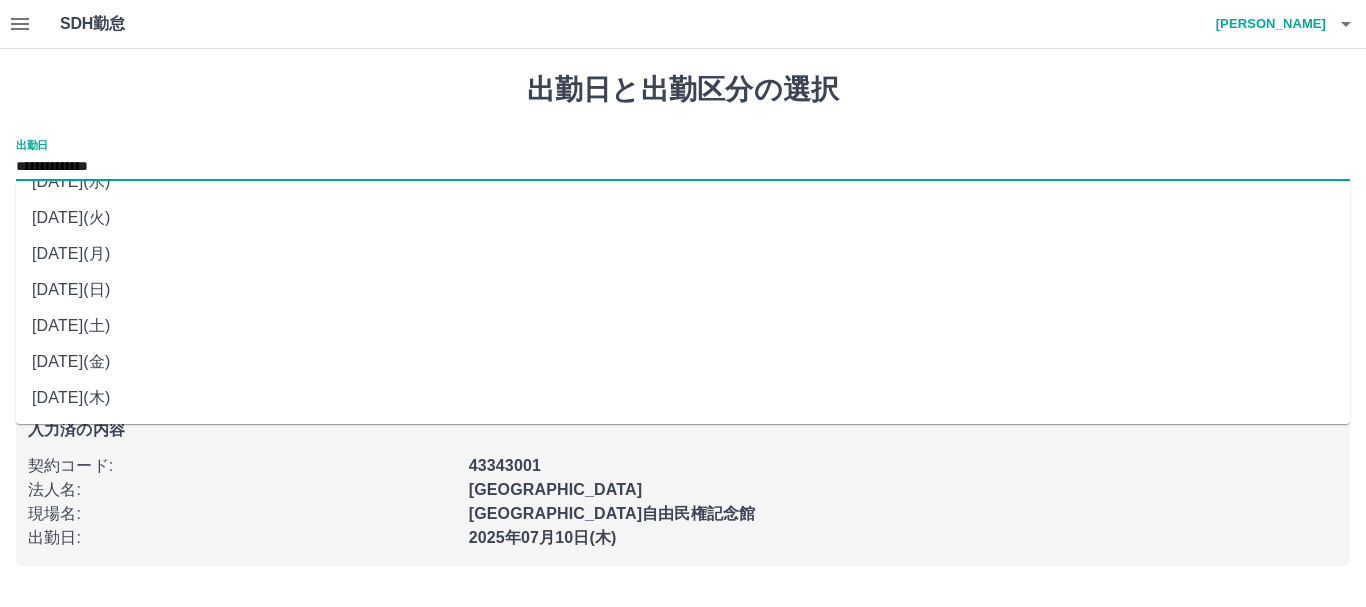 click on "2025年07月05日(土)" at bounding box center (683, 326) 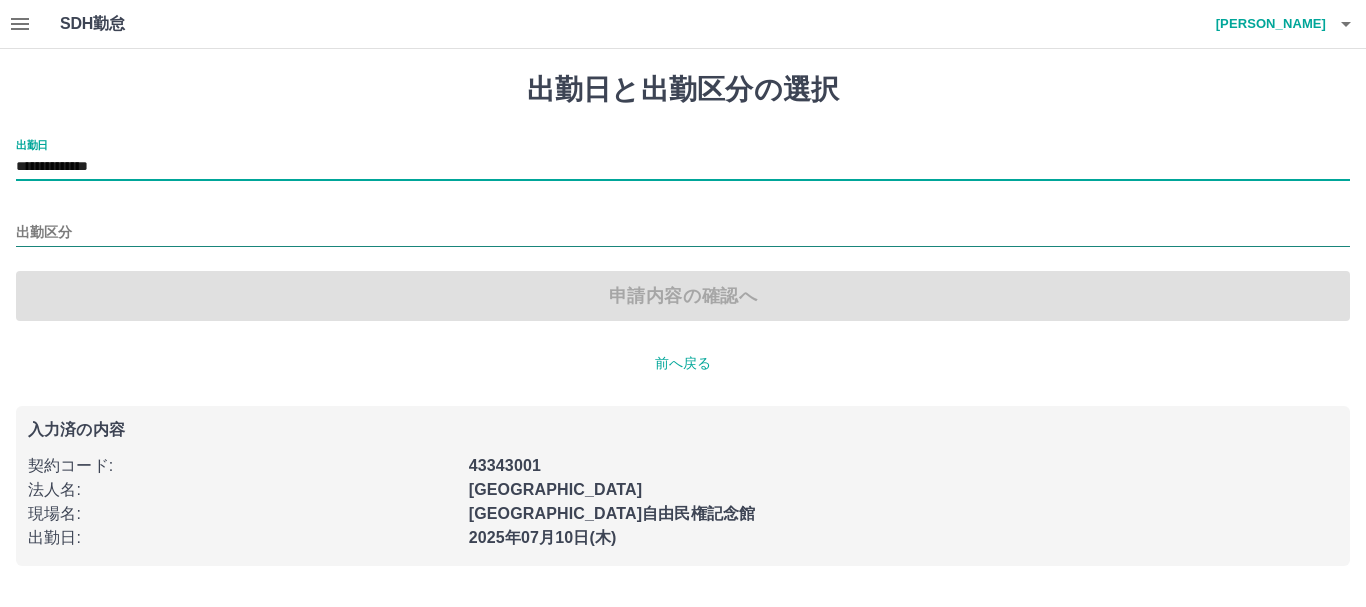click on "出勤区分" at bounding box center (683, 233) 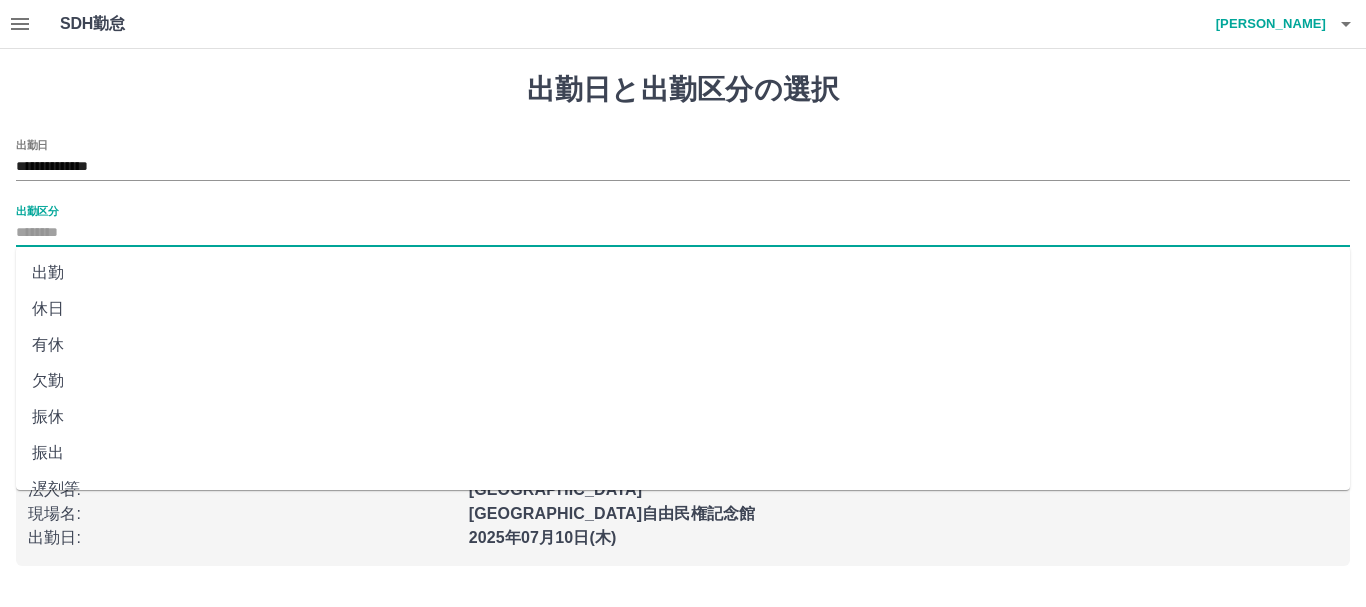 drag, startPoint x: 68, startPoint y: 270, endPoint x: 498, endPoint y: 406, distance: 450.99445 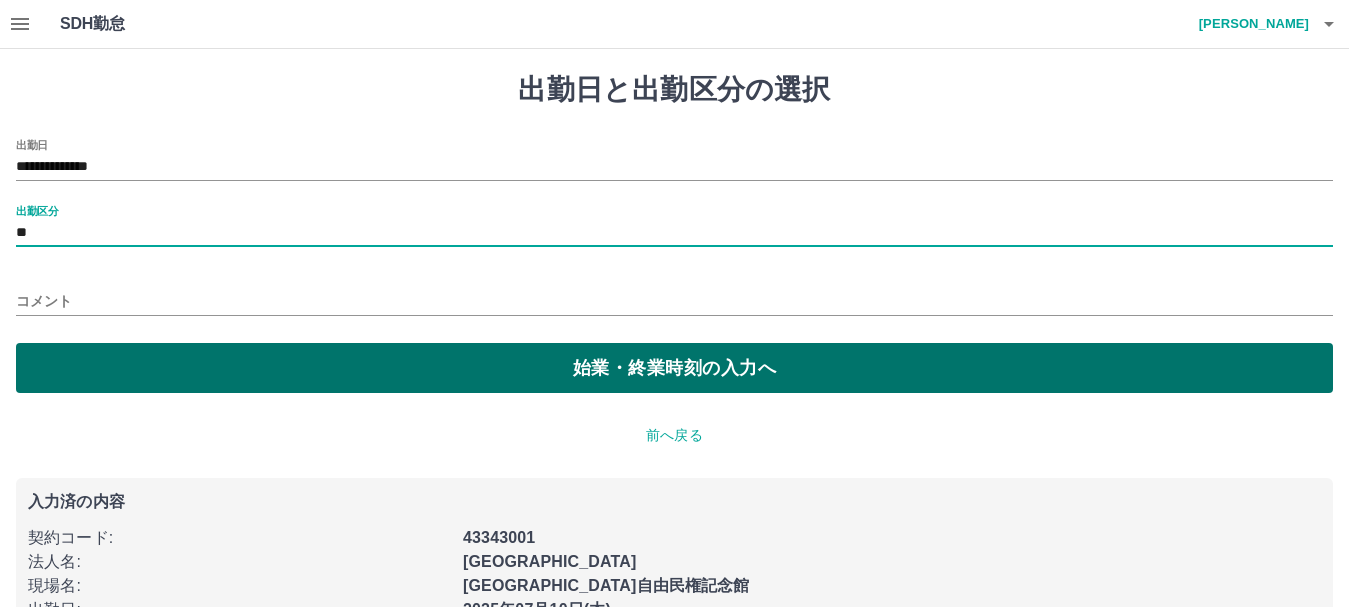 click on "始業・終業時刻の入力へ" at bounding box center (674, 368) 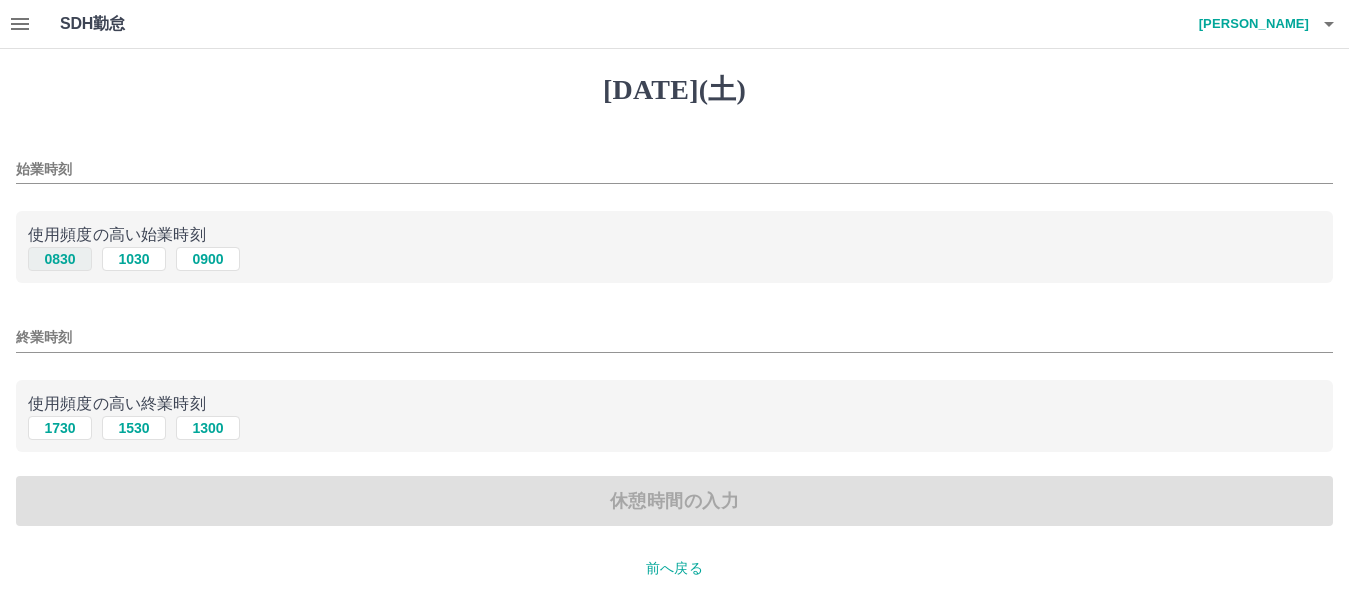 click on "0830" at bounding box center (60, 259) 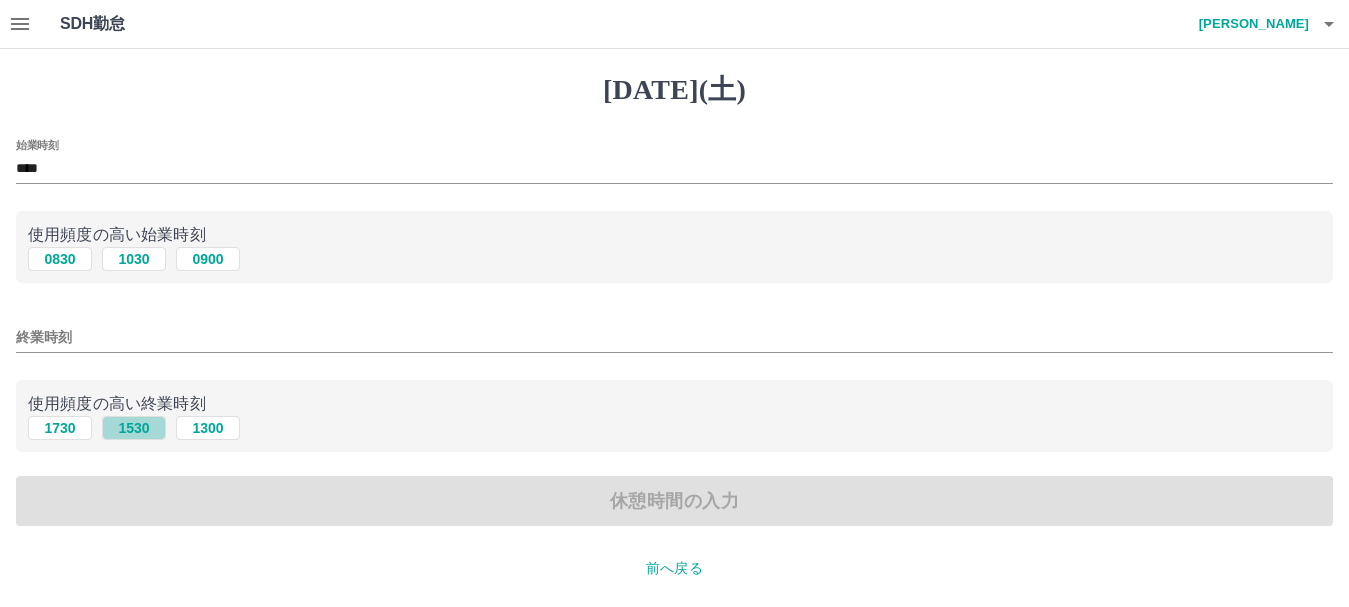 click on "1530" at bounding box center [134, 428] 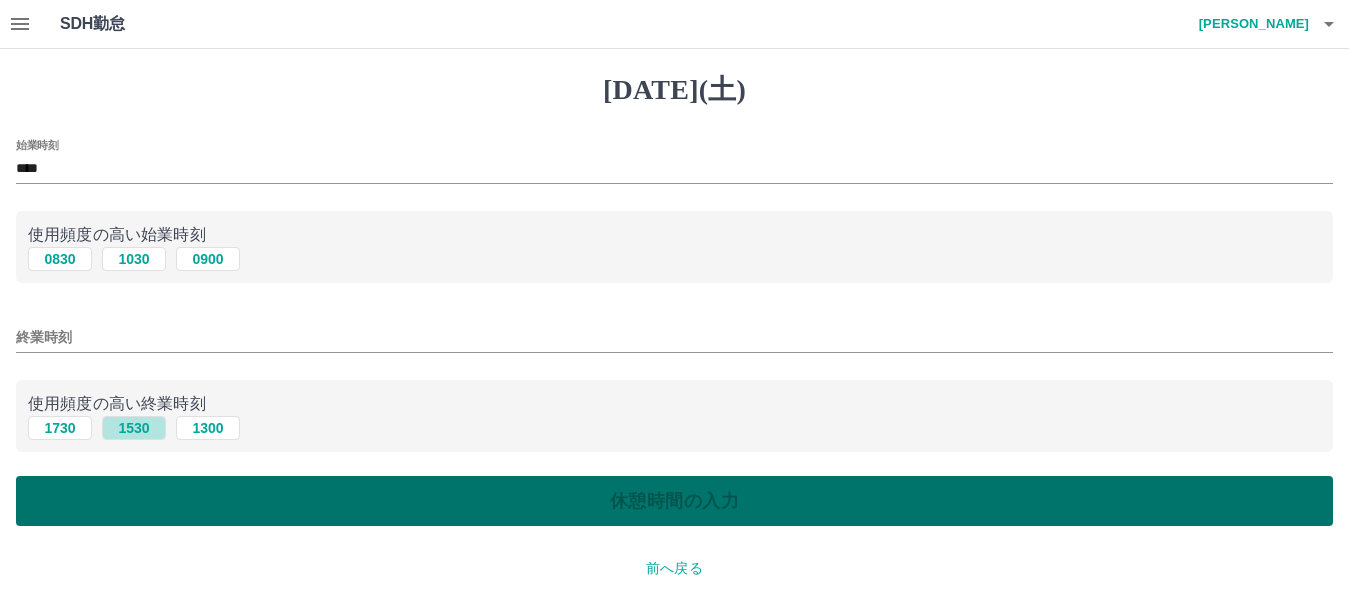 type on "****" 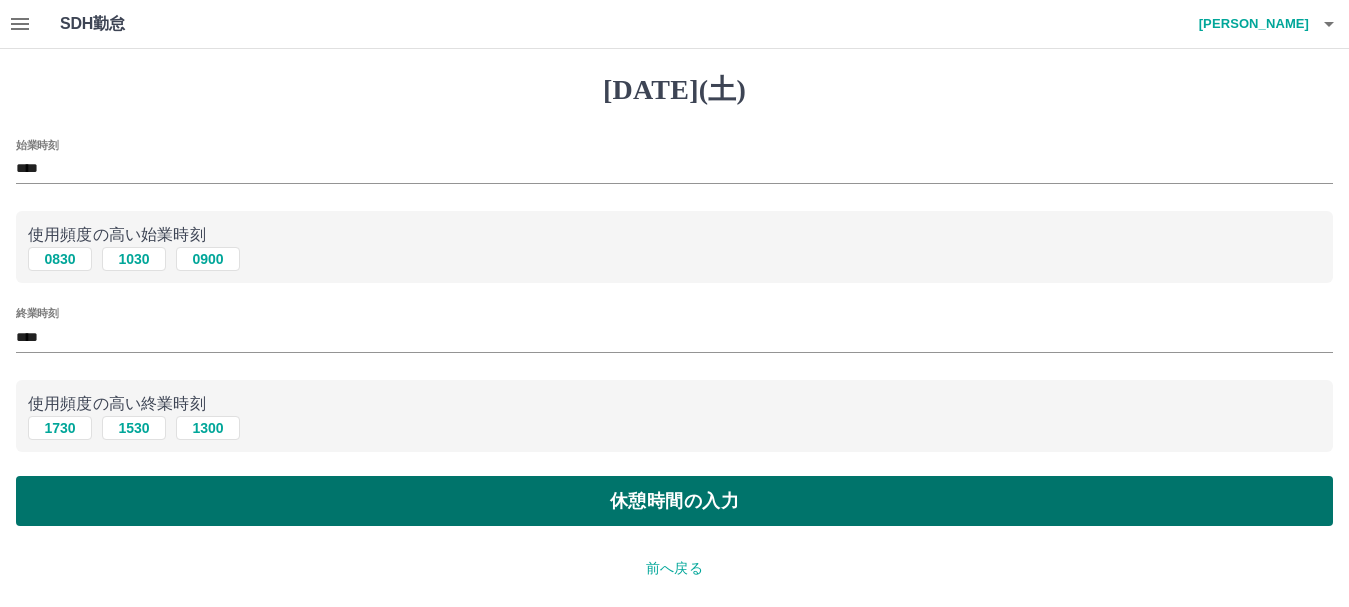 click on "休憩時間の入力" at bounding box center (674, 501) 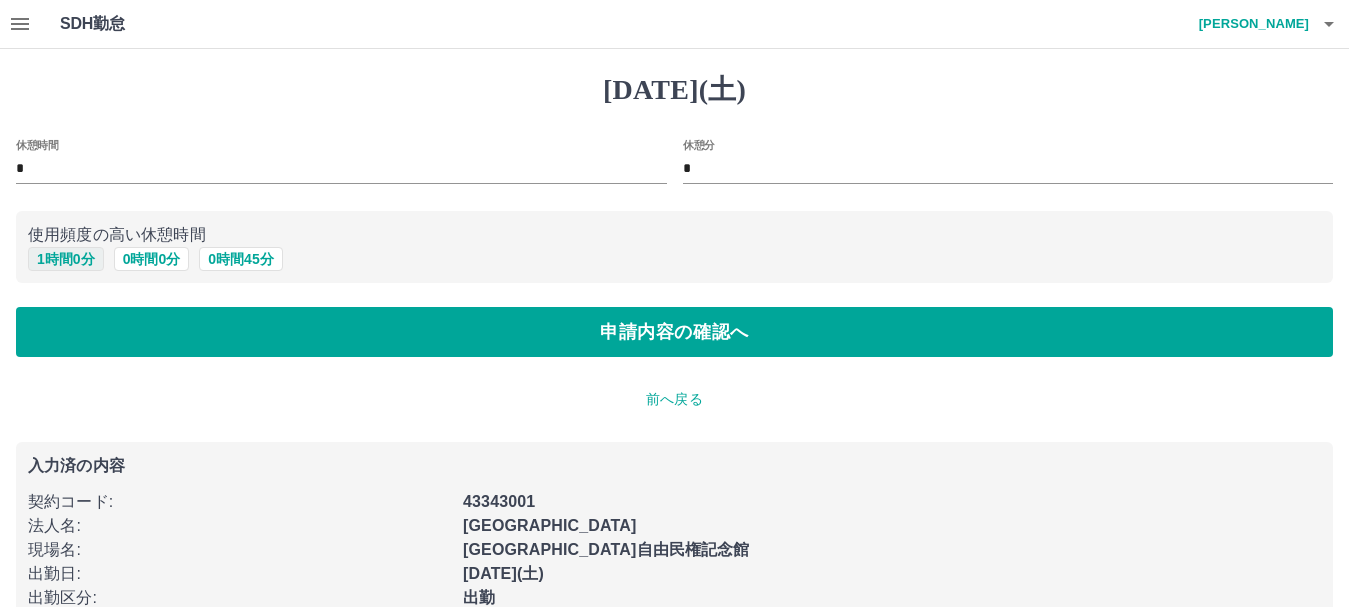 click on "1 時間 0 分" at bounding box center [66, 259] 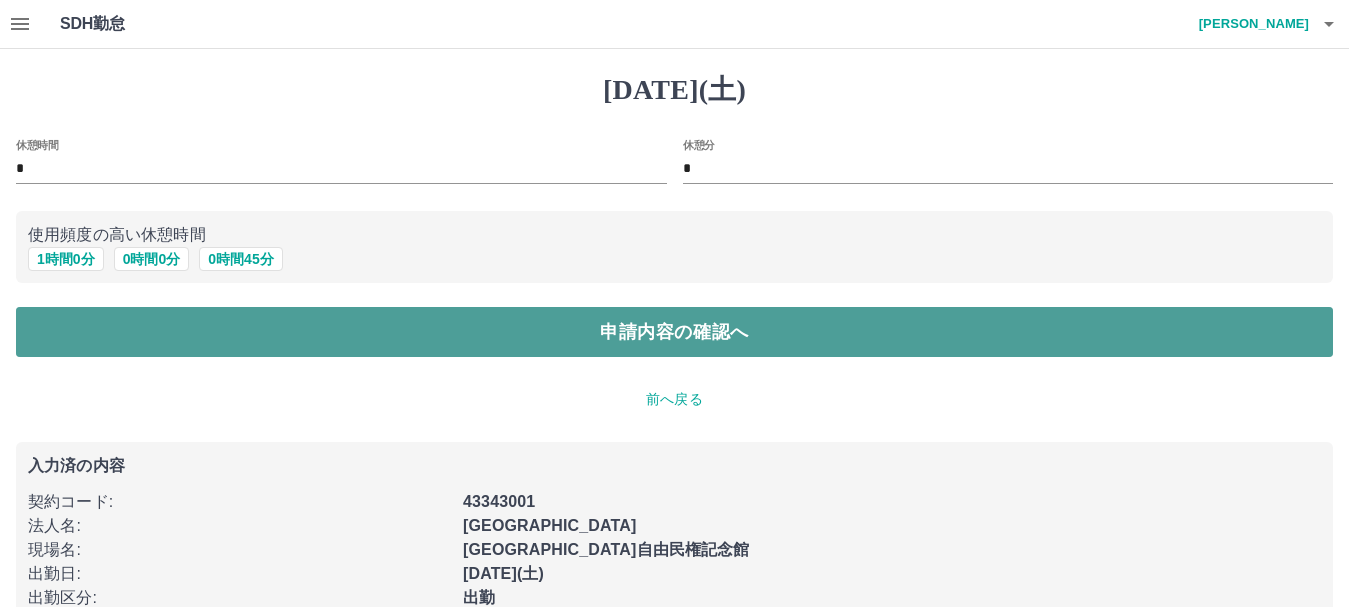 click on "申請内容の確認へ" at bounding box center [674, 332] 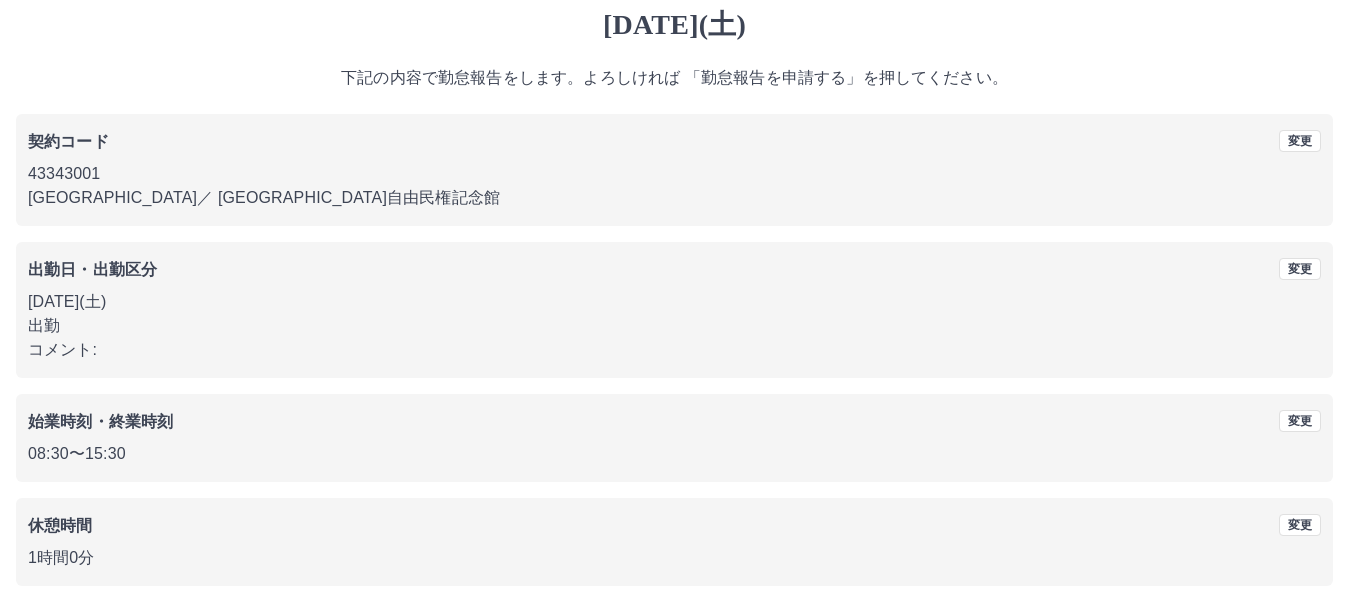 scroll, scrollTop: 100, scrollLeft: 0, axis: vertical 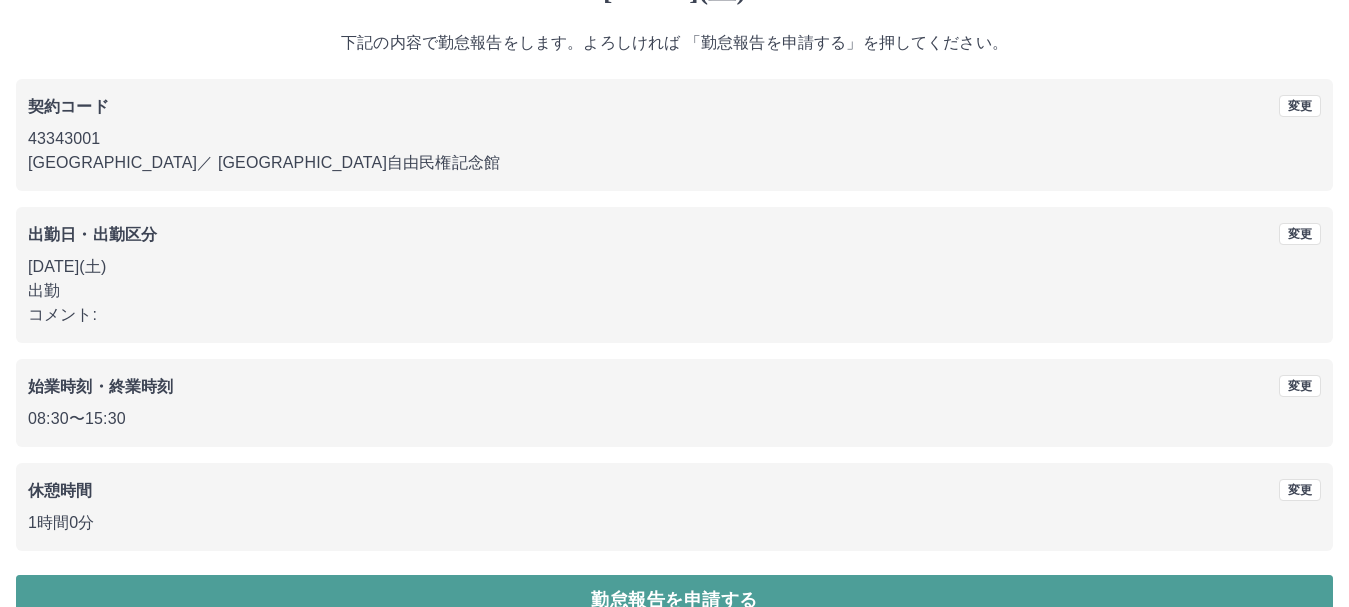 click on "勤怠報告を申請する" at bounding box center (674, 600) 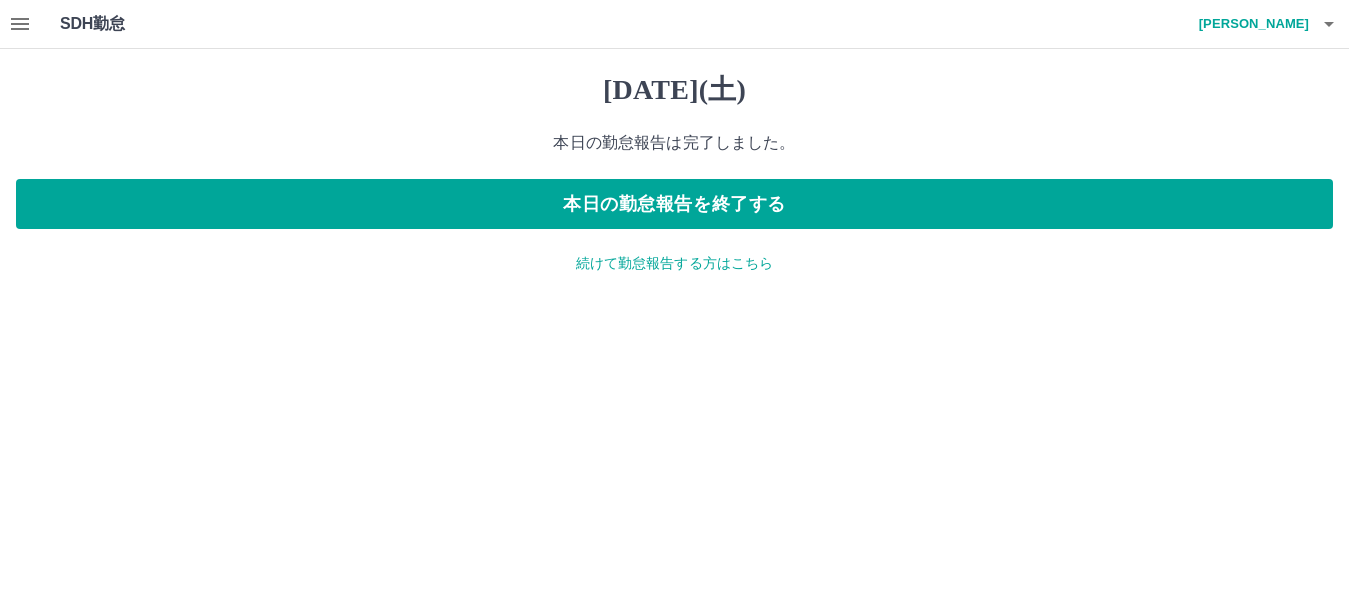 scroll, scrollTop: 0, scrollLeft: 0, axis: both 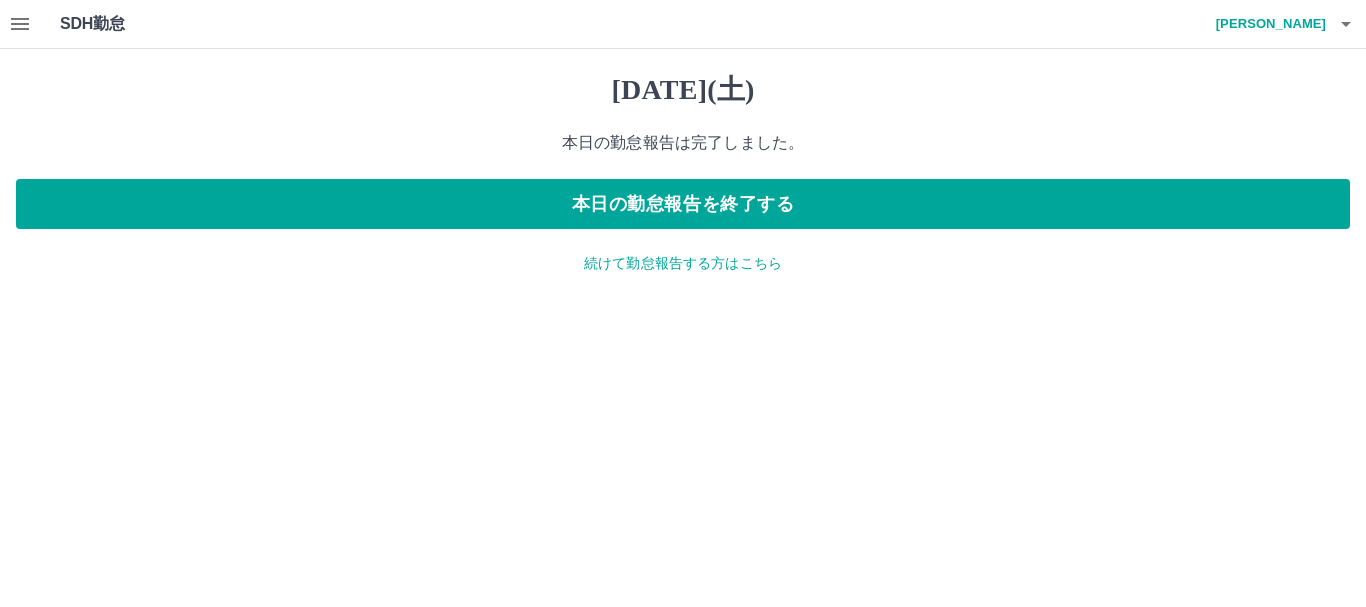 click 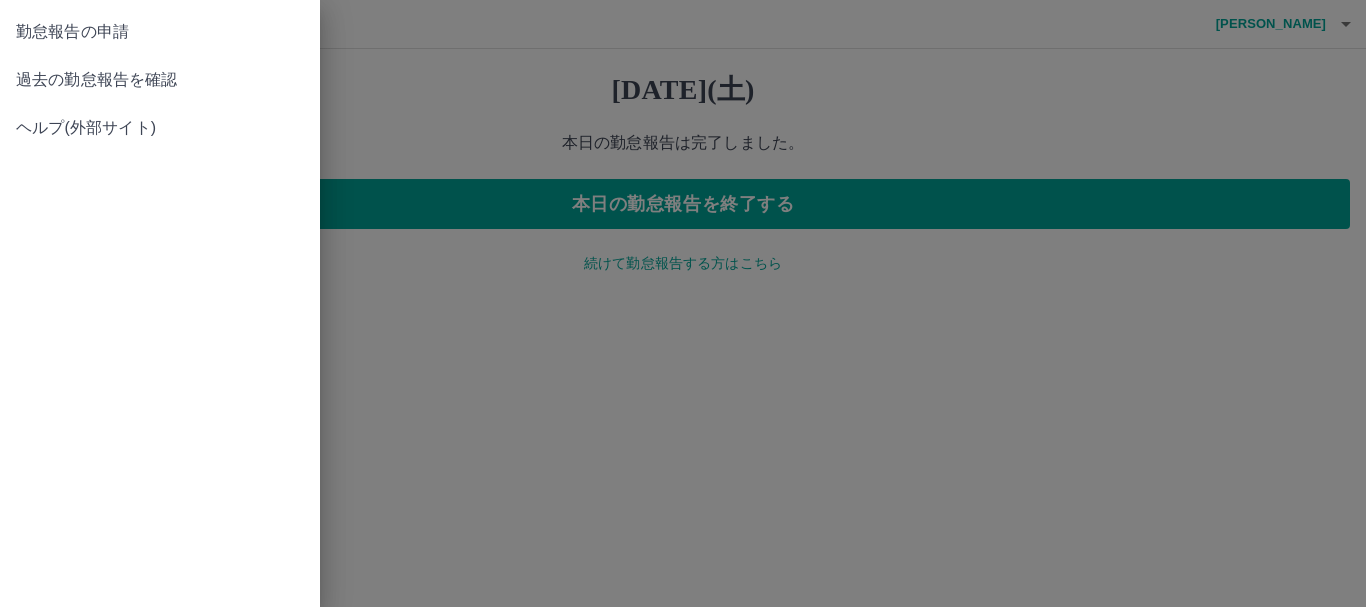 click on "過去の勤怠報告を確認" at bounding box center [160, 80] 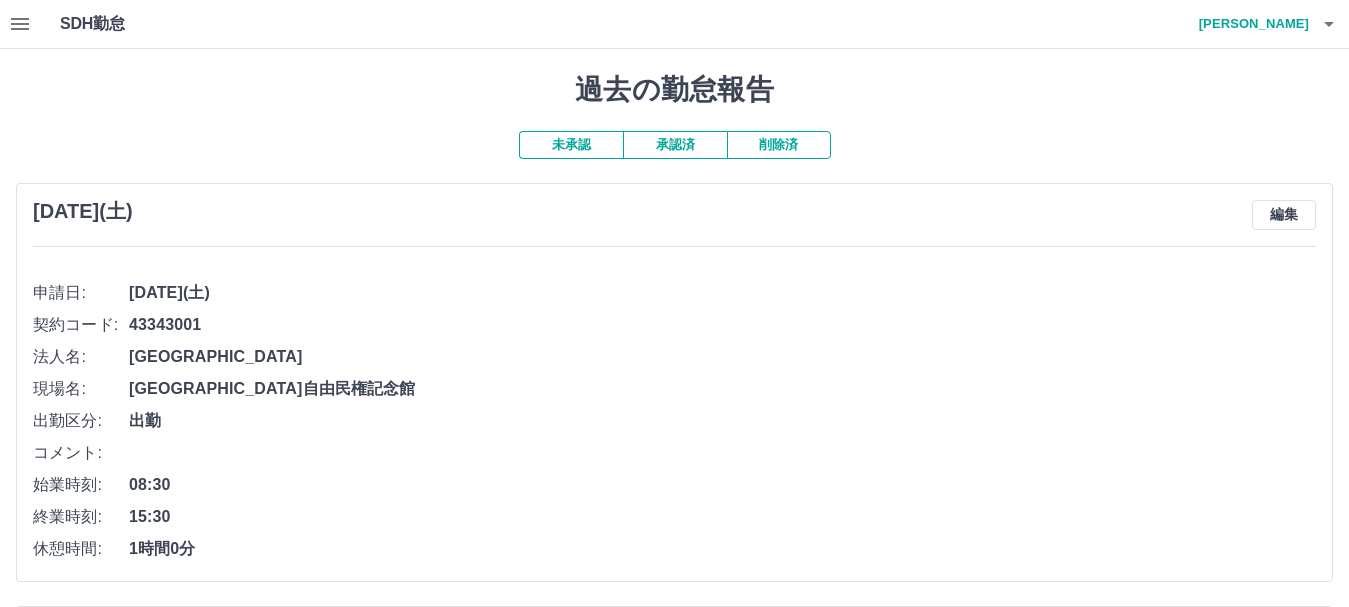 click 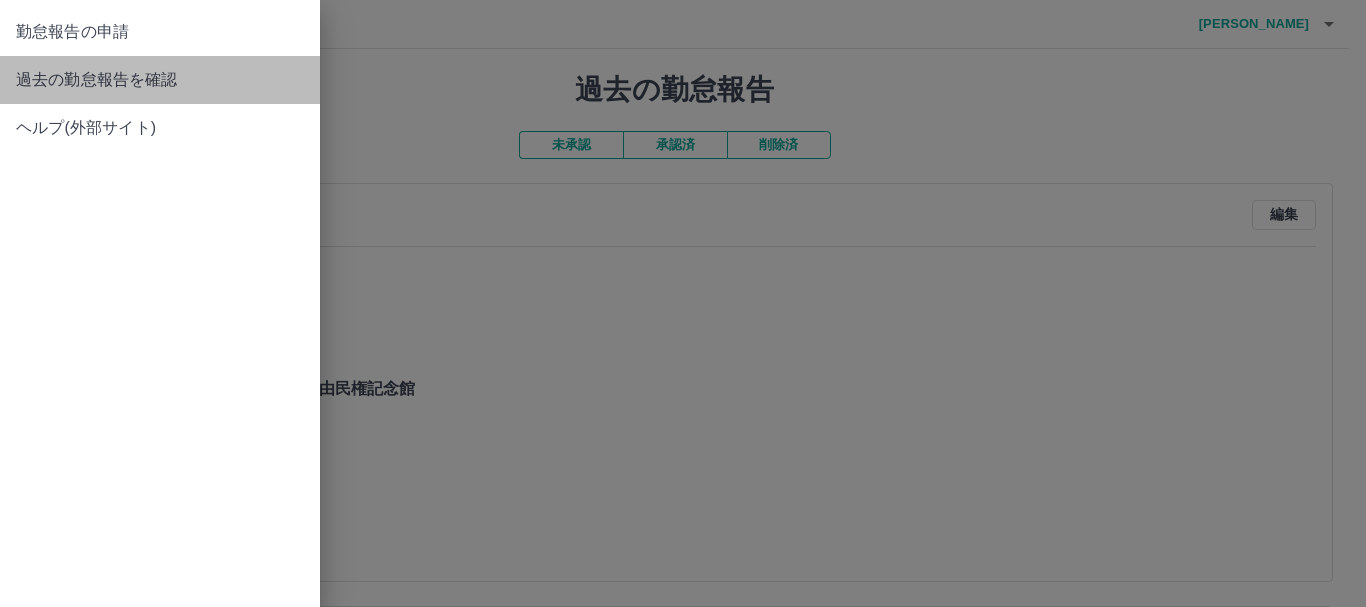 click on "過去の勤怠報告を確認" at bounding box center (160, 80) 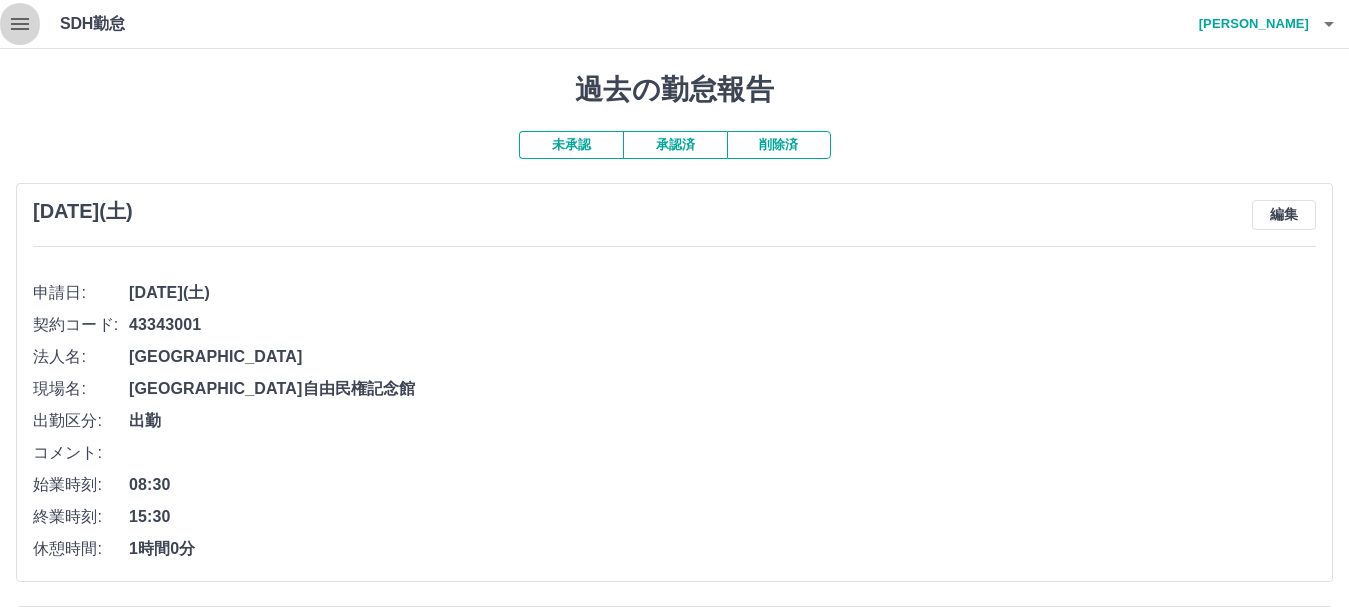 click 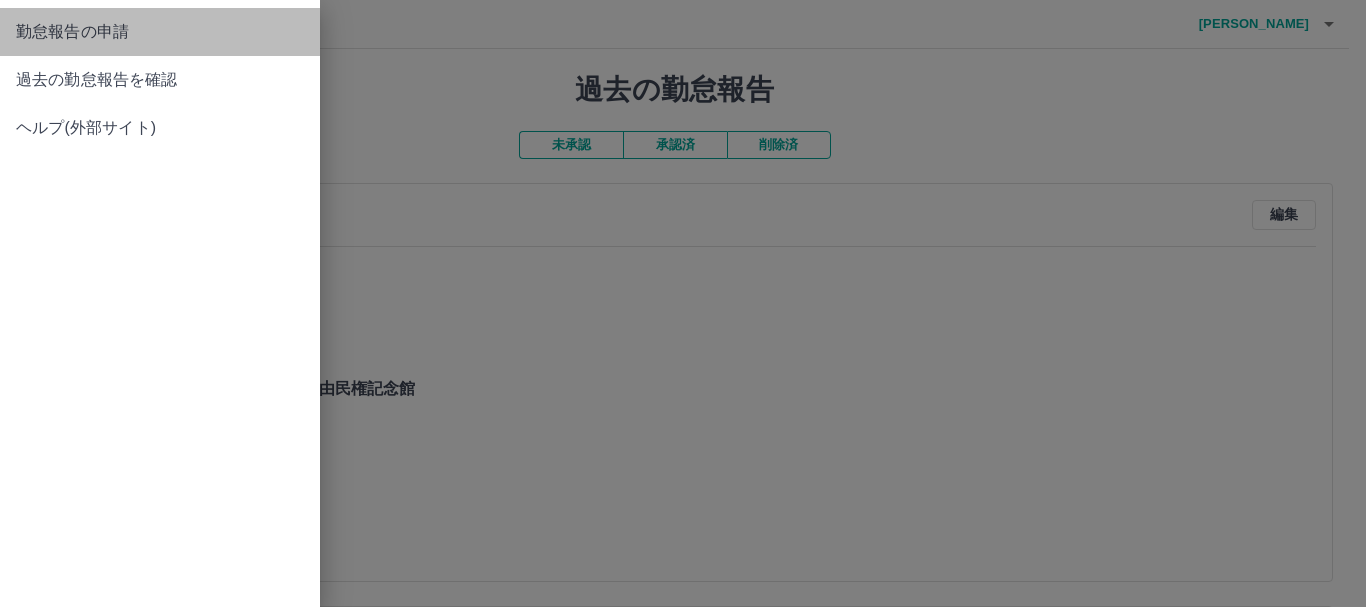 drag, startPoint x: 88, startPoint y: 38, endPoint x: 561, endPoint y: 205, distance: 501.6154 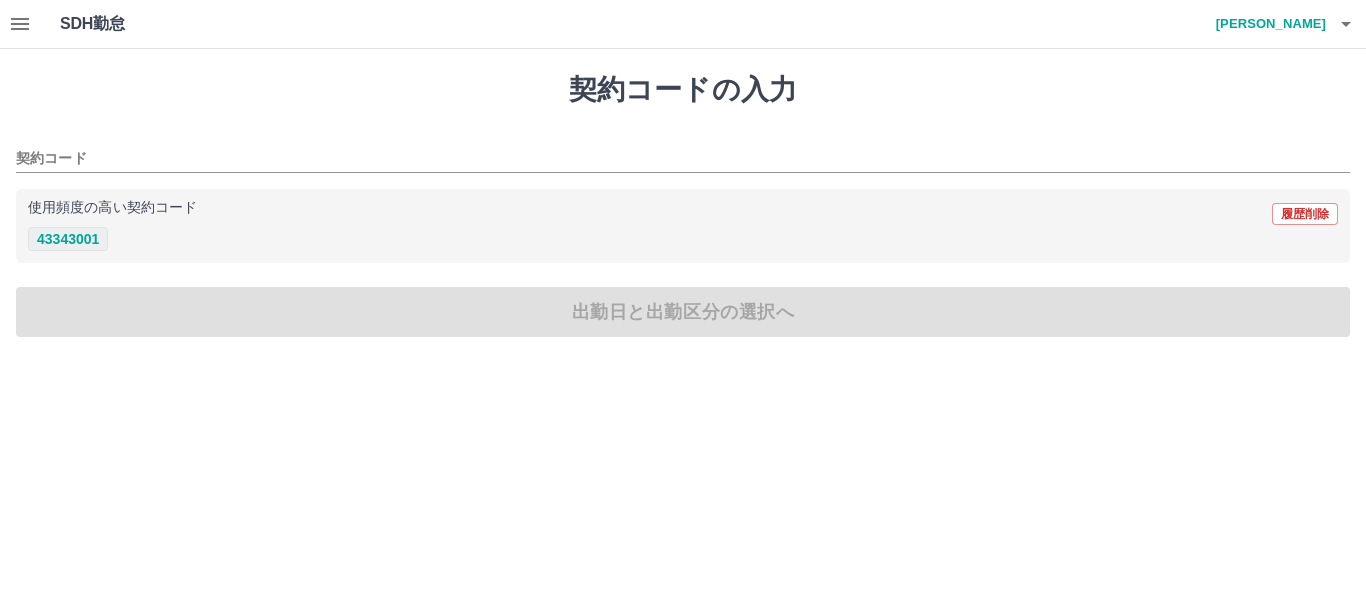 click on "43343001" at bounding box center (68, 239) 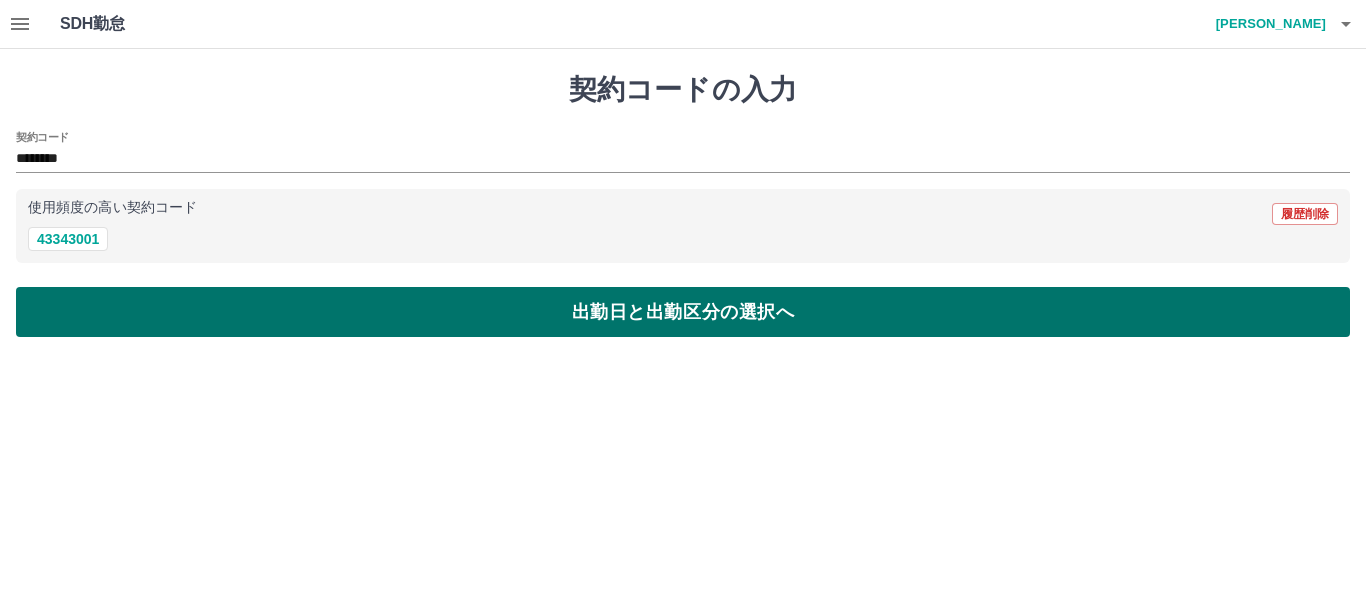 click on "出勤日と出勤区分の選択へ" at bounding box center [683, 312] 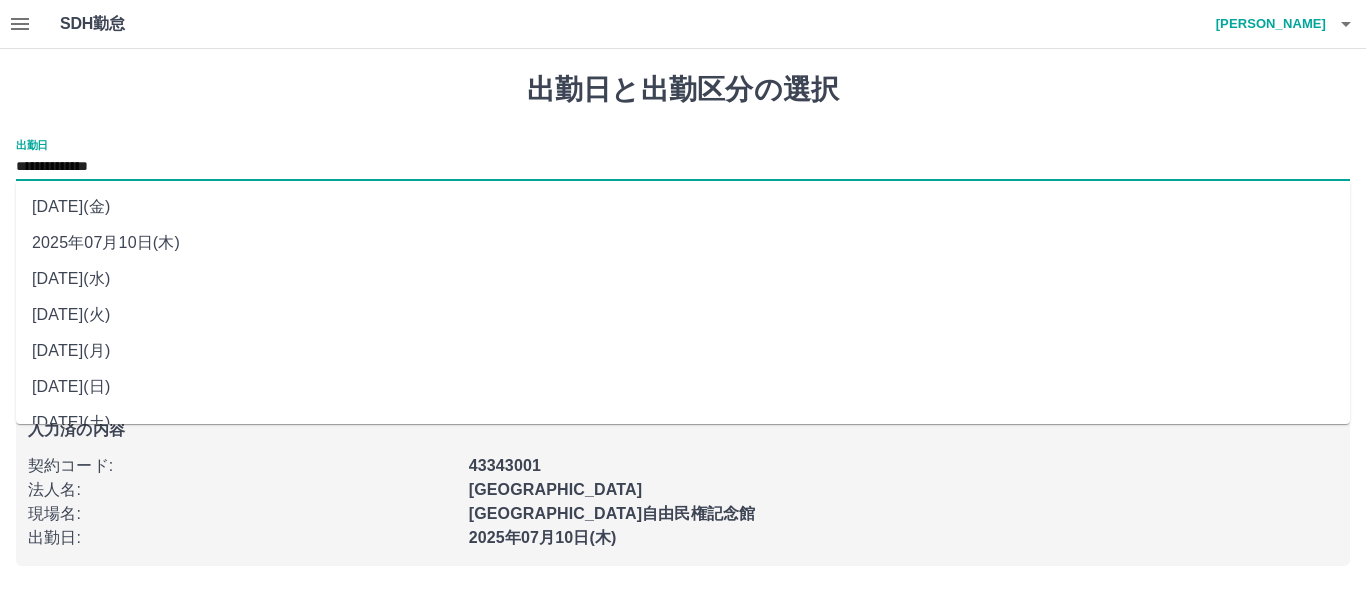 click on "**********" at bounding box center (683, 167) 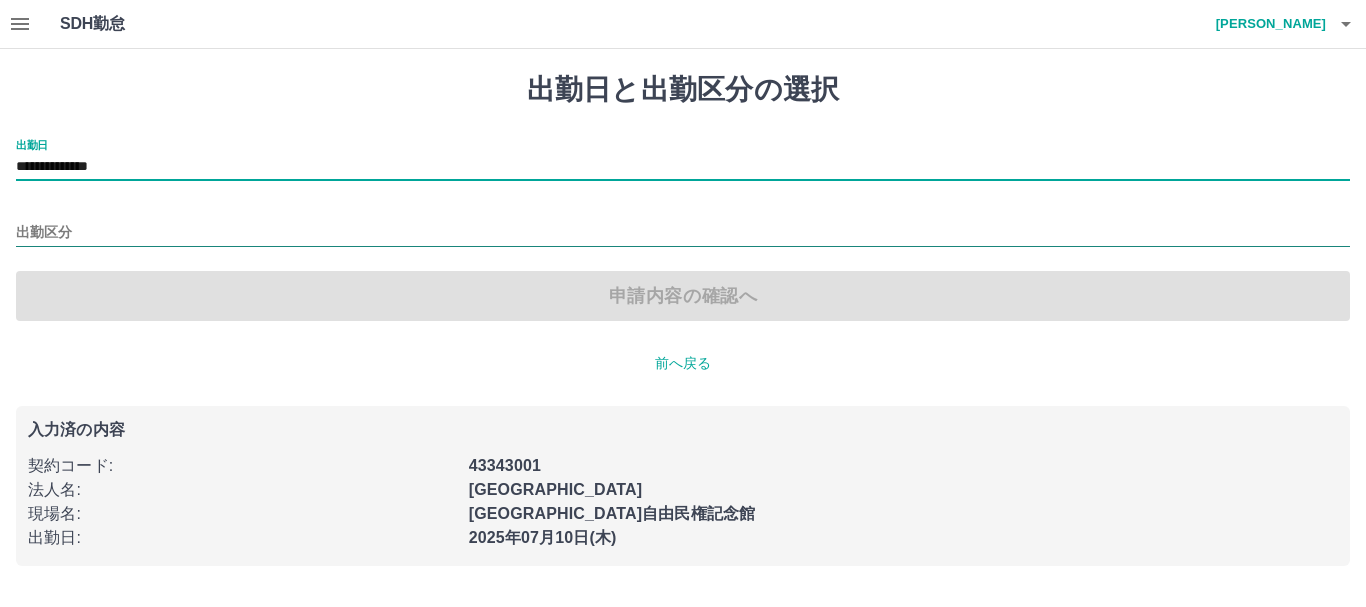 click on "出勤区分" at bounding box center [683, 233] 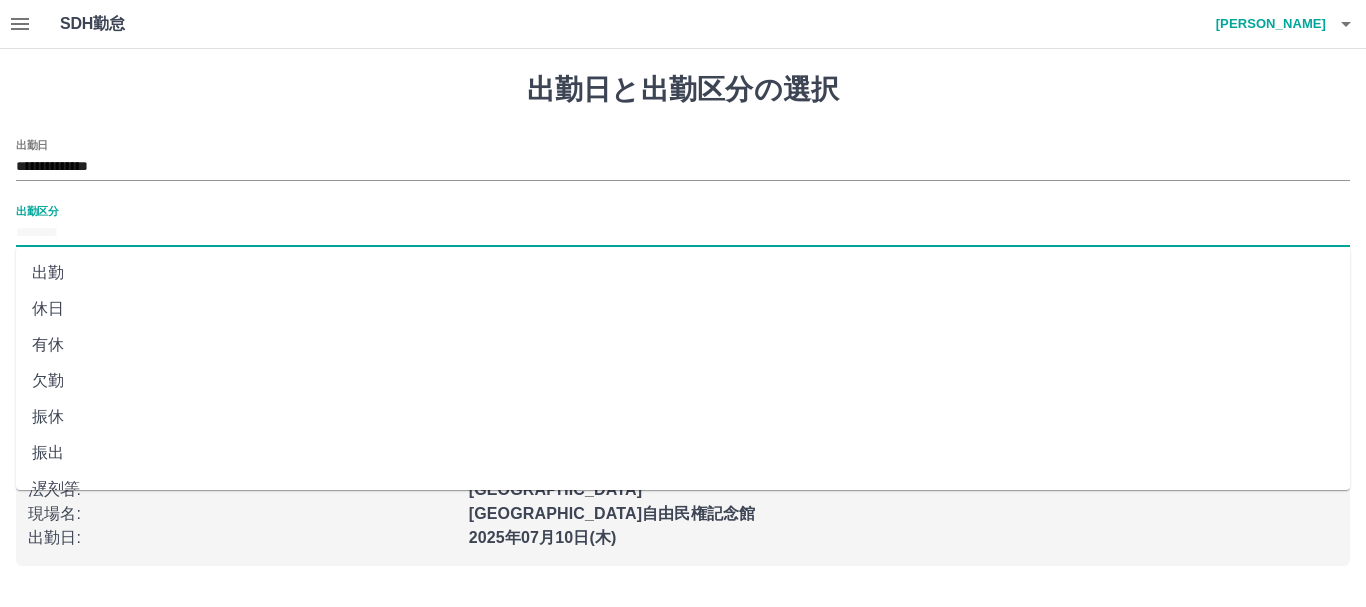 click on "出勤" at bounding box center [683, 273] 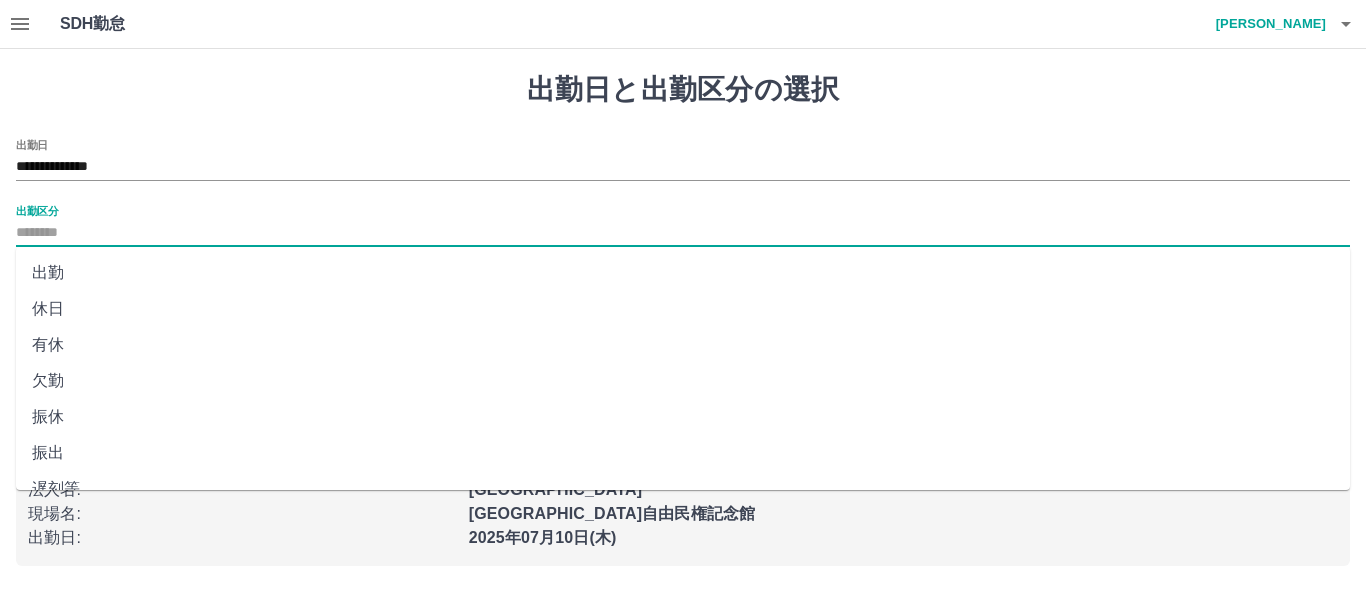 type on "**" 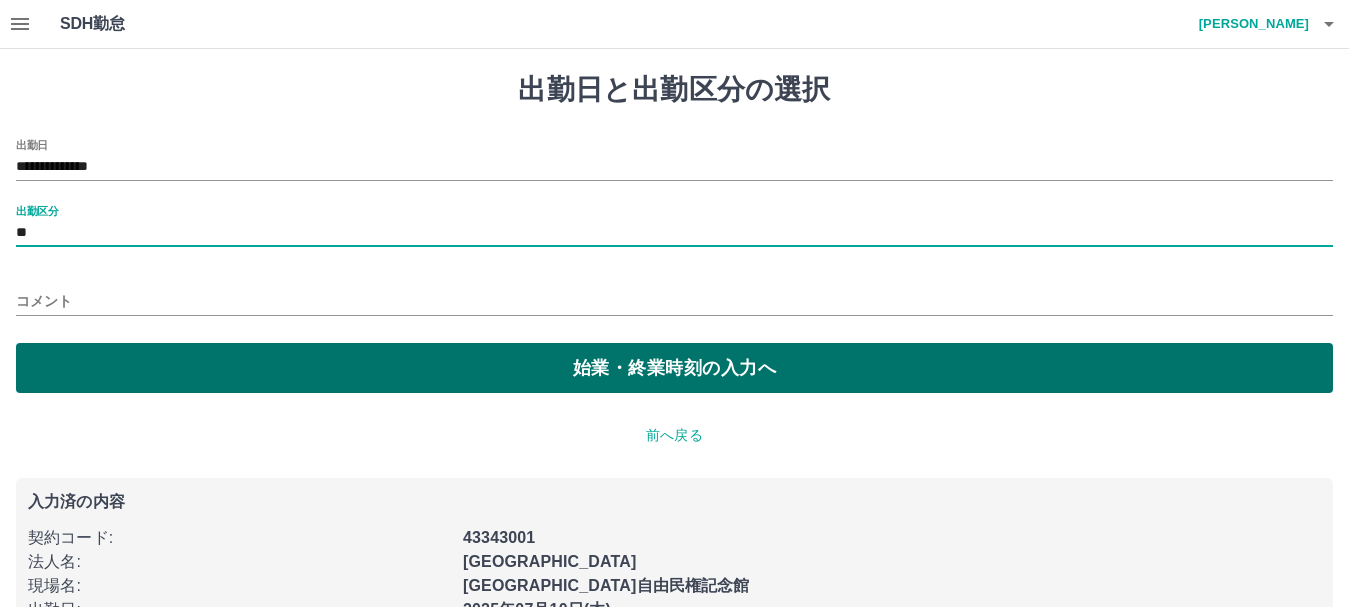 click on "始業・終業時刻の入力へ" at bounding box center (674, 368) 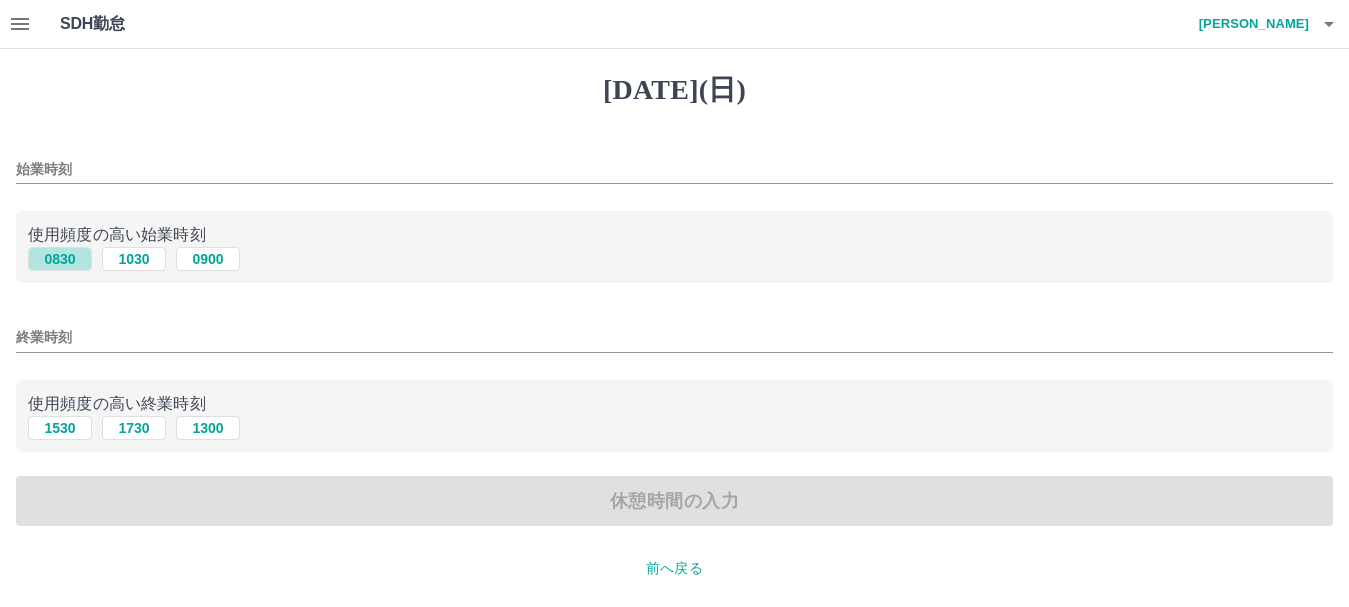 drag, startPoint x: 69, startPoint y: 255, endPoint x: 101, endPoint y: 305, distance: 59.36329 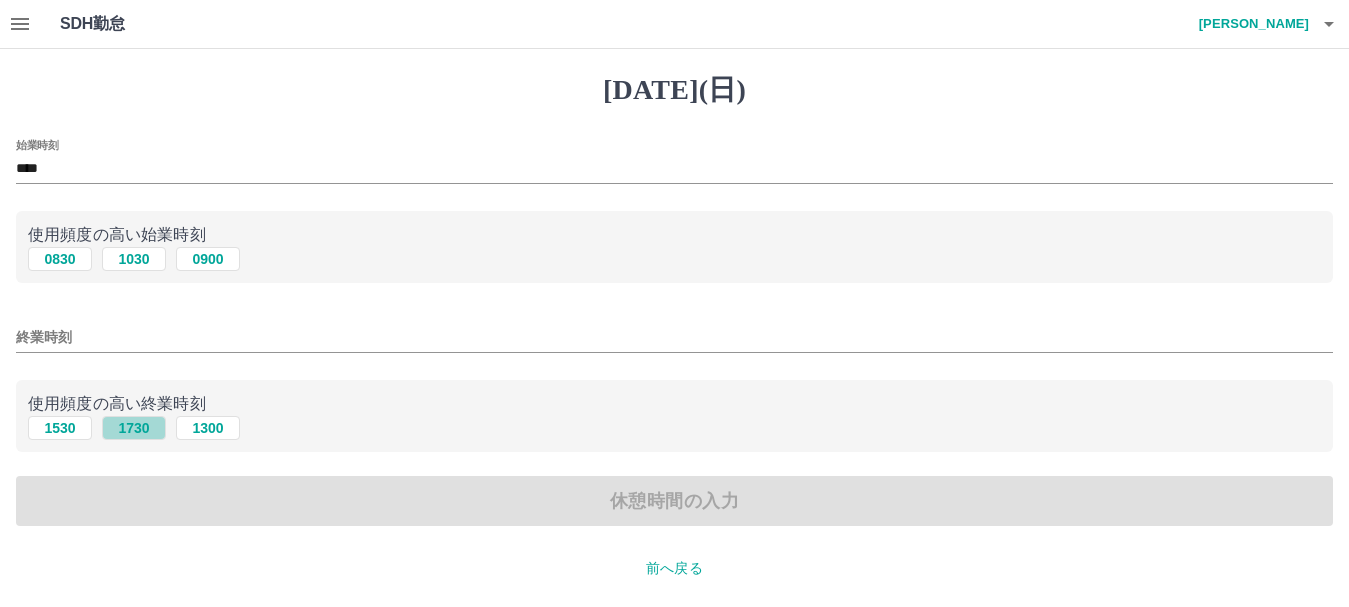 click on "1730" at bounding box center (134, 428) 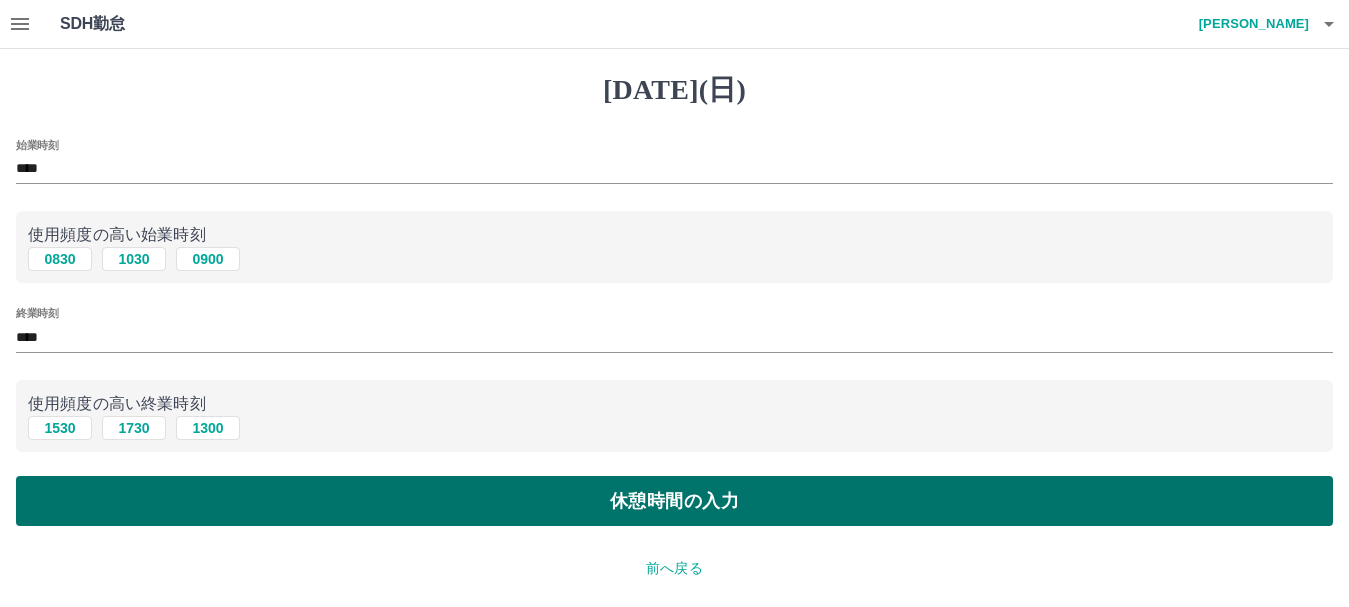 click on "休憩時間の入力" at bounding box center [674, 501] 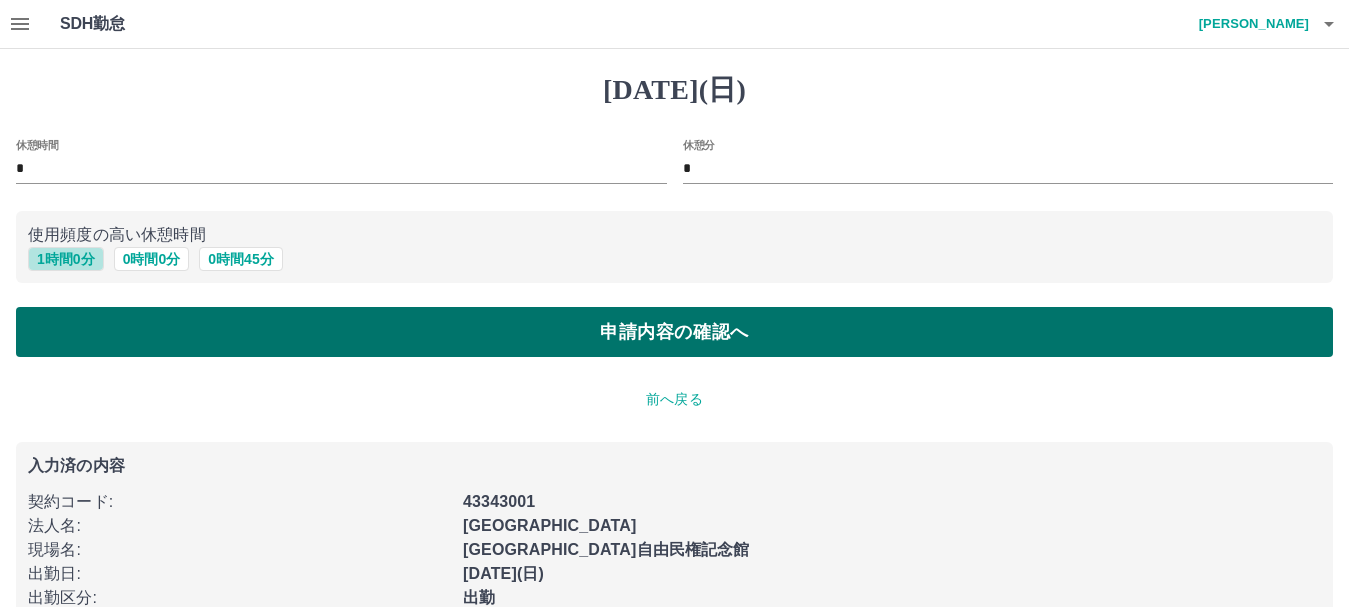 drag, startPoint x: 56, startPoint y: 264, endPoint x: 326, endPoint y: 314, distance: 274.5906 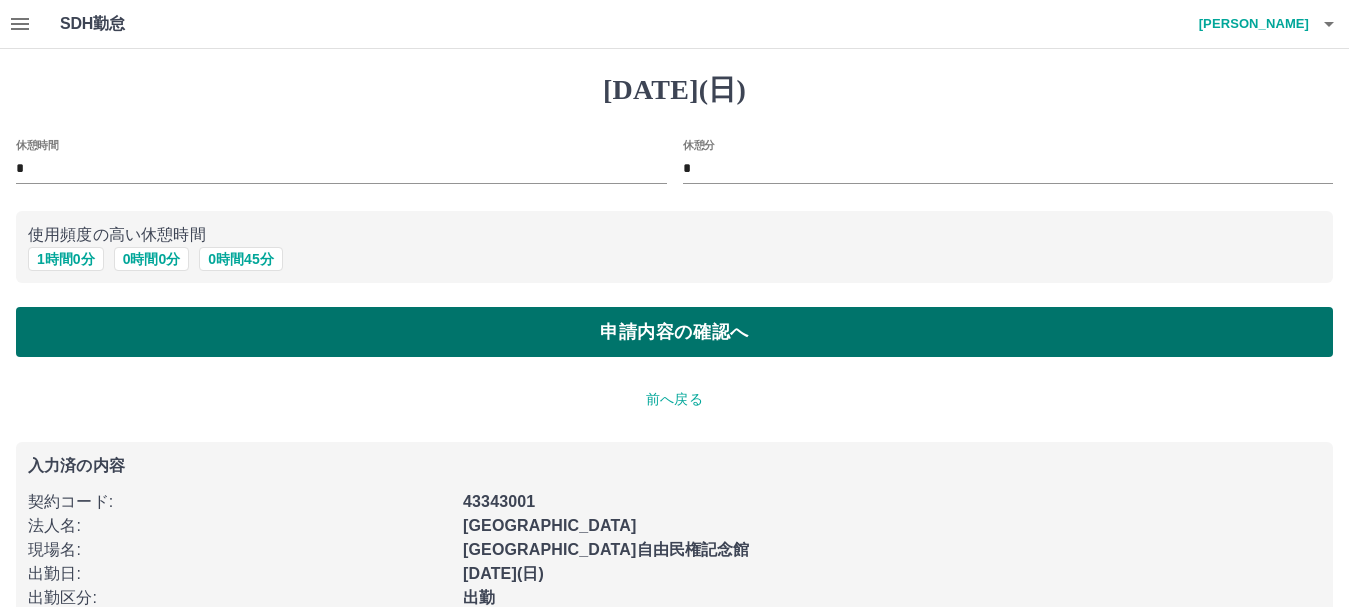 click on "申請内容の確認へ" at bounding box center (674, 332) 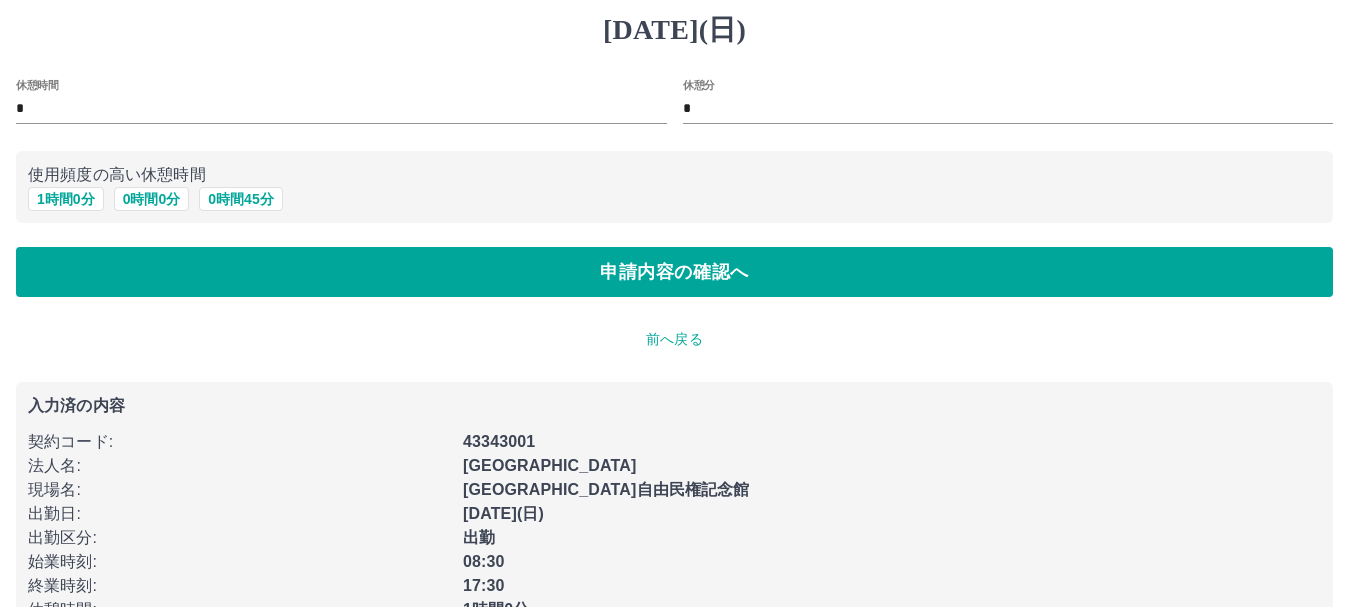 scroll, scrollTop: 116, scrollLeft: 0, axis: vertical 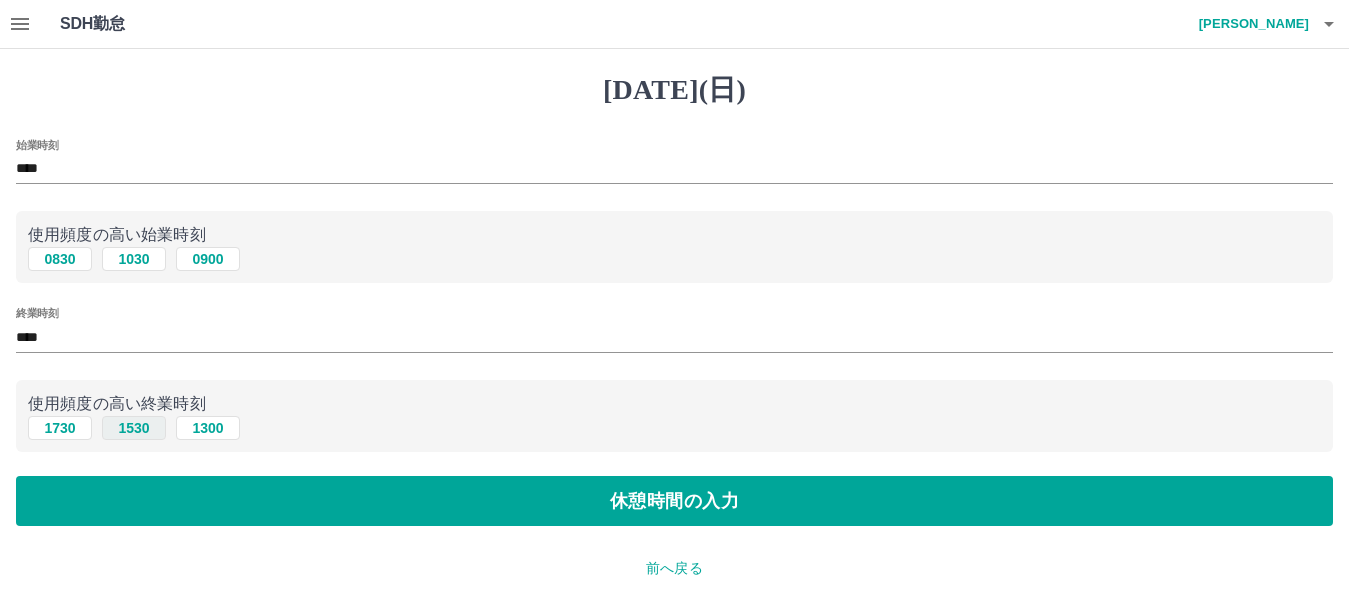 click on "1530" at bounding box center [134, 428] 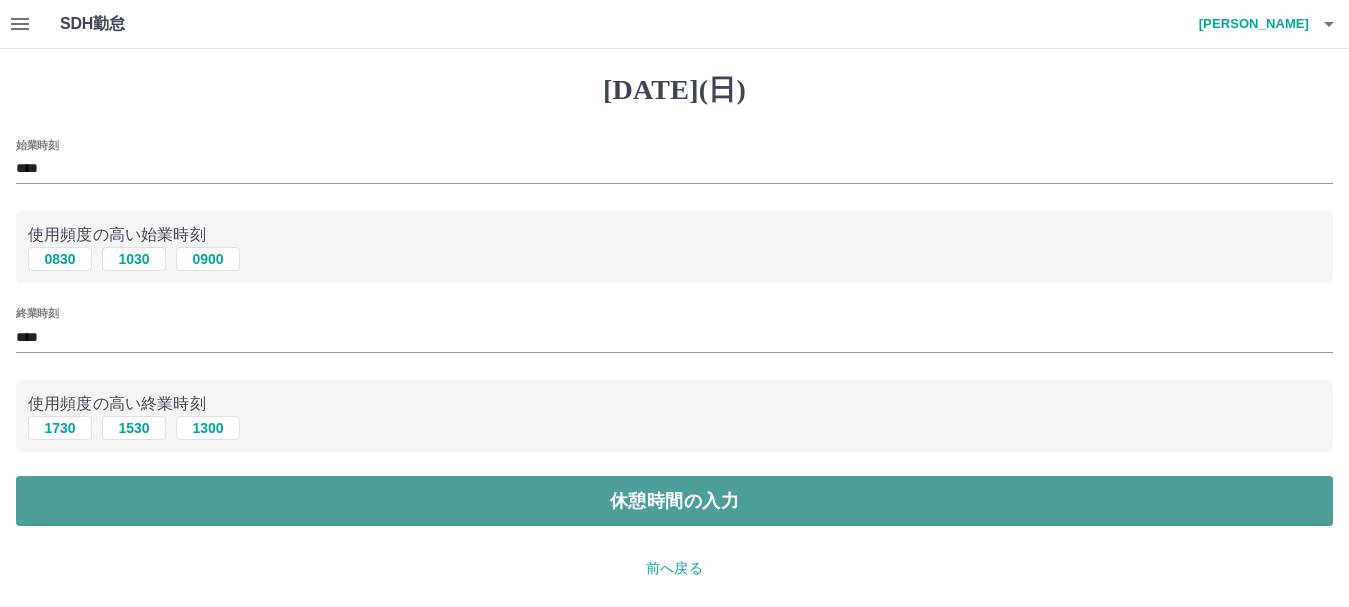 click on "休憩時間の入力" at bounding box center [674, 501] 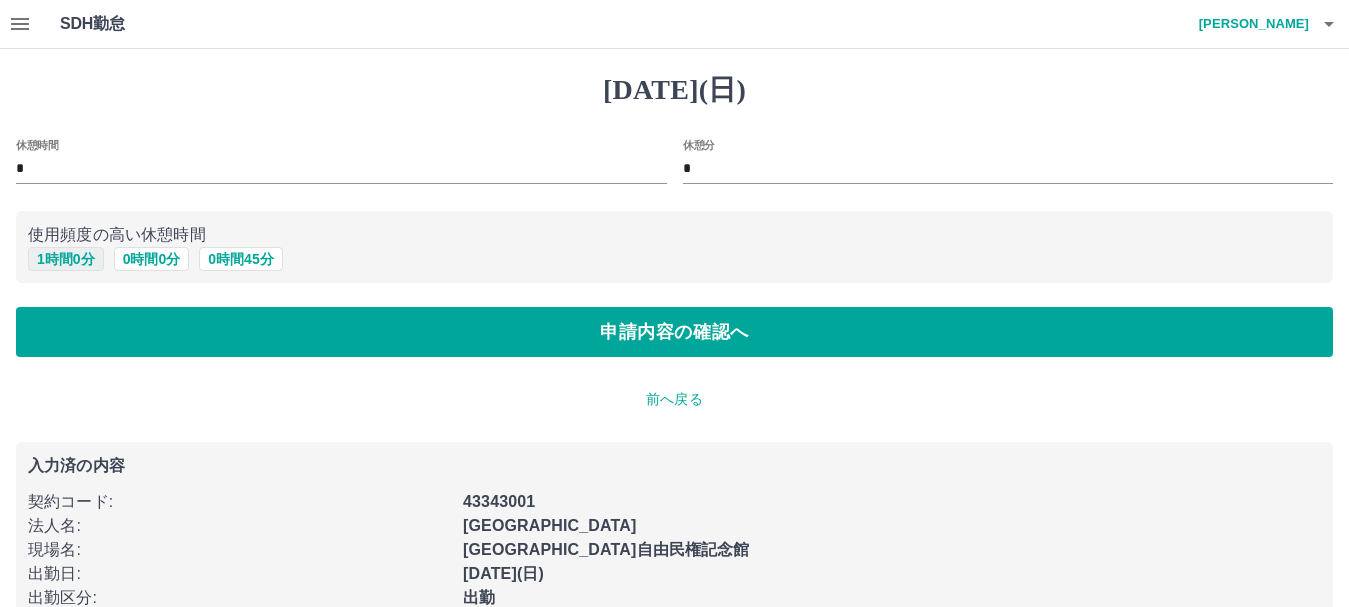 click on "1 時間 0 分" at bounding box center (66, 259) 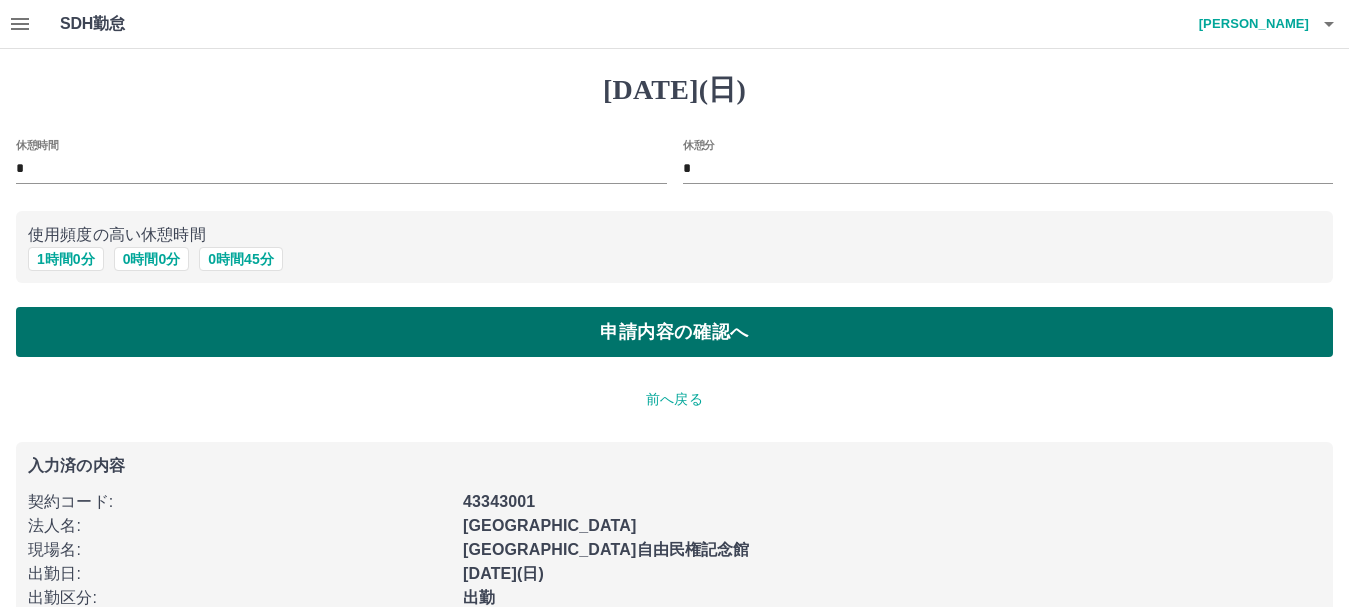 click on "申請内容の確認へ" at bounding box center [674, 332] 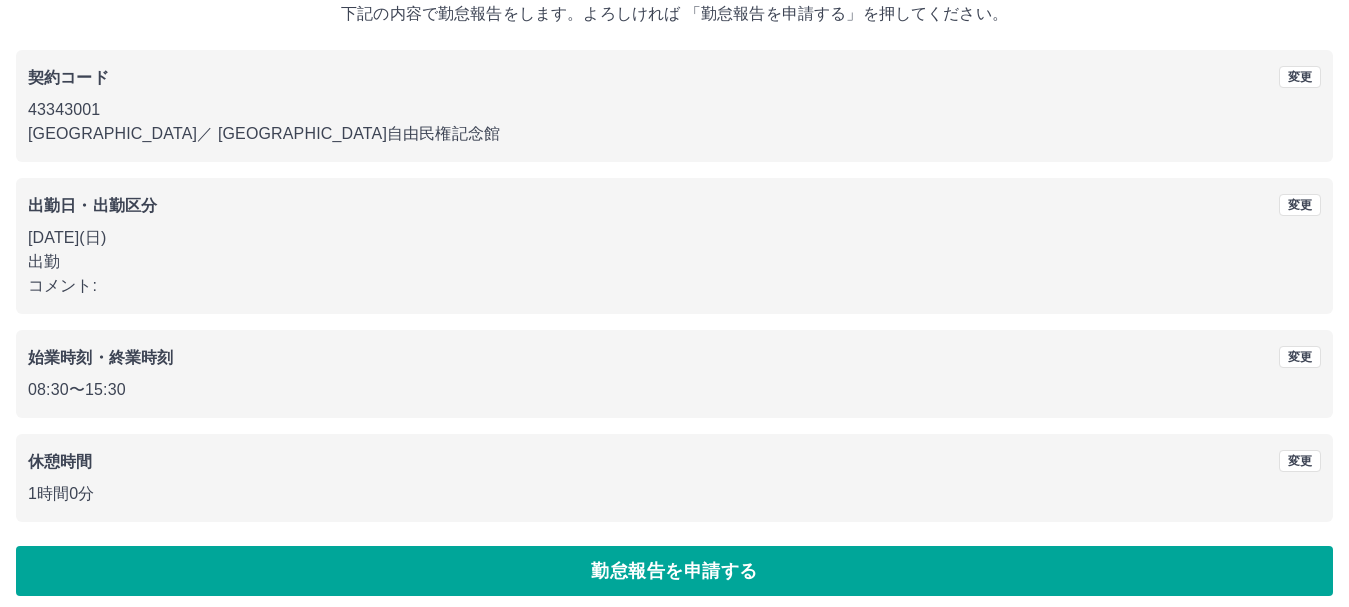 scroll, scrollTop: 142, scrollLeft: 0, axis: vertical 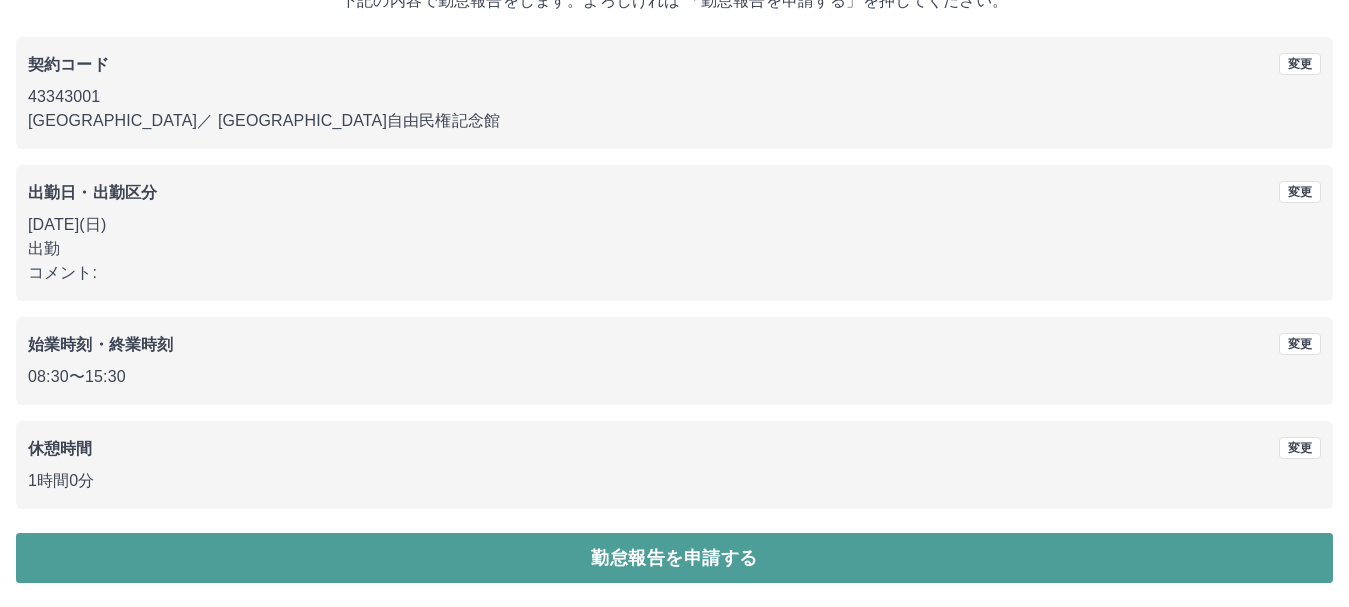 click on "勤怠報告を申請する" at bounding box center [674, 558] 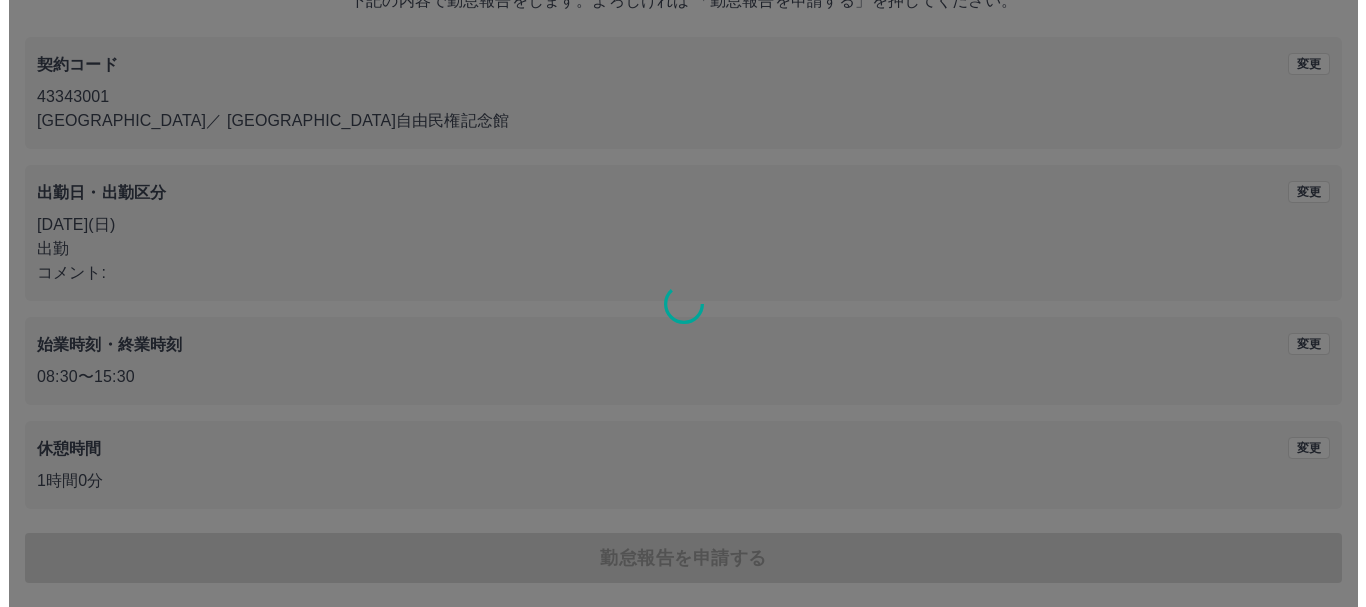 scroll, scrollTop: 0, scrollLeft: 0, axis: both 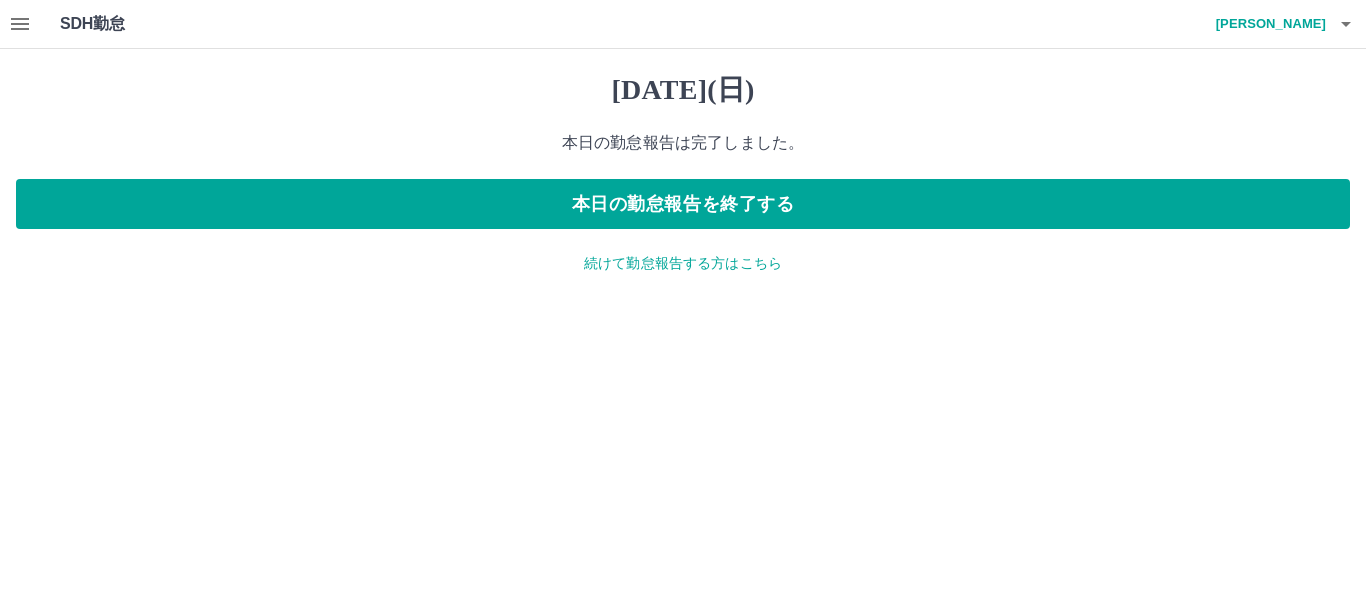 click at bounding box center (20, 24) 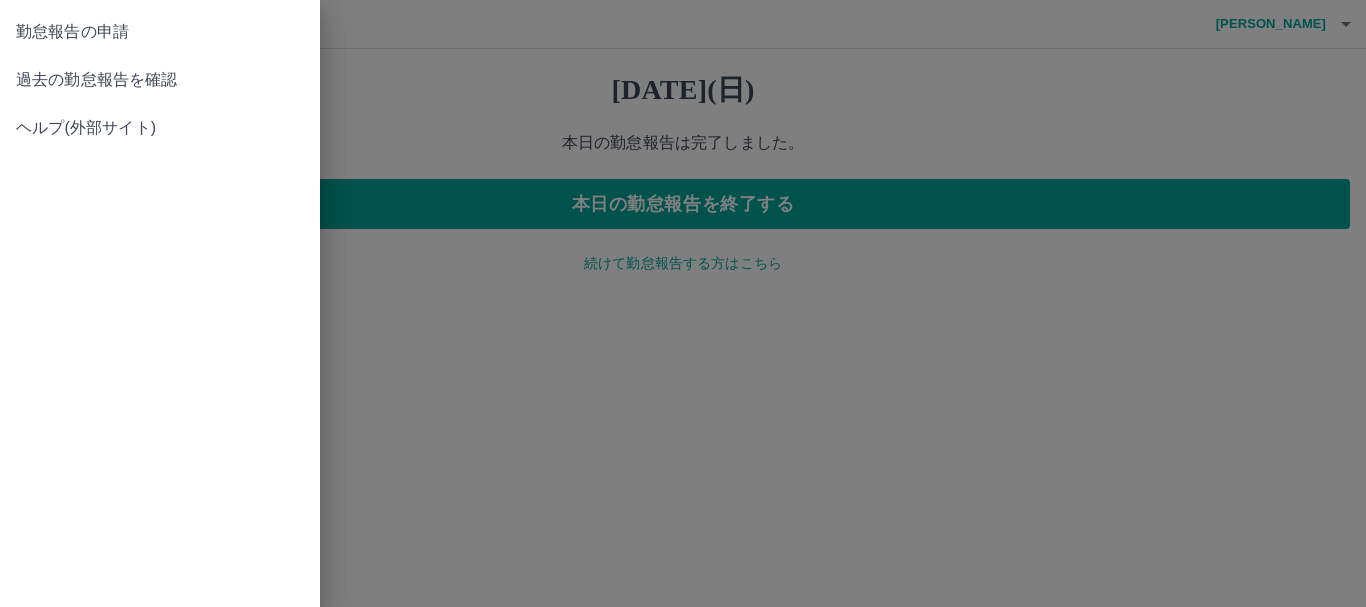 click on "過去の勤怠報告を確認" at bounding box center (160, 80) 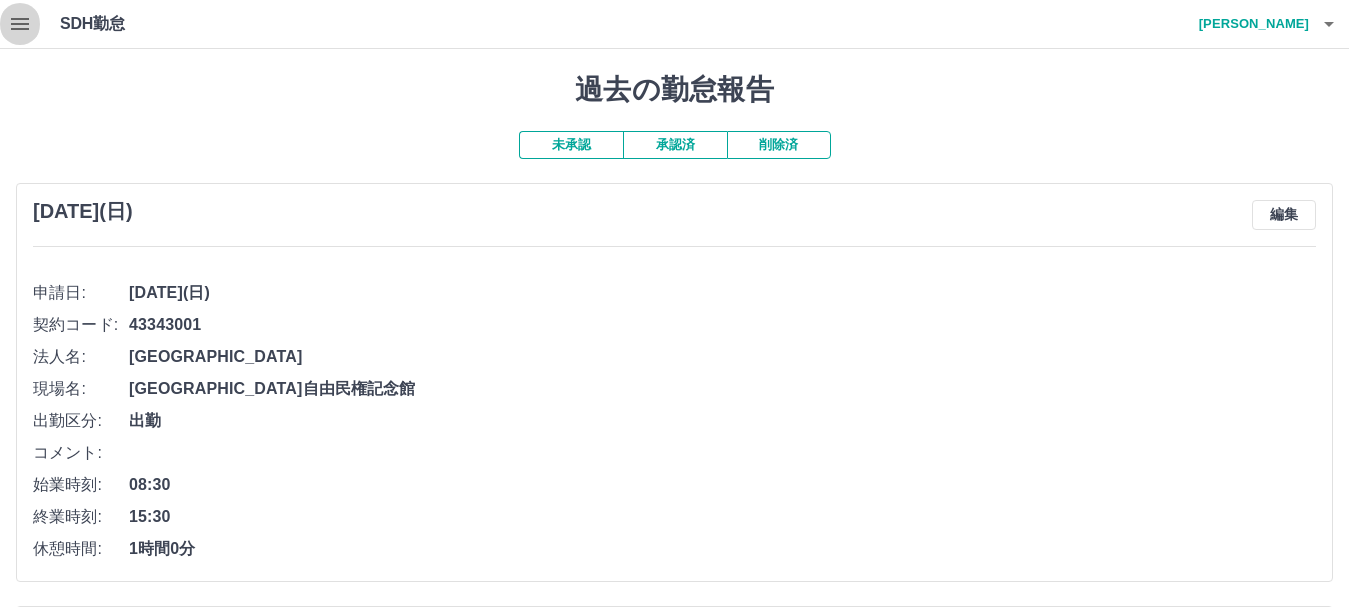 click at bounding box center (20, 24) 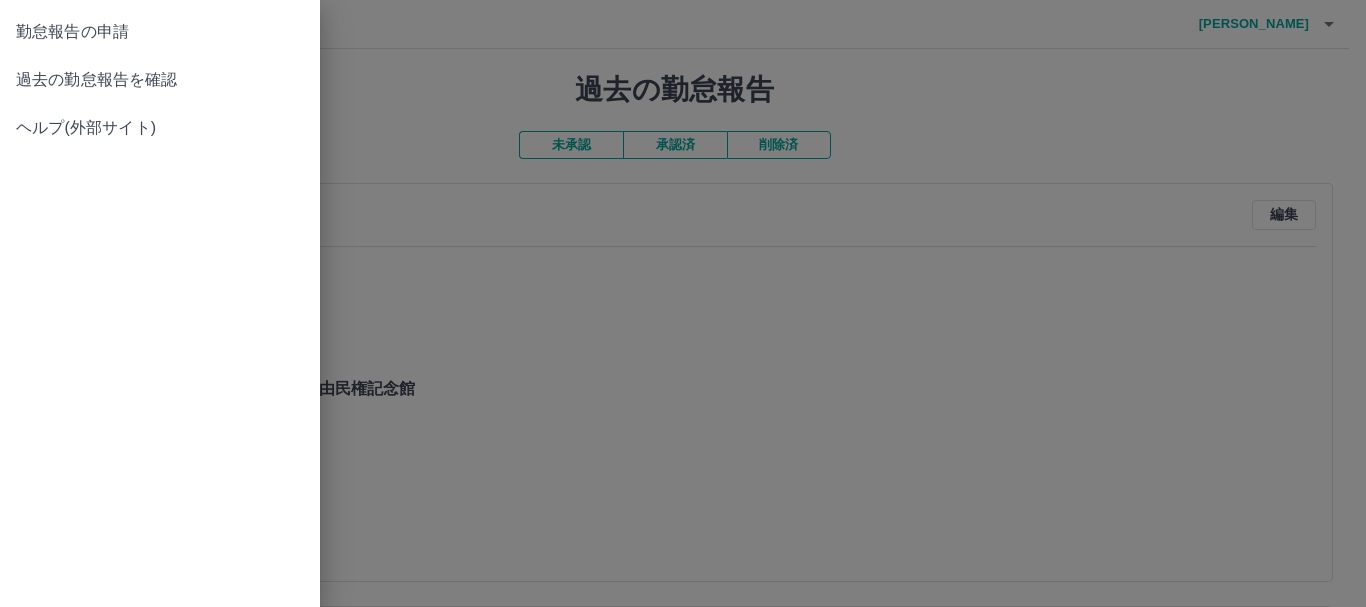 click on "勤怠報告の申請" at bounding box center [160, 32] 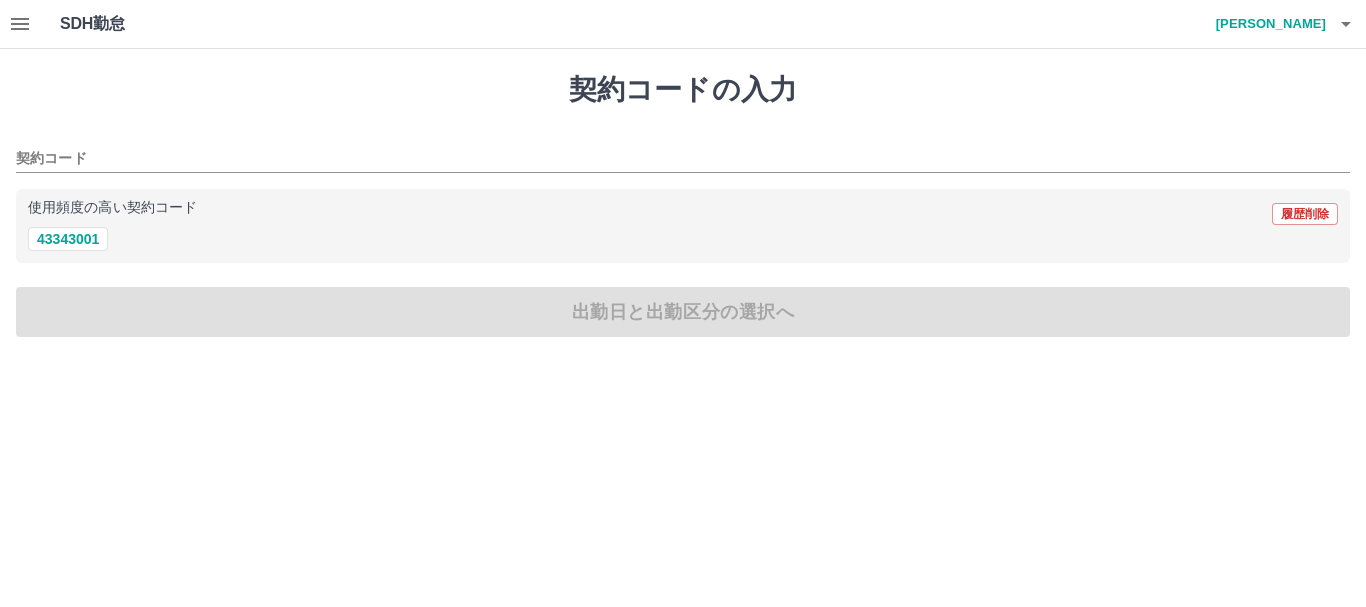 click 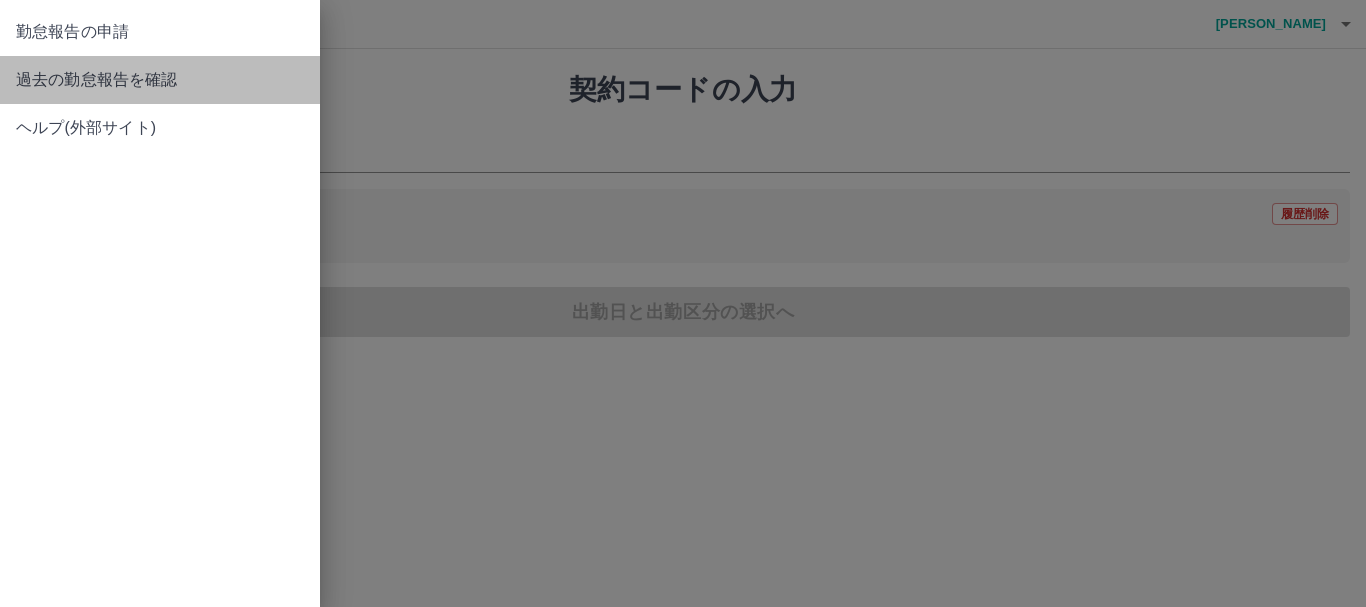drag, startPoint x: 41, startPoint y: 85, endPoint x: 233, endPoint y: 121, distance: 195.34584 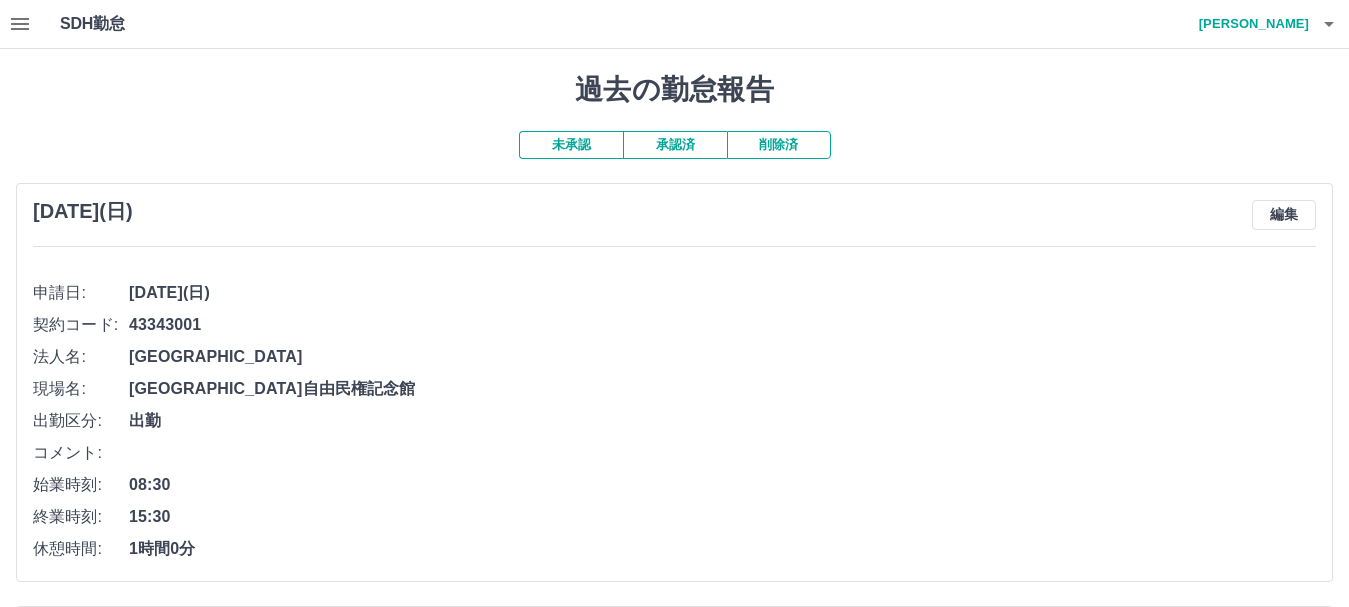 click 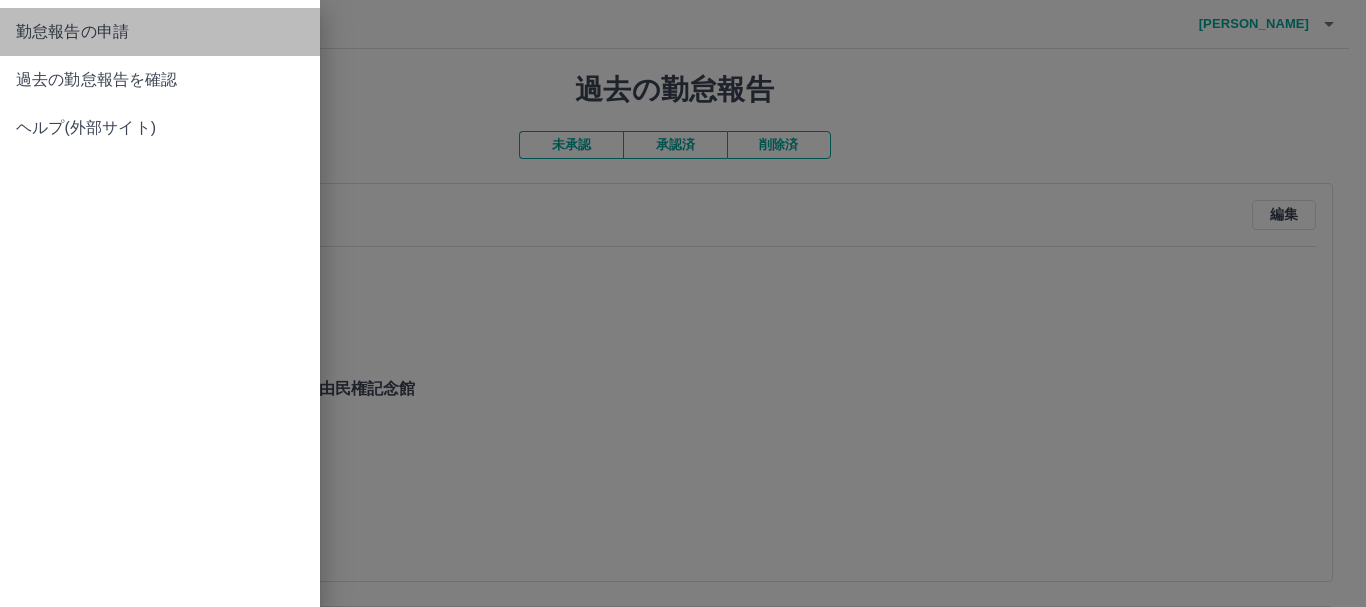 click on "勤怠報告の申請" at bounding box center (160, 32) 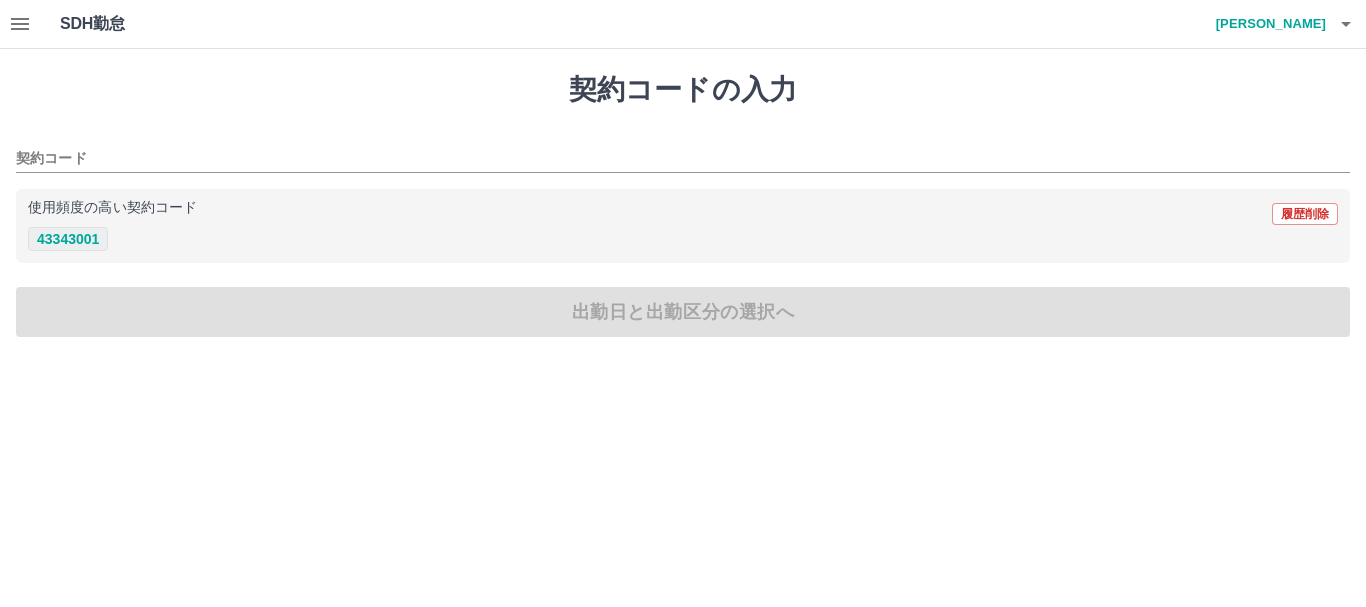 click on "43343001" at bounding box center (68, 239) 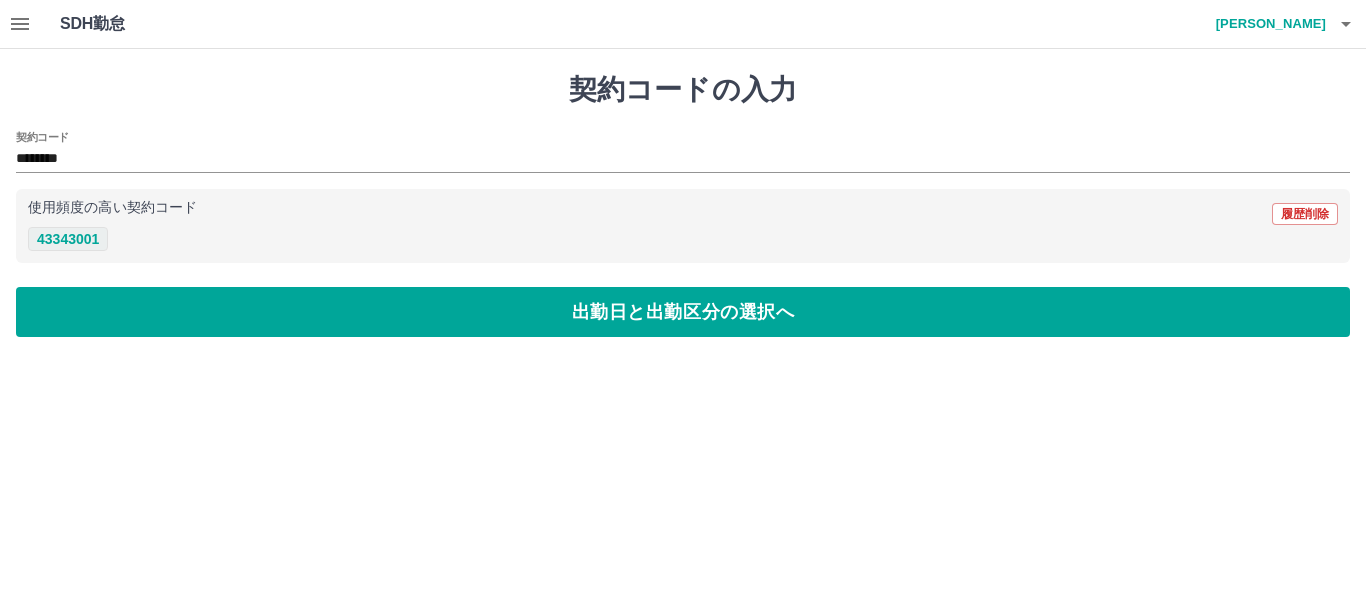 type on "********" 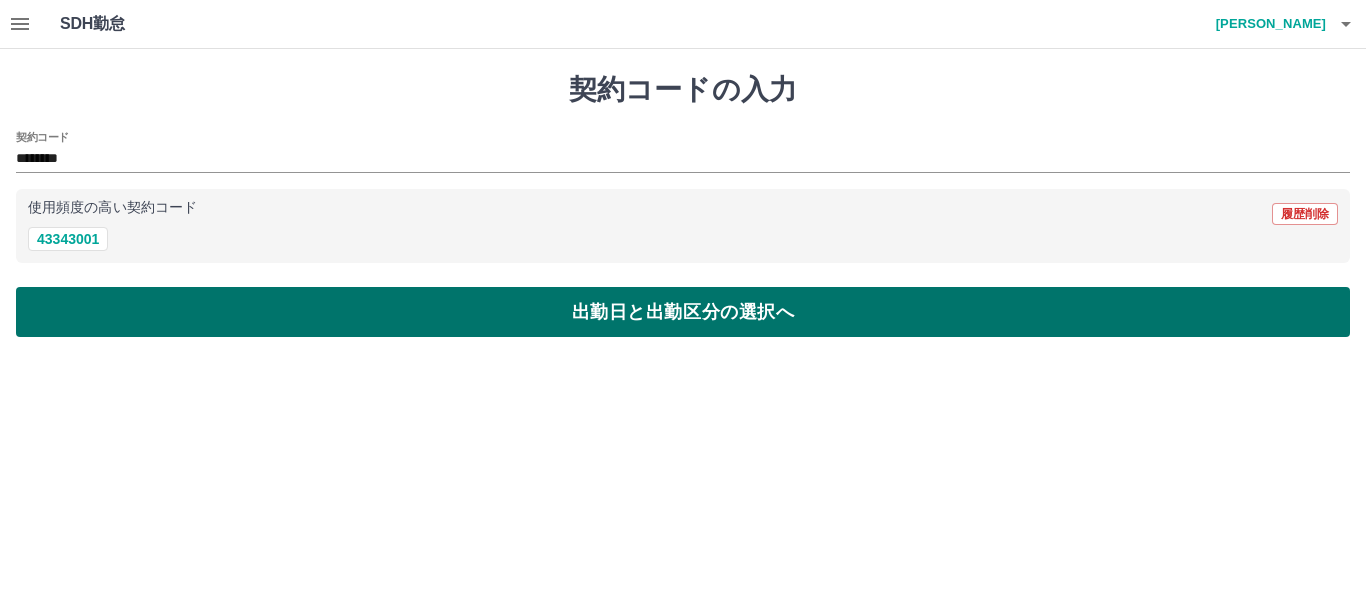 click on "出勤日と出勤区分の選択へ" at bounding box center (683, 312) 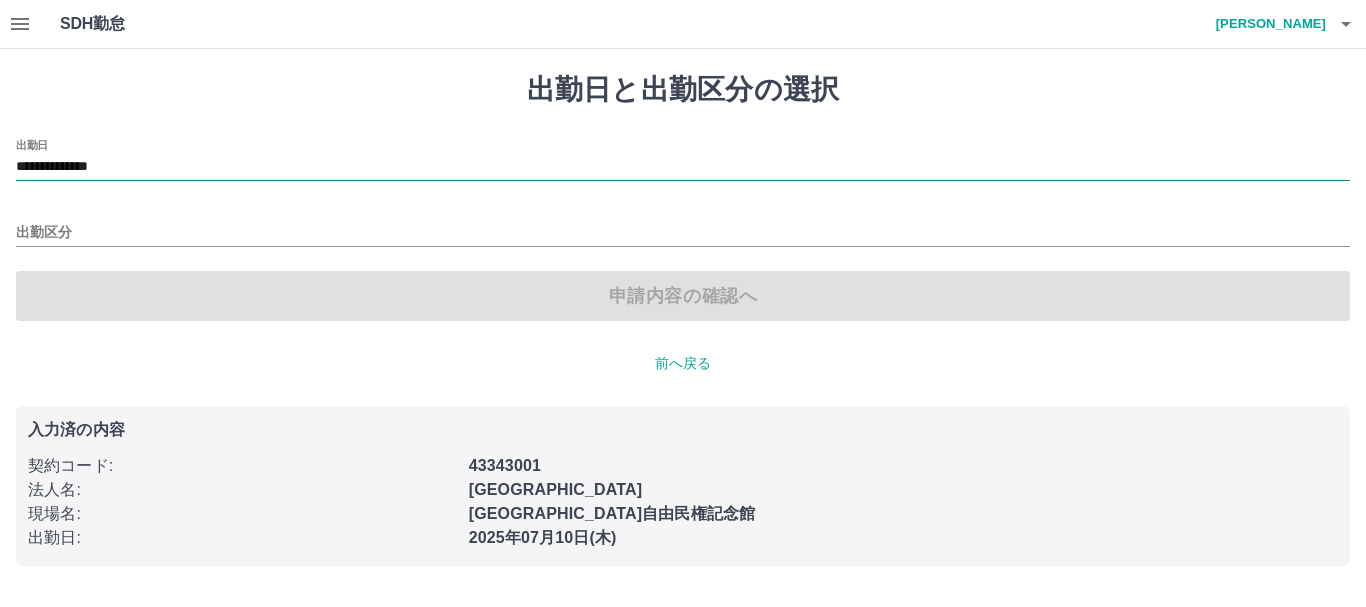 click on "**********" at bounding box center [683, 167] 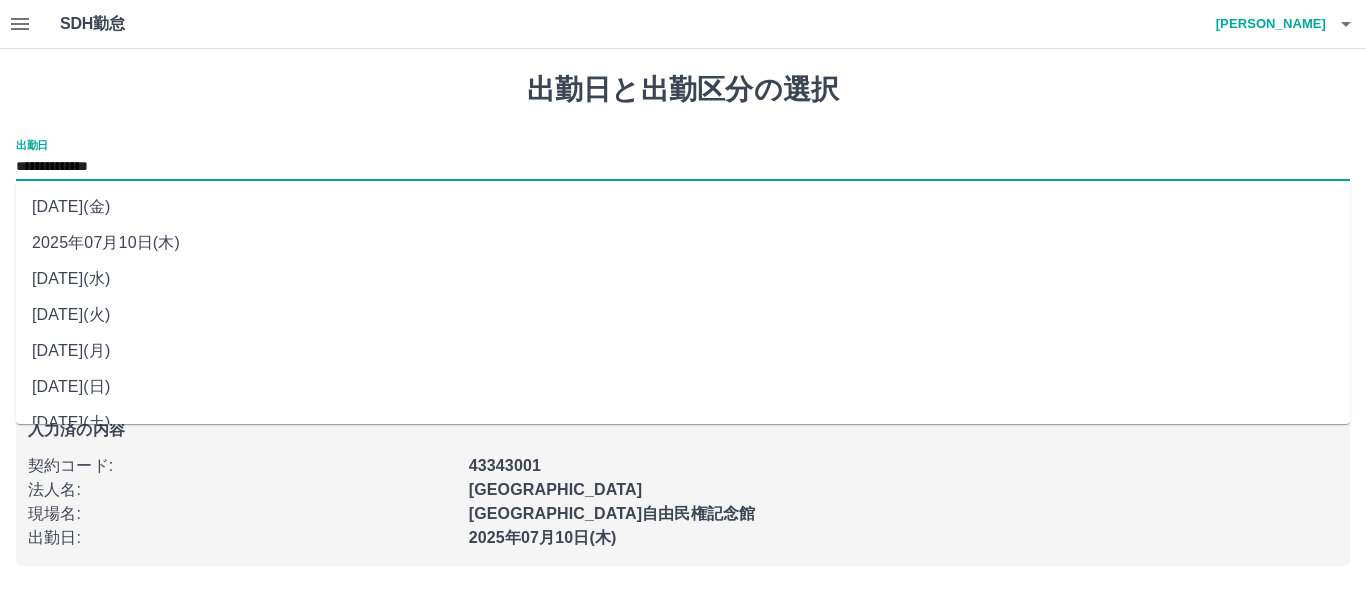 click on "2025年07月07日(月)" at bounding box center (683, 351) 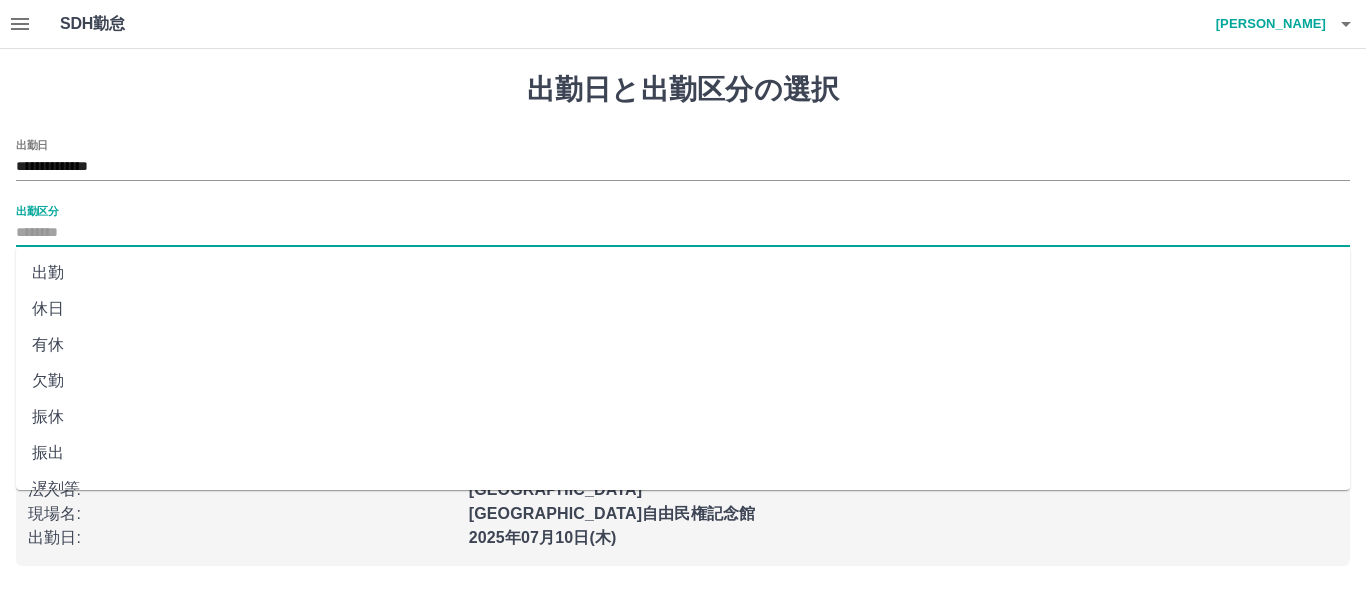 click on "出勤区分" at bounding box center (683, 233) 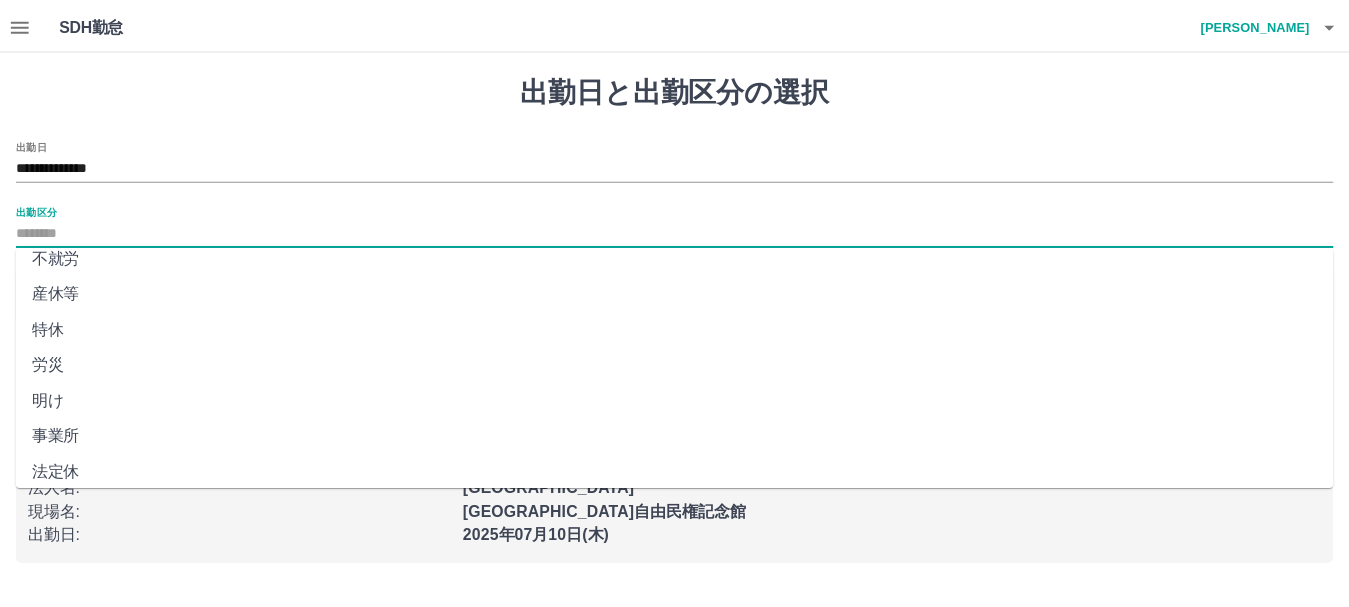 scroll, scrollTop: 400, scrollLeft: 0, axis: vertical 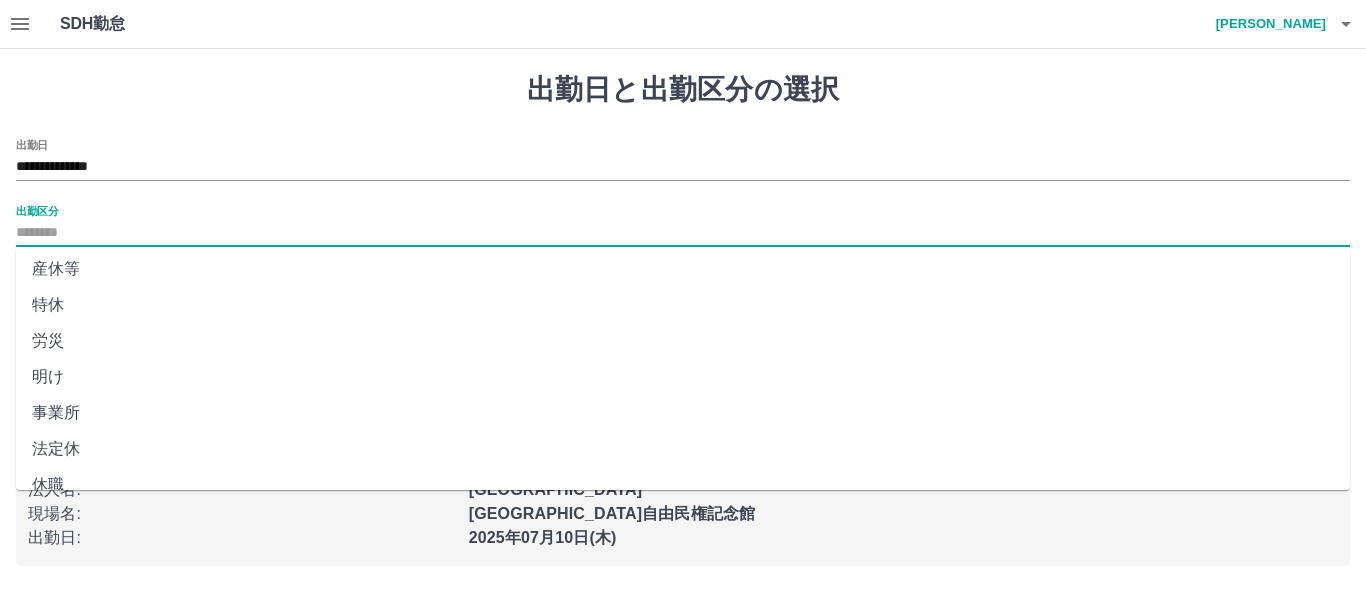 click on "法定休" at bounding box center (683, 449) 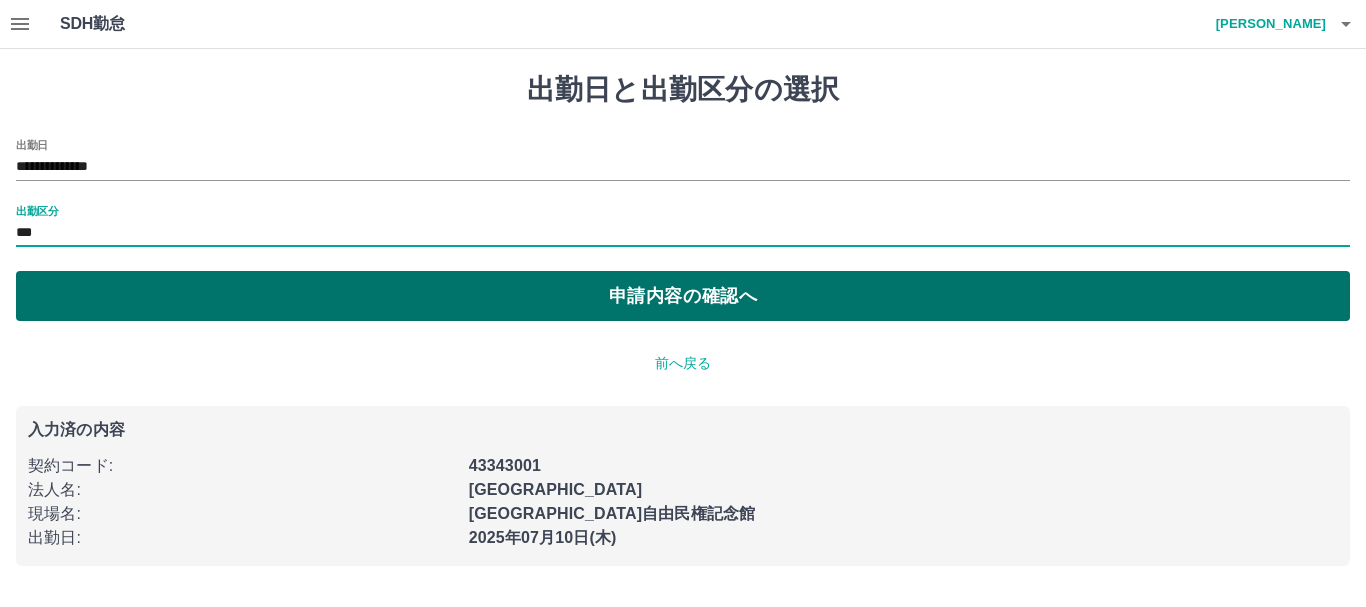 click on "申請内容の確認へ" at bounding box center (683, 296) 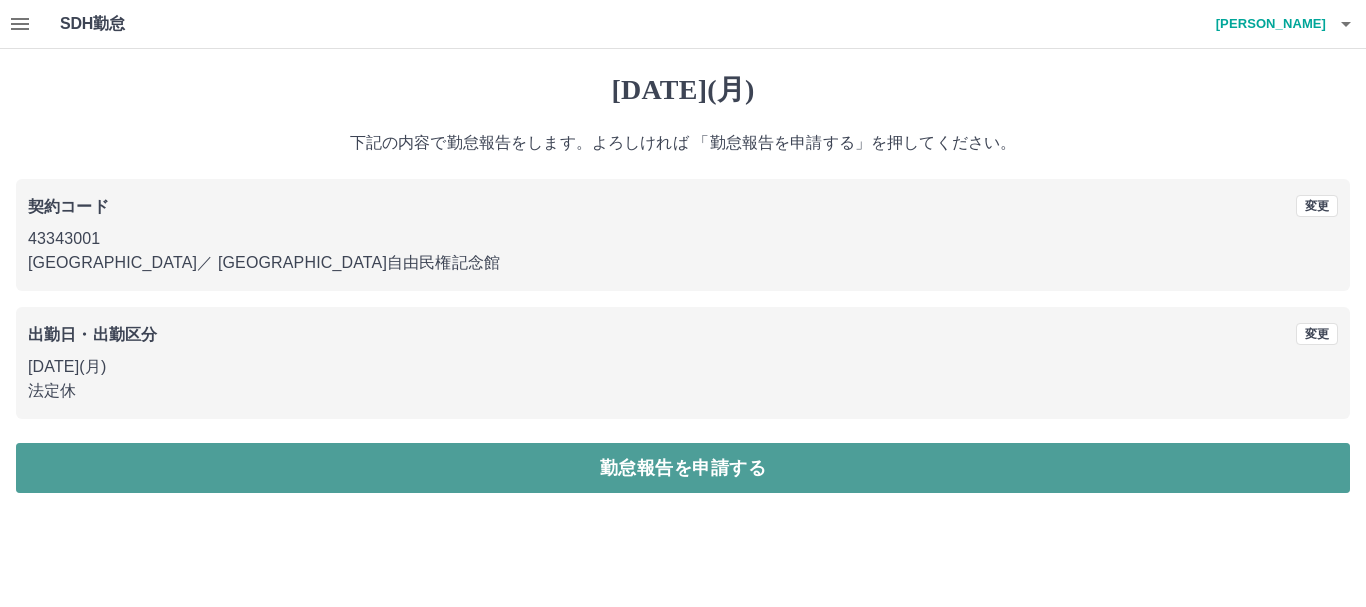 click on "勤怠報告を申請する" at bounding box center (683, 468) 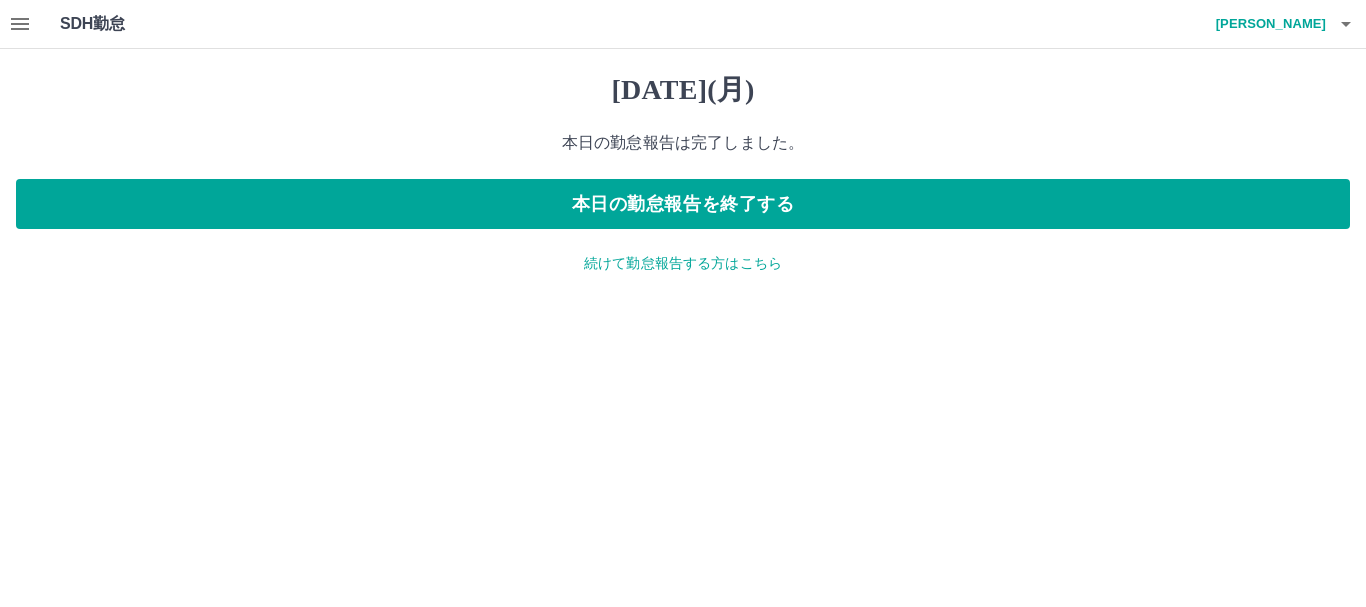 click 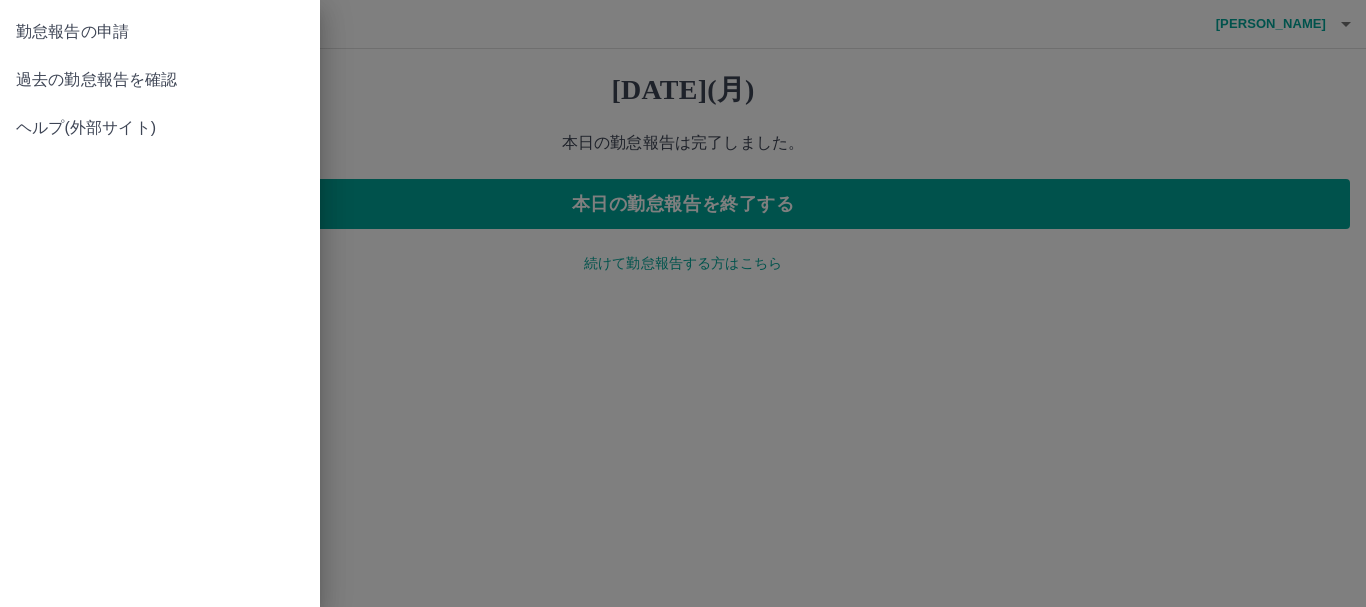 click on "勤怠報告の申請" at bounding box center (160, 32) 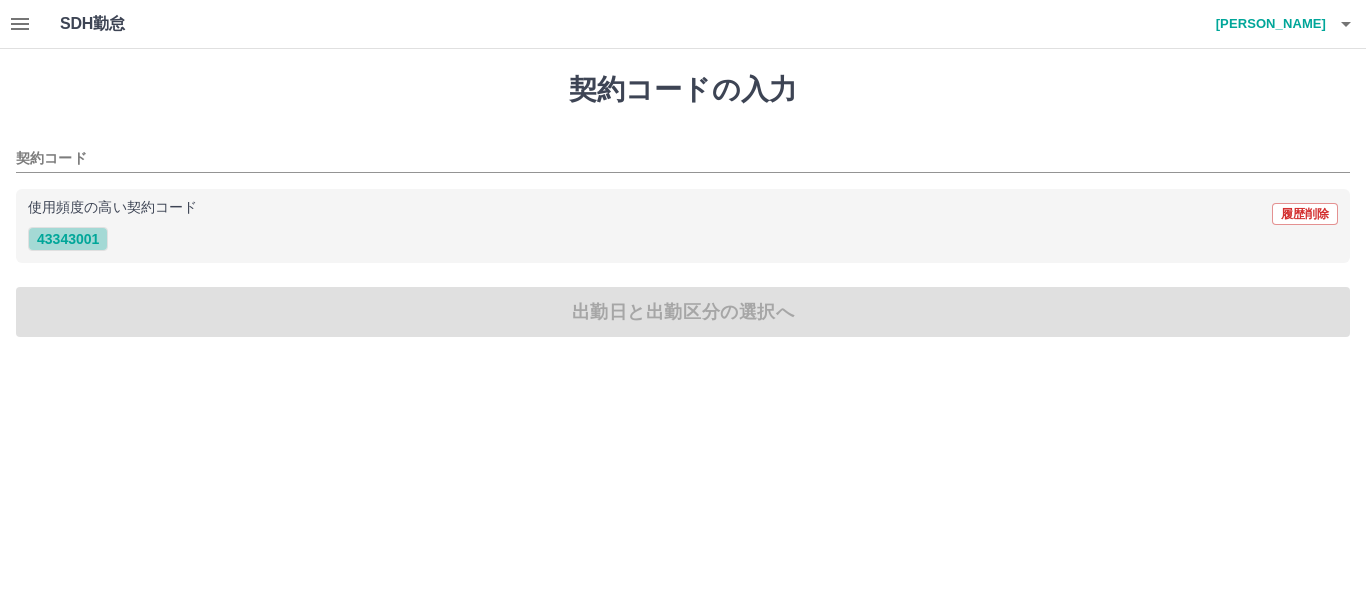 click on "43343001" at bounding box center [68, 239] 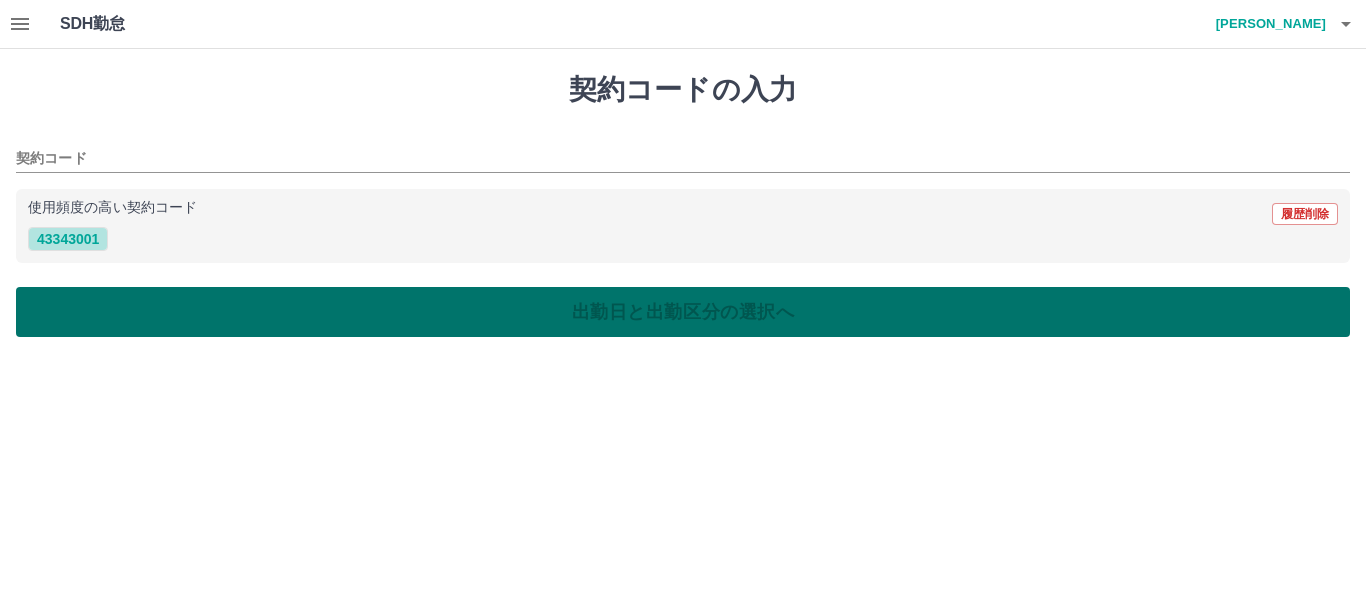 type on "********" 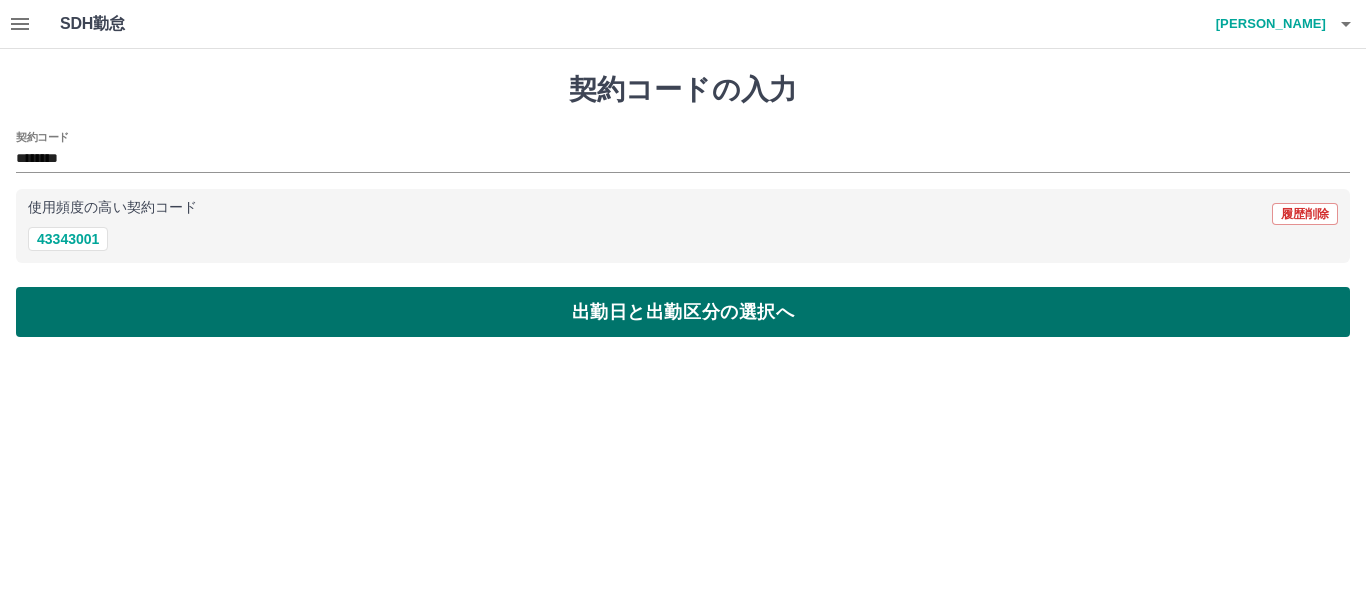click on "出勤日と出勤区分の選択へ" at bounding box center (683, 312) 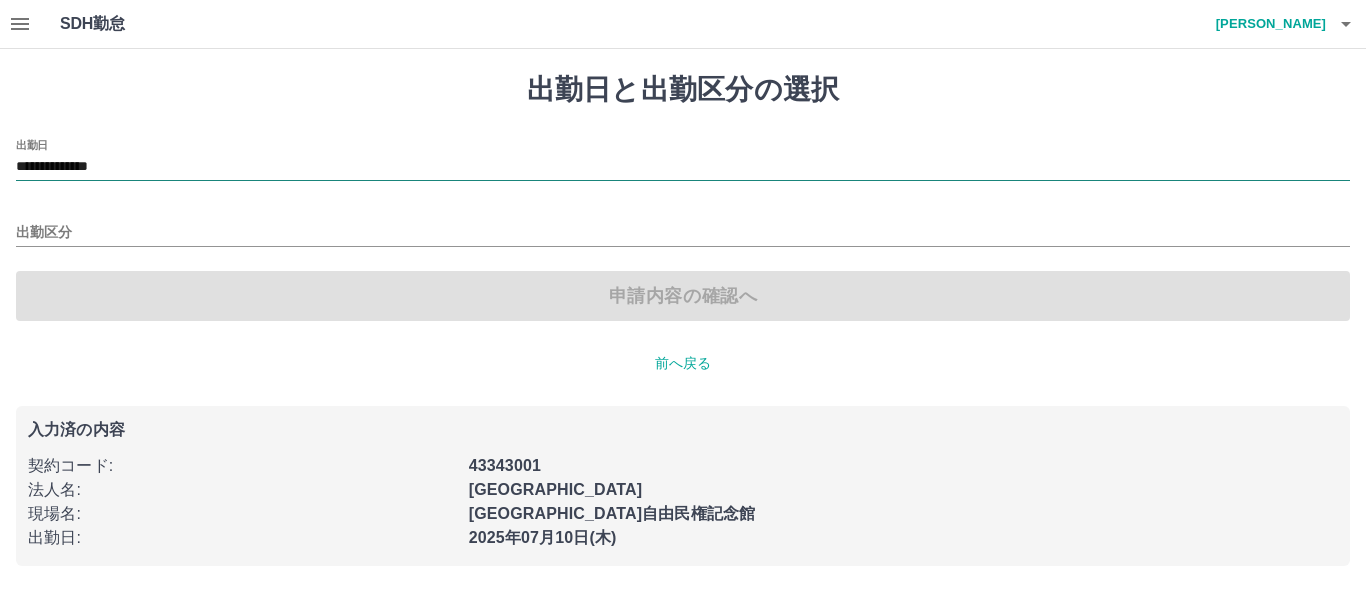 click on "**********" at bounding box center [683, 167] 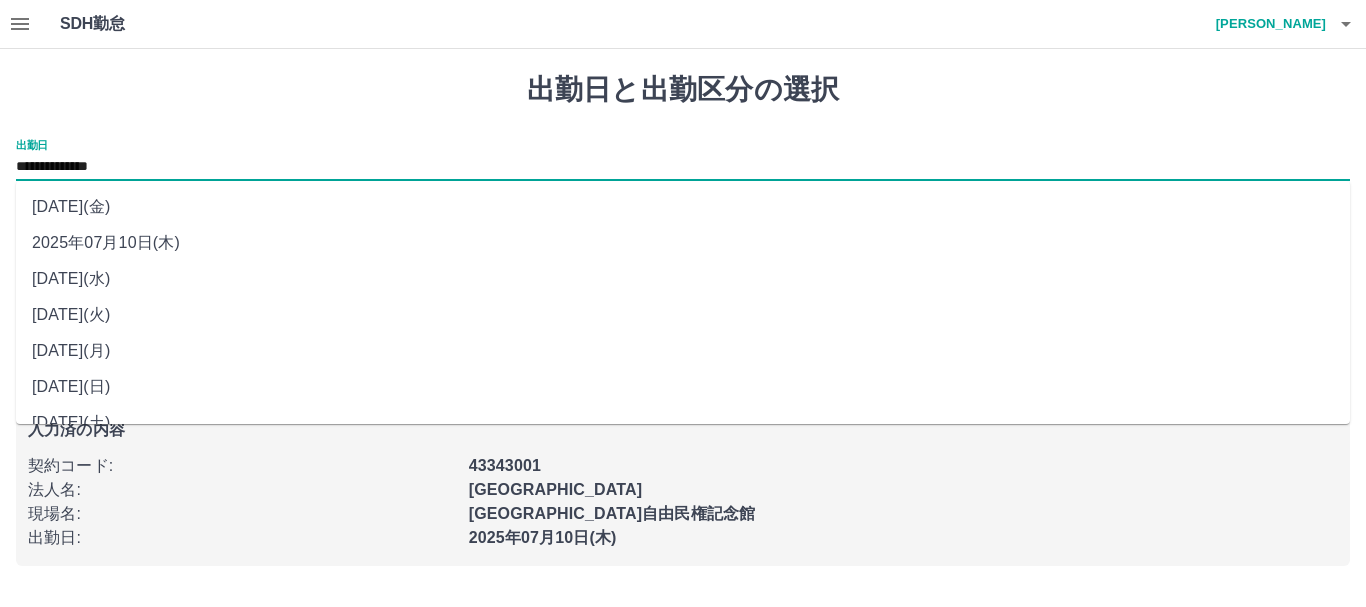 click on "2025年07月08日(火)" at bounding box center [683, 315] 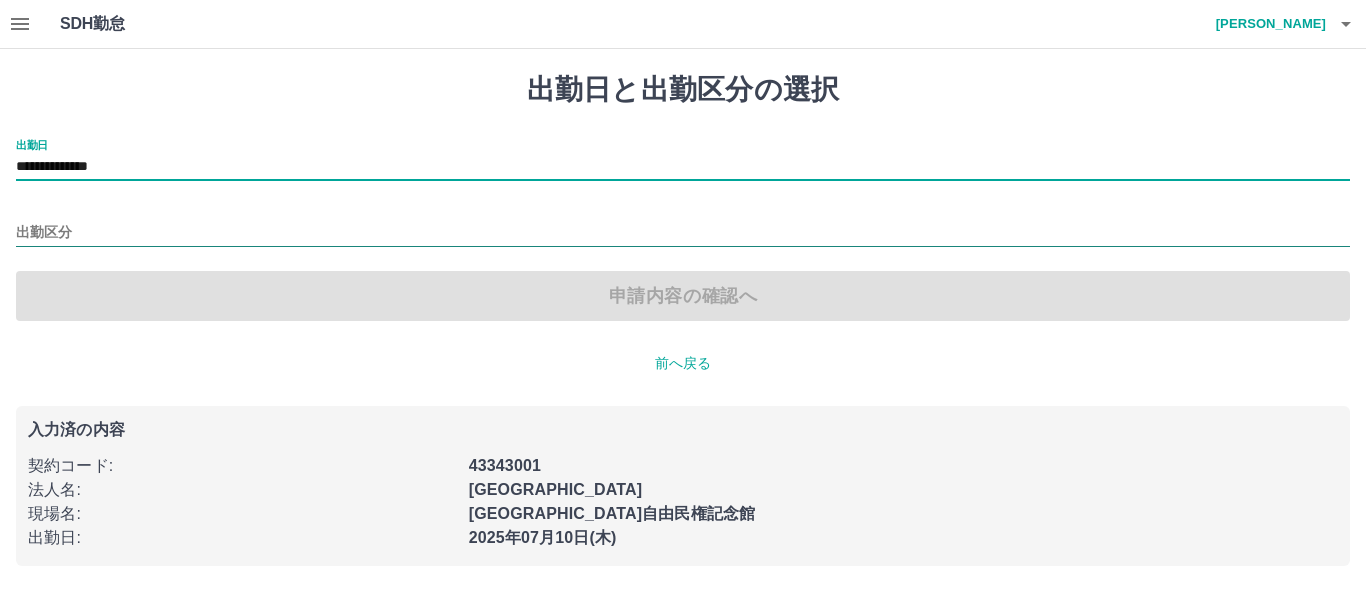 click on "出勤区分" at bounding box center [683, 233] 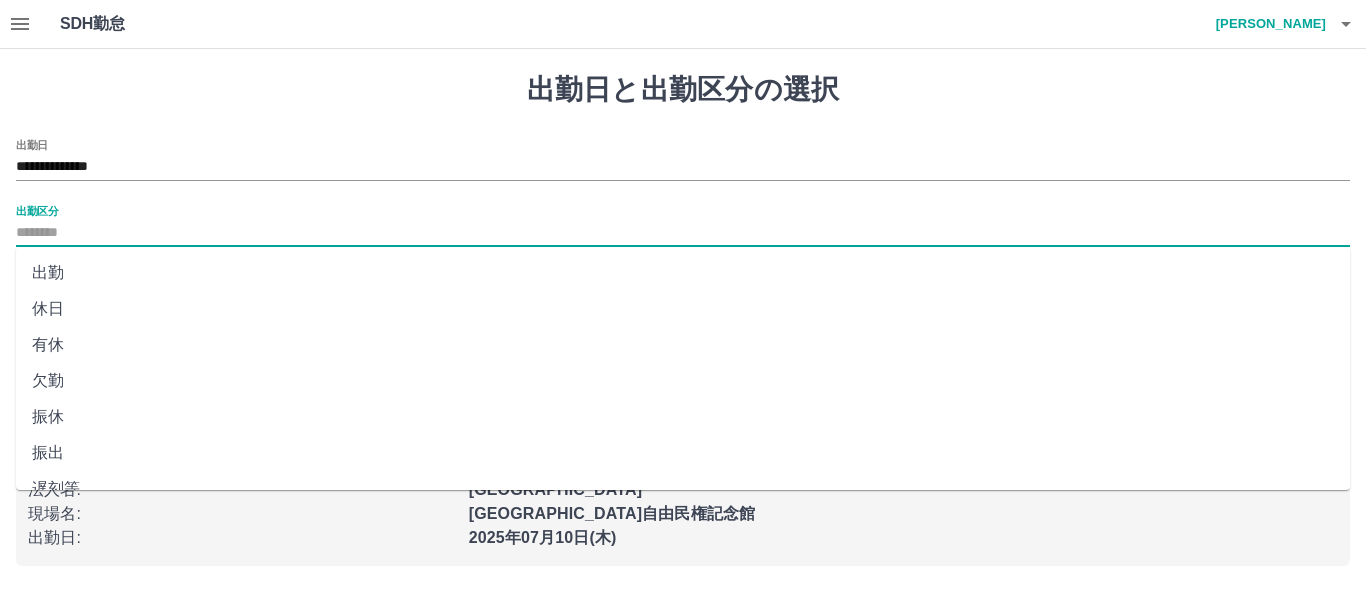 click on "休日" at bounding box center [683, 309] 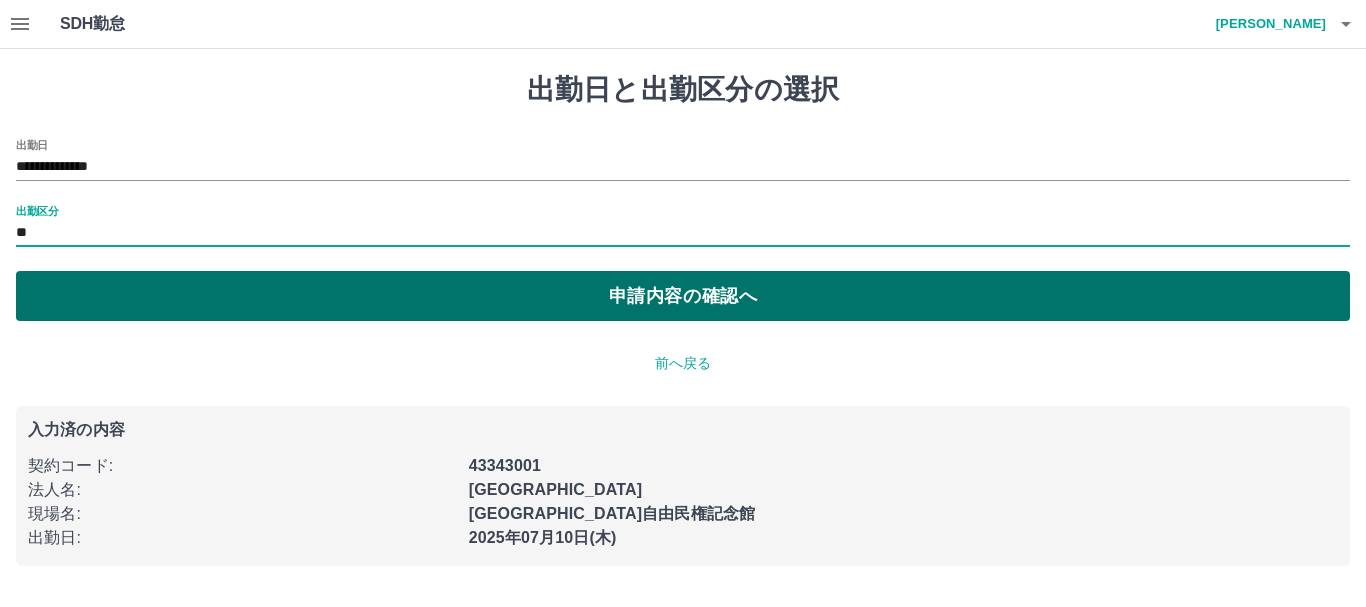 click on "申請内容の確認へ" at bounding box center (683, 296) 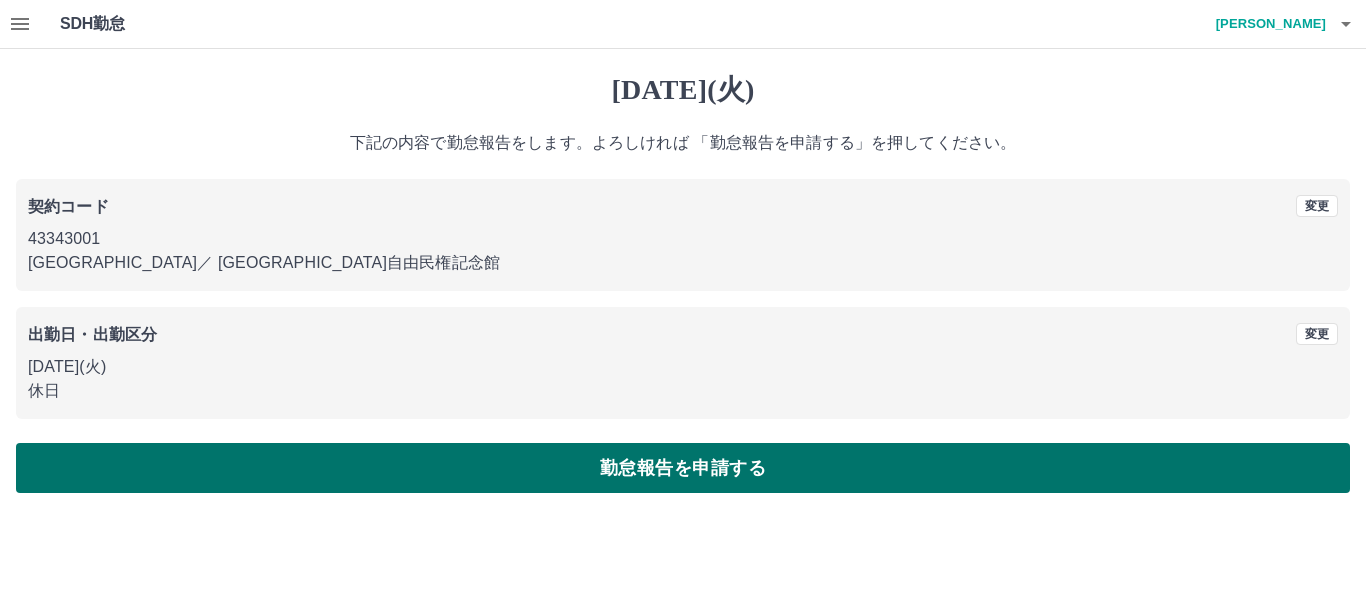 click on "勤怠報告を申請する" at bounding box center (683, 468) 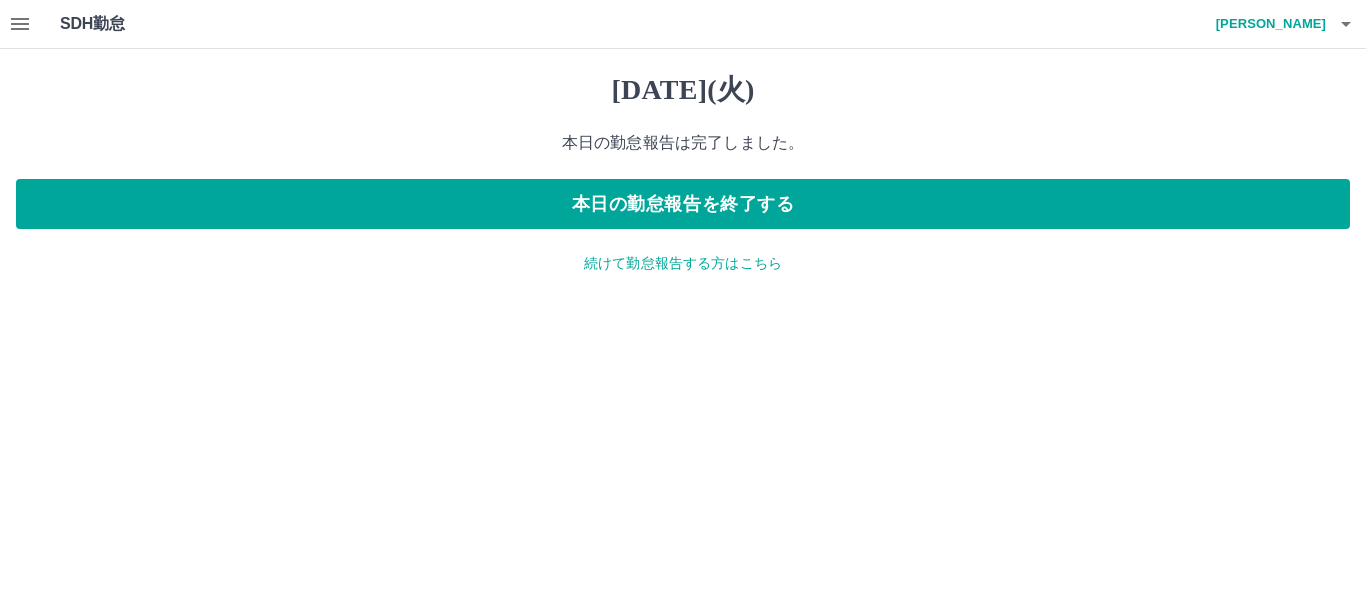 click 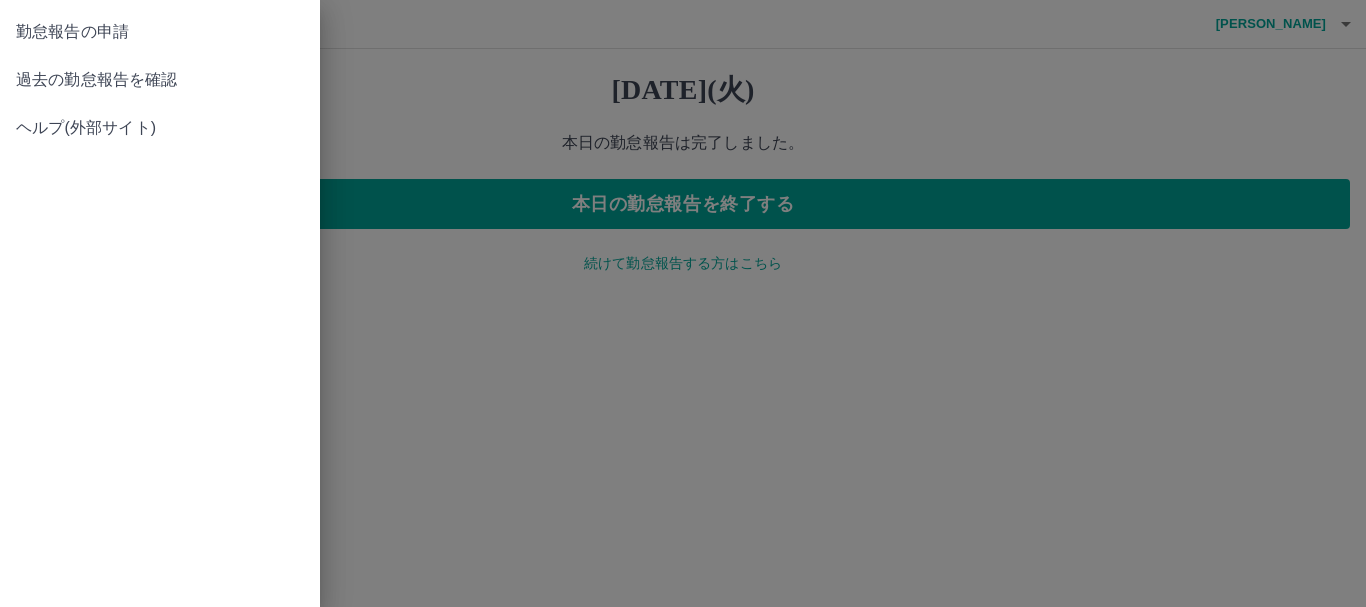 click on "勤怠報告の申請" at bounding box center [160, 32] 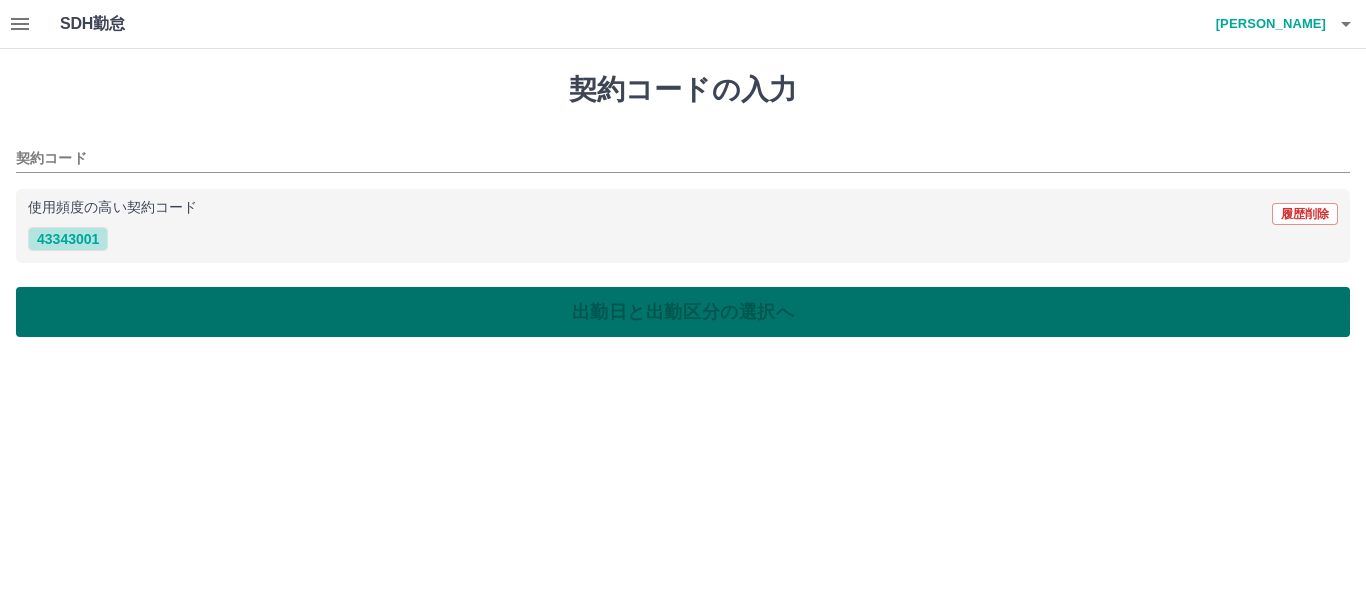 drag, startPoint x: 79, startPoint y: 244, endPoint x: 596, endPoint y: 333, distance: 524.6046 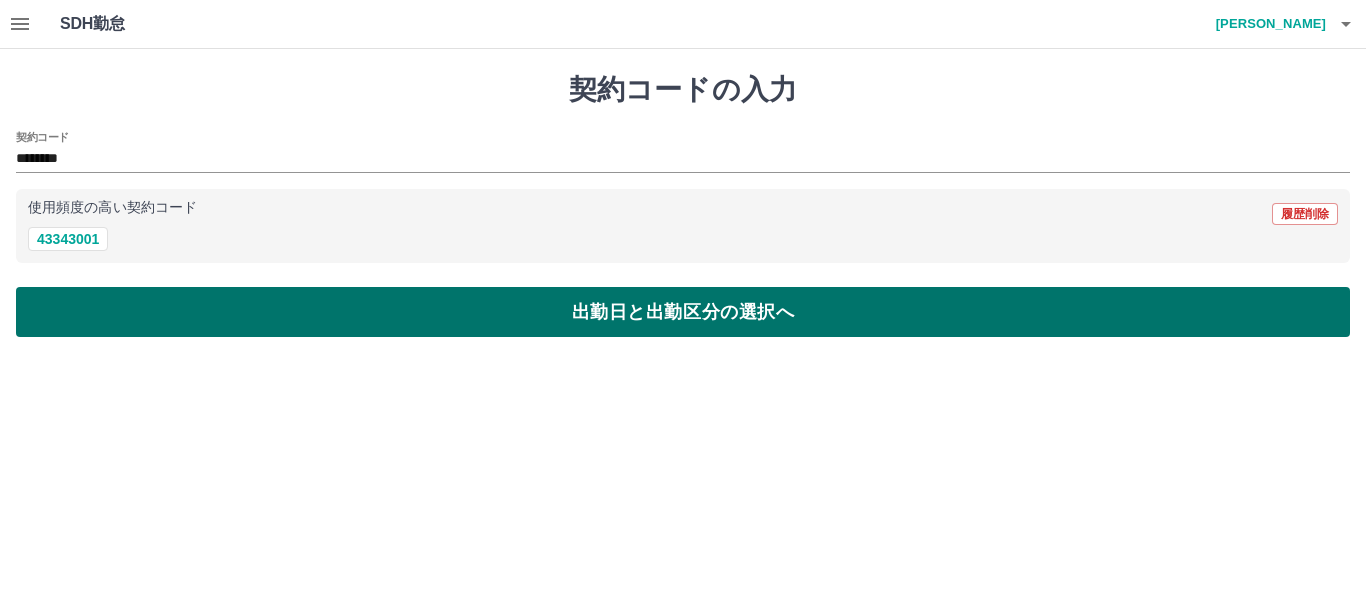 click on "出勤日と出勤区分の選択へ" at bounding box center [683, 312] 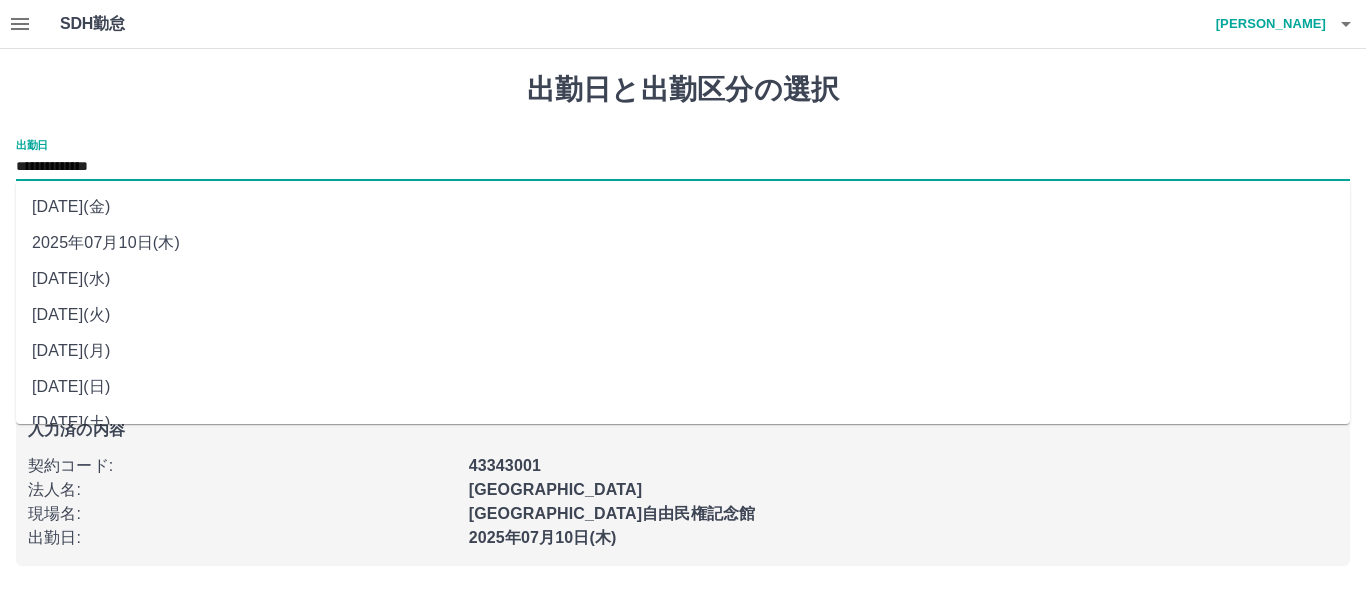 click on "**********" at bounding box center (683, 167) 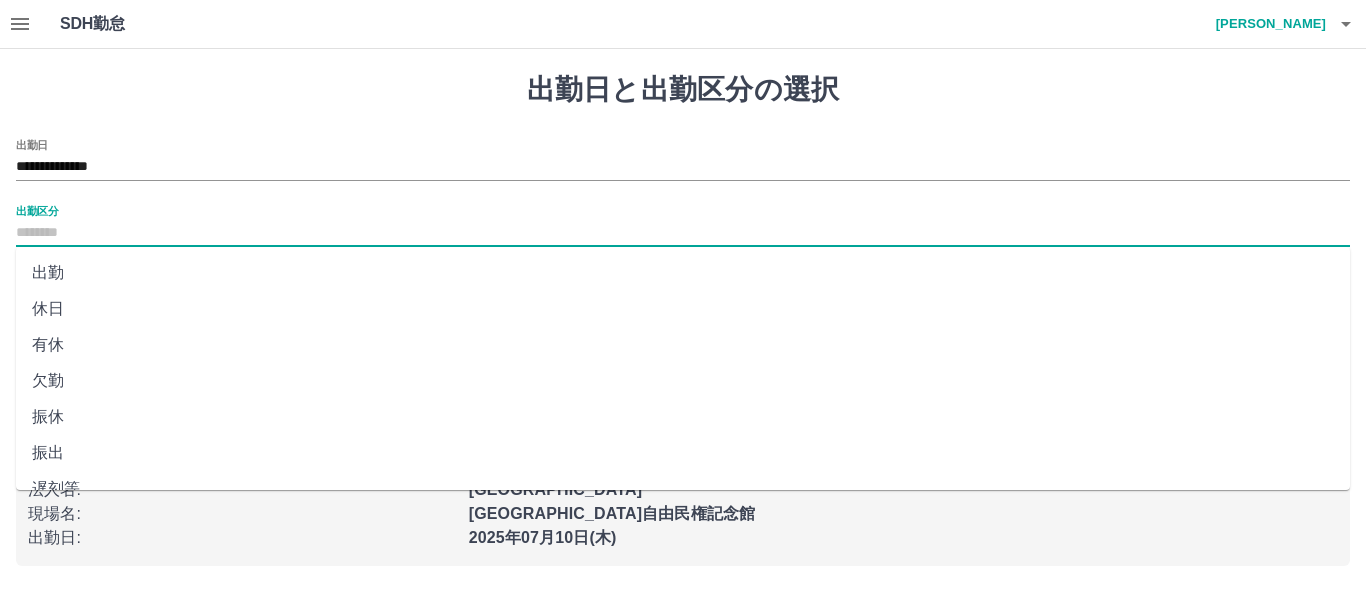 click on "出勤区分" at bounding box center [683, 233] 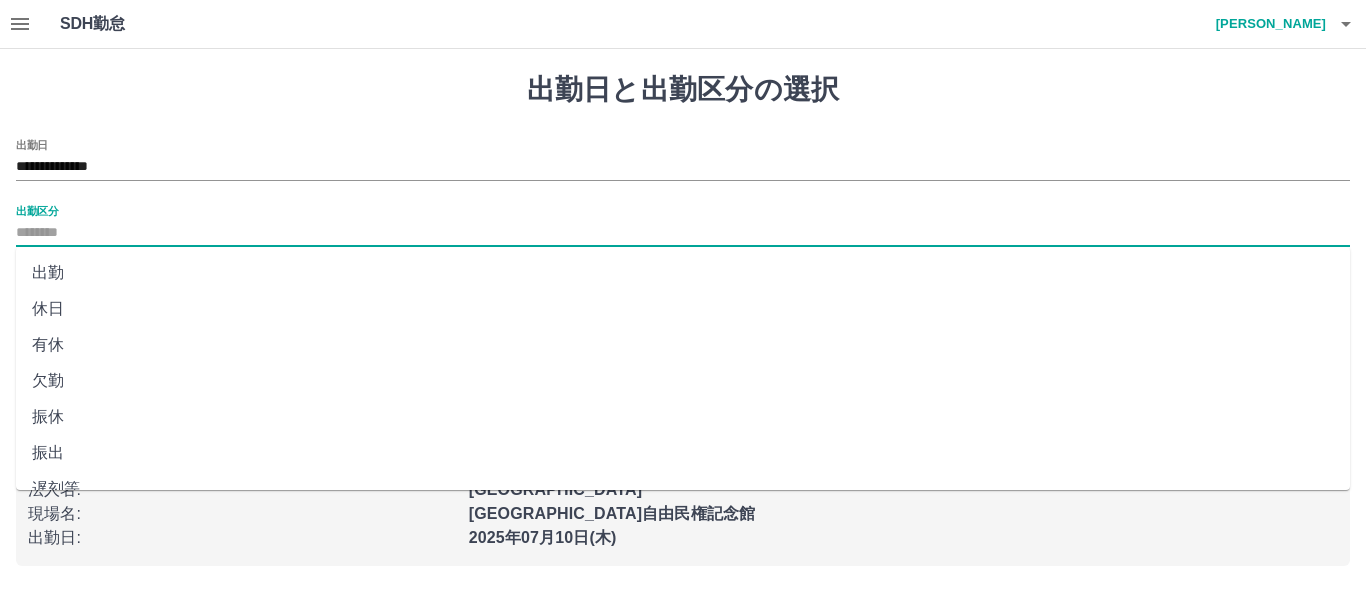 click on "出勤" at bounding box center [683, 273] 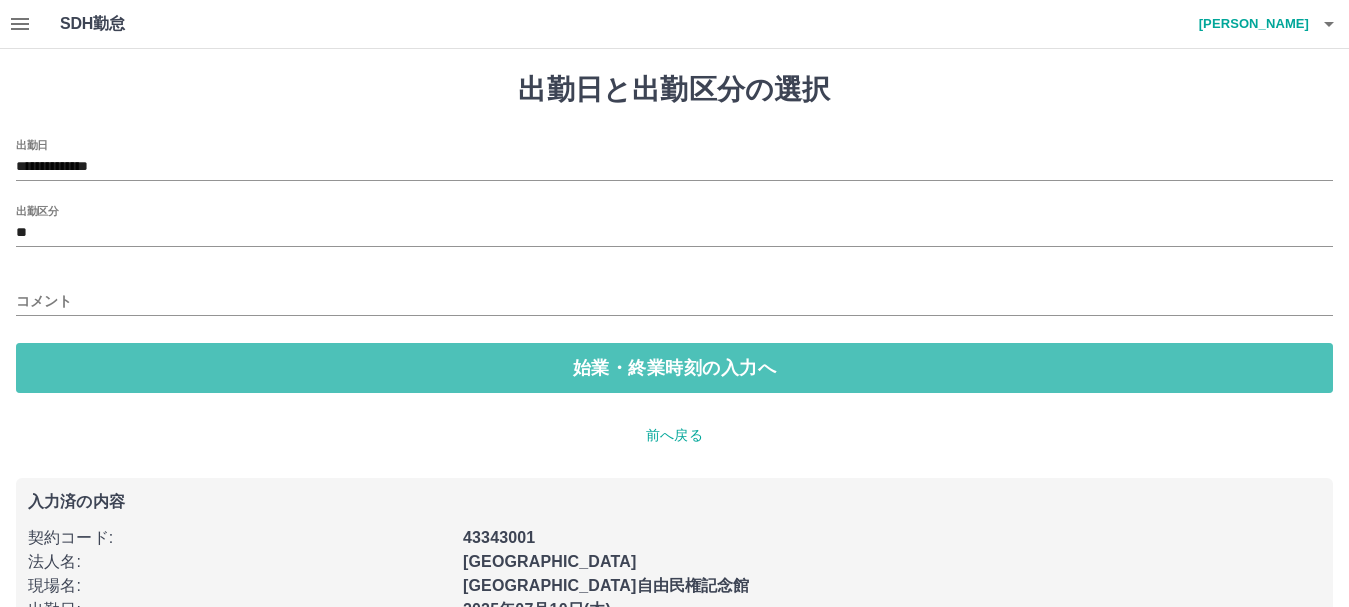 drag, startPoint x: 684, startPoint y: 364, endPoint x: 550, endPoint y: 358, distance: 134.13426 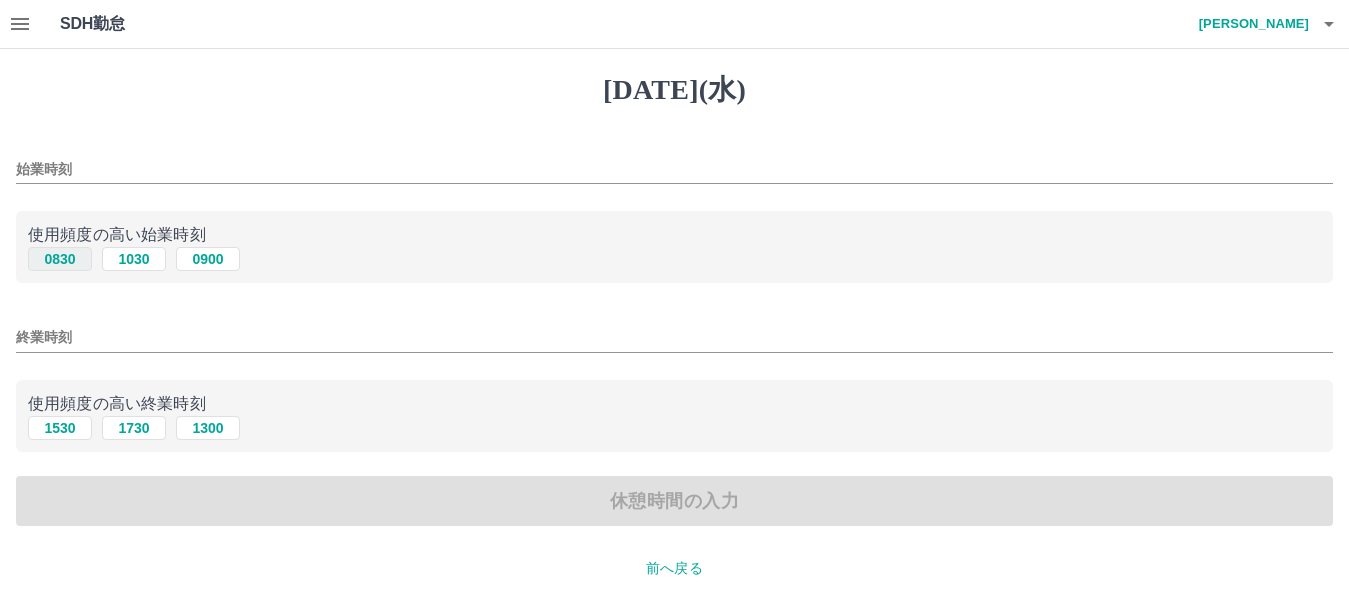 click on "0830" at bounding box center (60, 259) 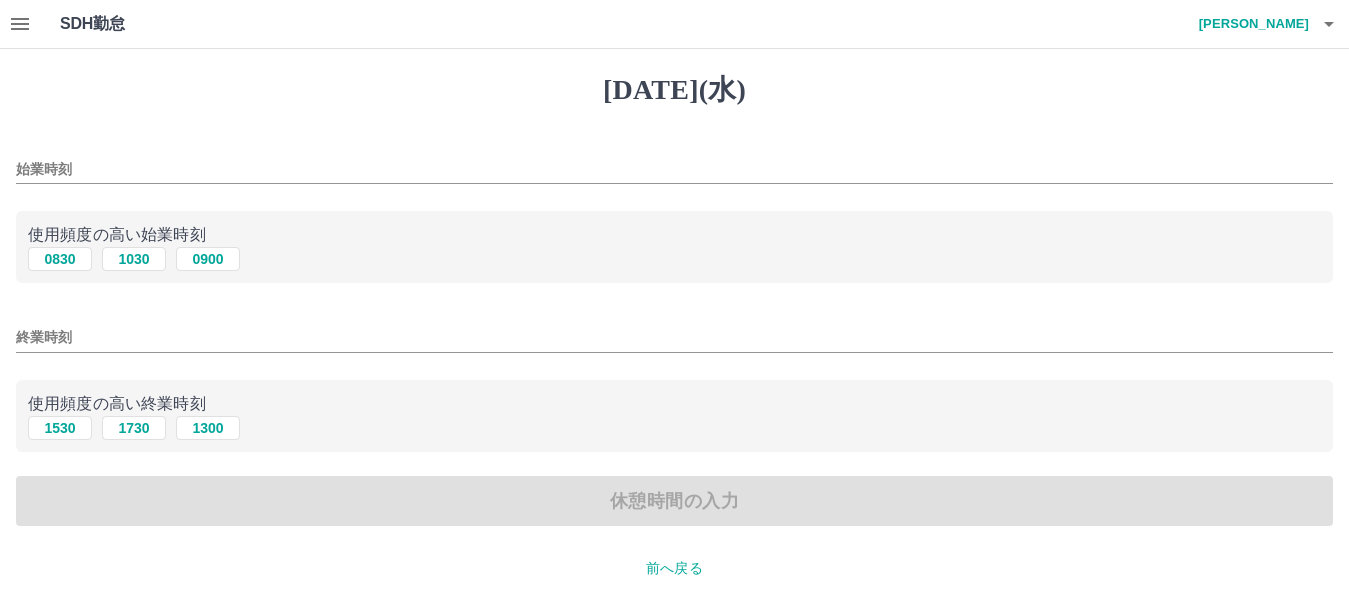 type on "****" 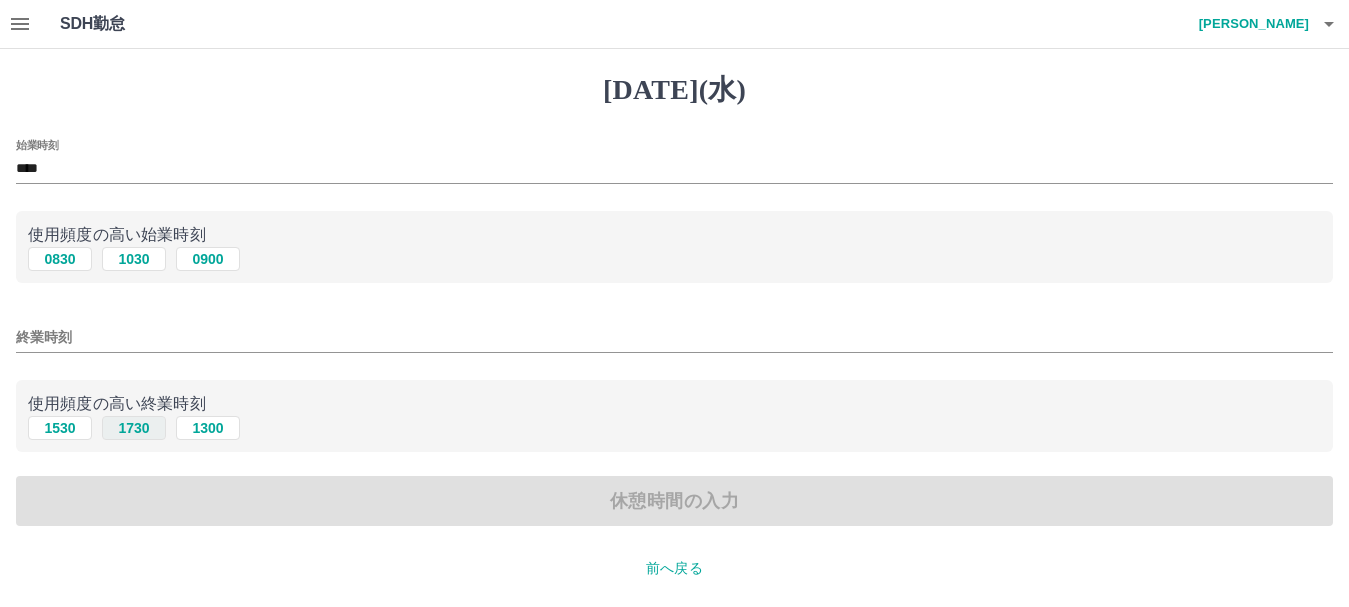 click on "1730" at bounding box center [134, 428] 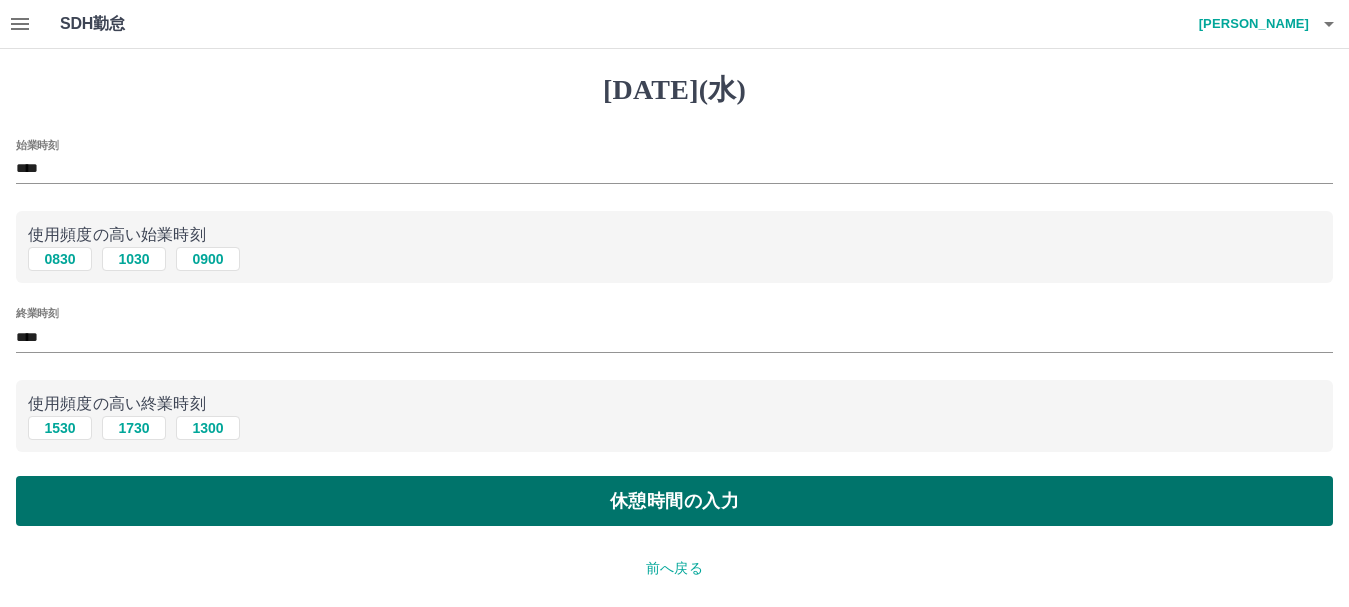 drag, startPoint x: 597, startPoint y: 498, endPoint x: 562, endPoint y: 485, distance: 37.336308 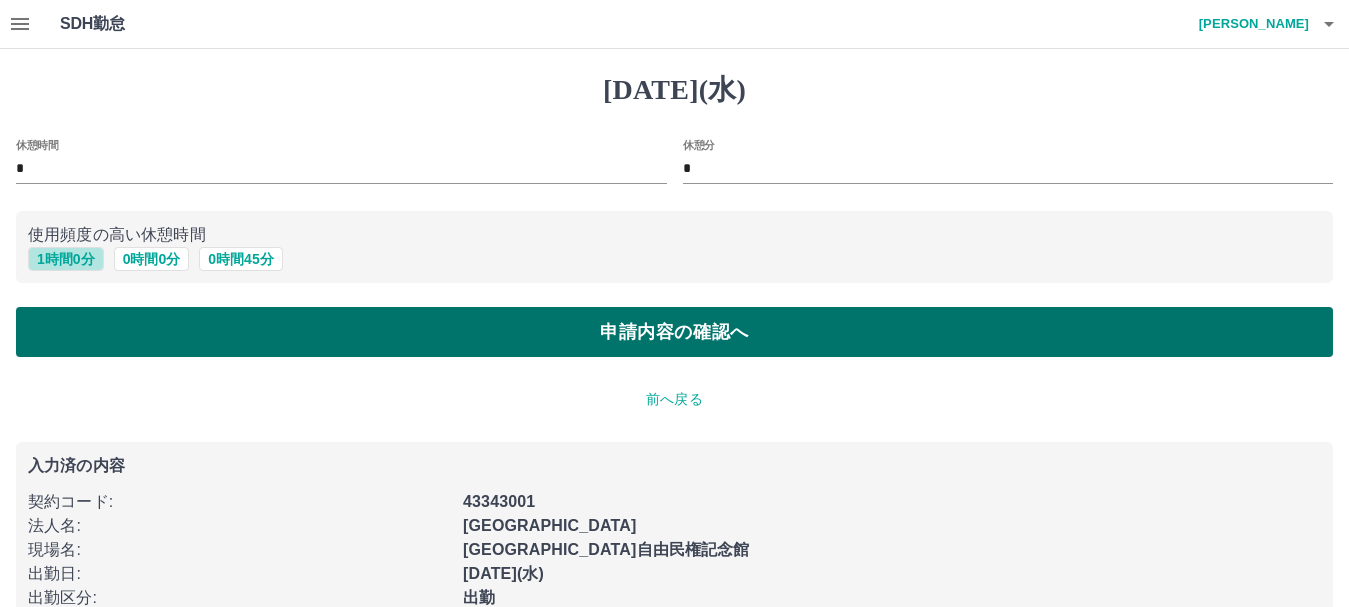 drag, startPoint x: 69, startPoint y: 263, endPoint x: 464, endPoint y: 341, distance: 402.62762 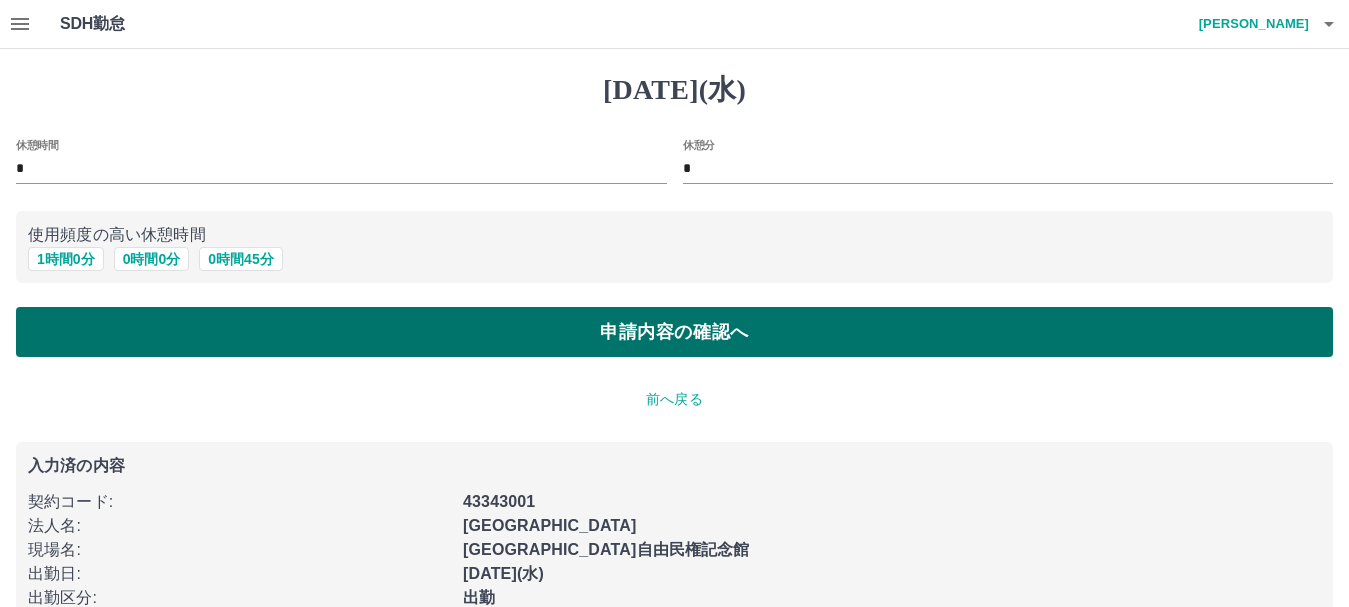 click on "申請内容の確認へ" at bounding box center (674, 332) 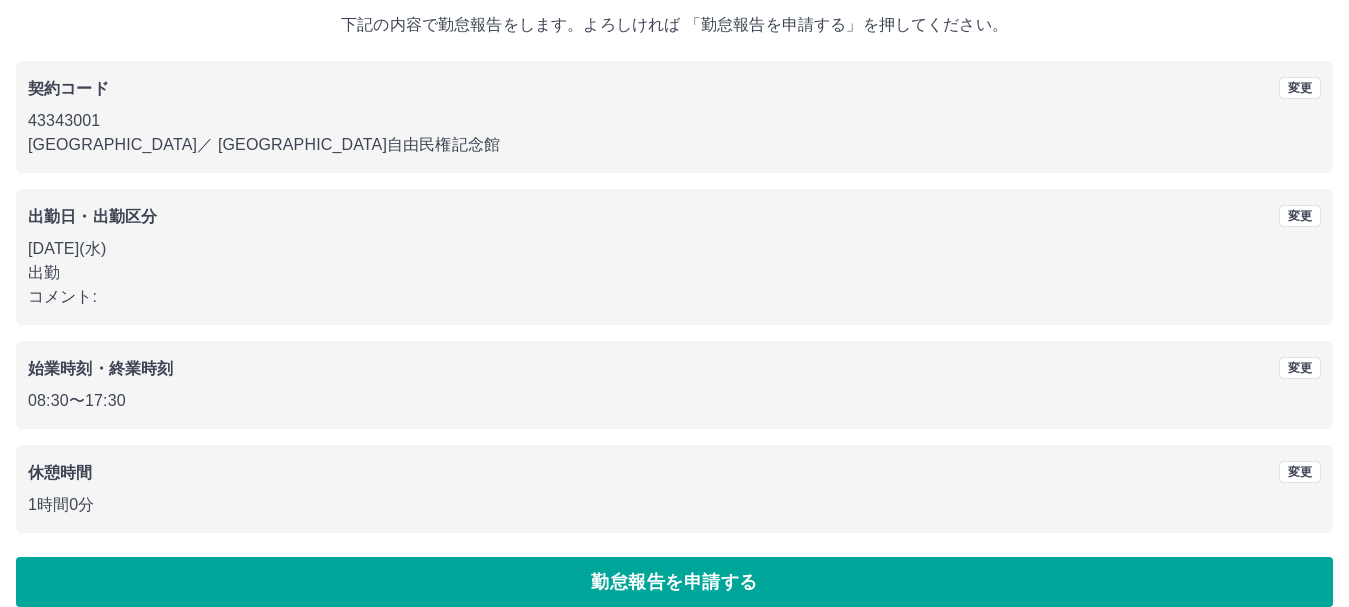 scroll, scrollTop: 142, scrollLeft: 0, axis: vertical 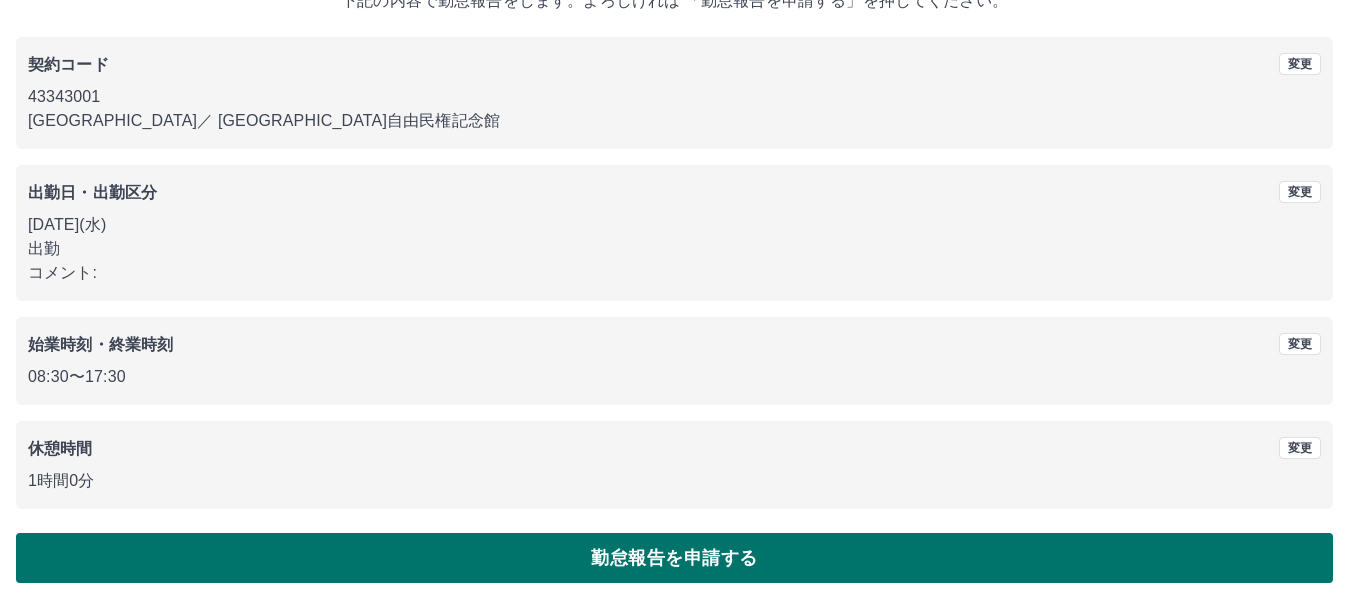 click on "勤怠報告を申請する" at bounding box center (674, 558) 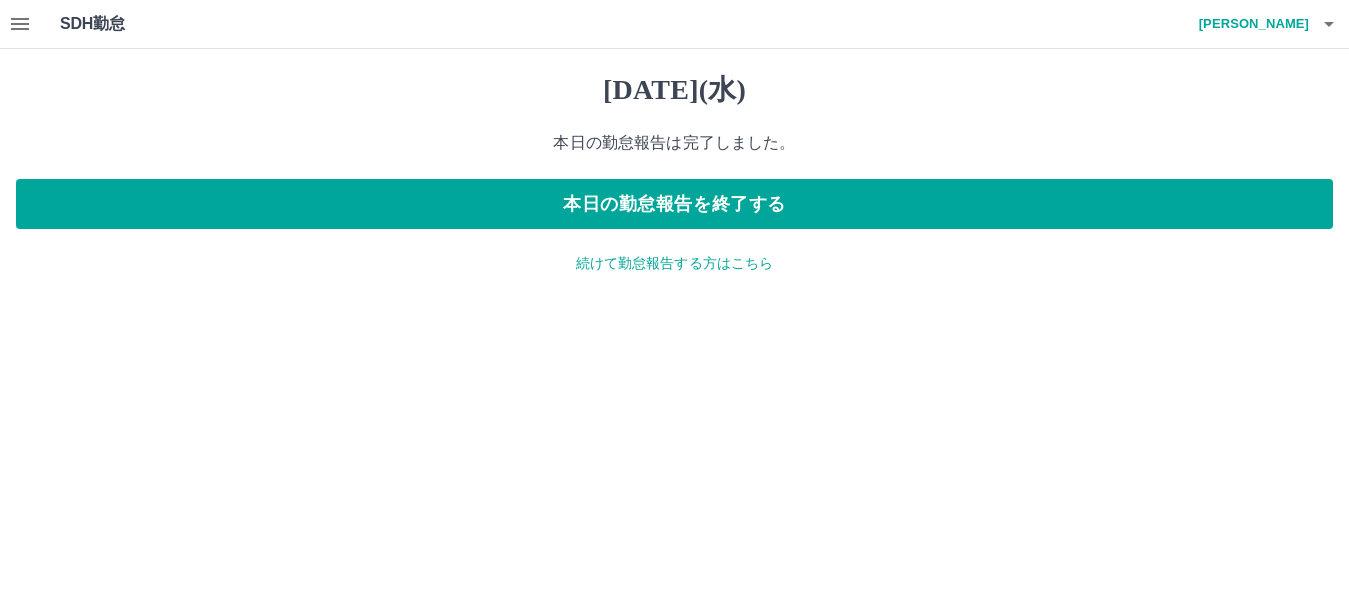 scroll, scrollTop: 0, scrollLeft: 0, axis: both 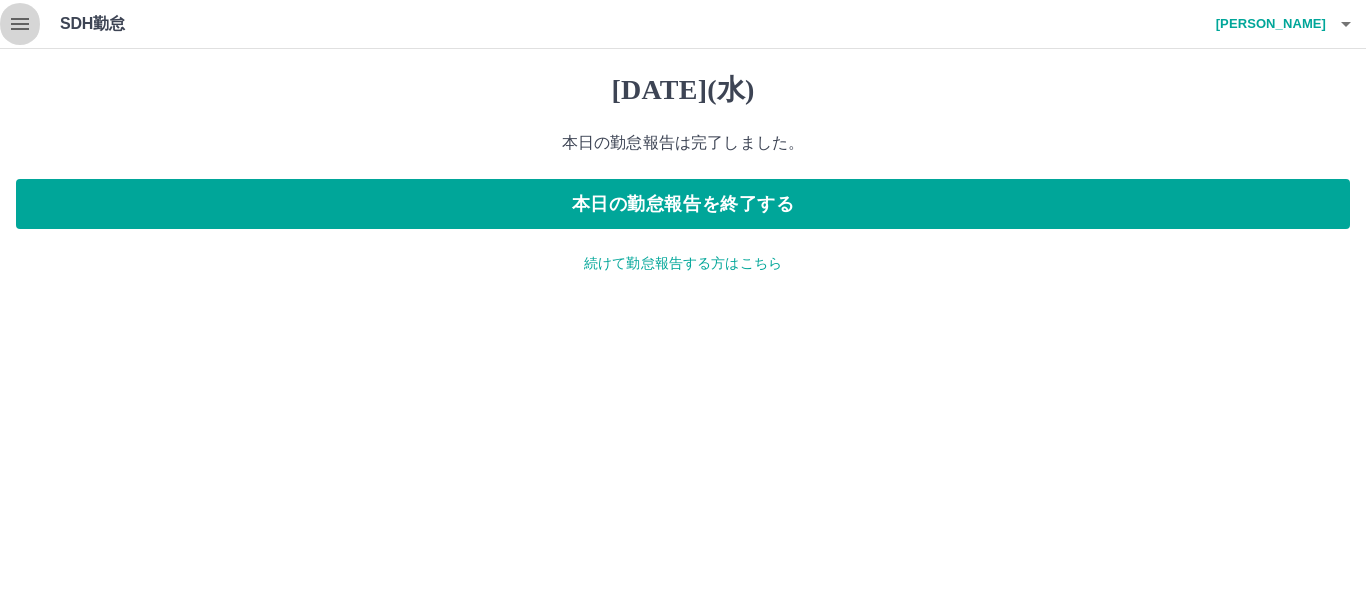click at bounding box center [20, 24] 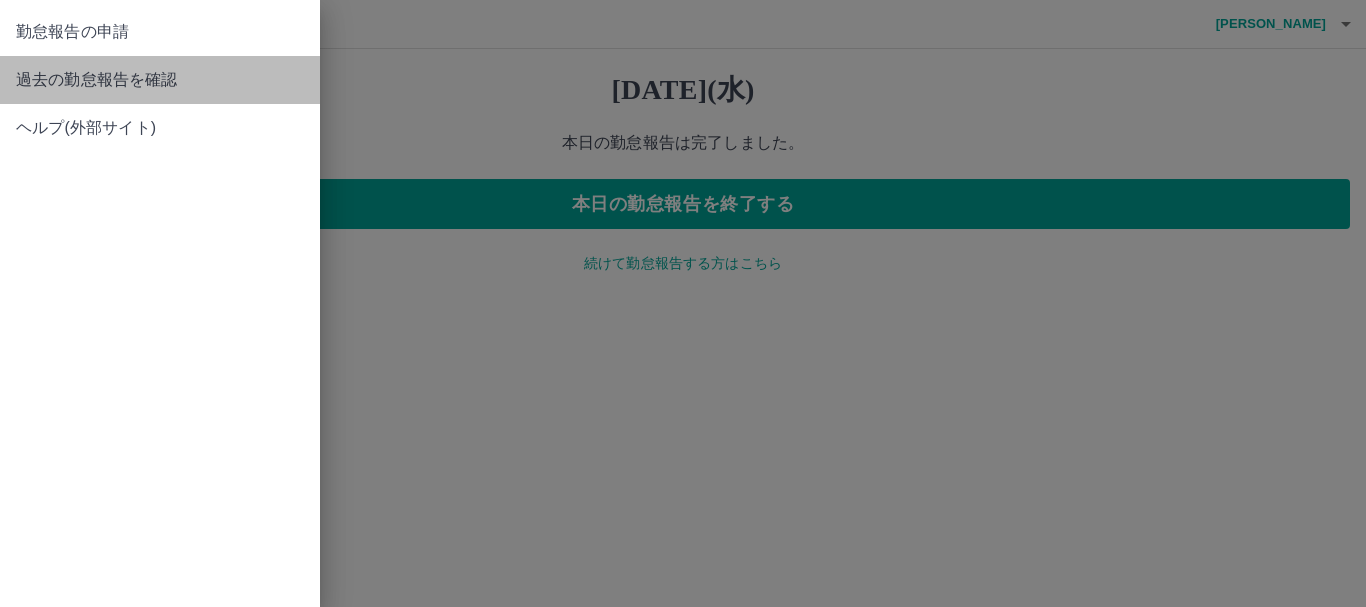 drag, startPoint x: 126, startPoint y: 84, endPoint x: 686, endPoint y: 204, distance: 572.7128 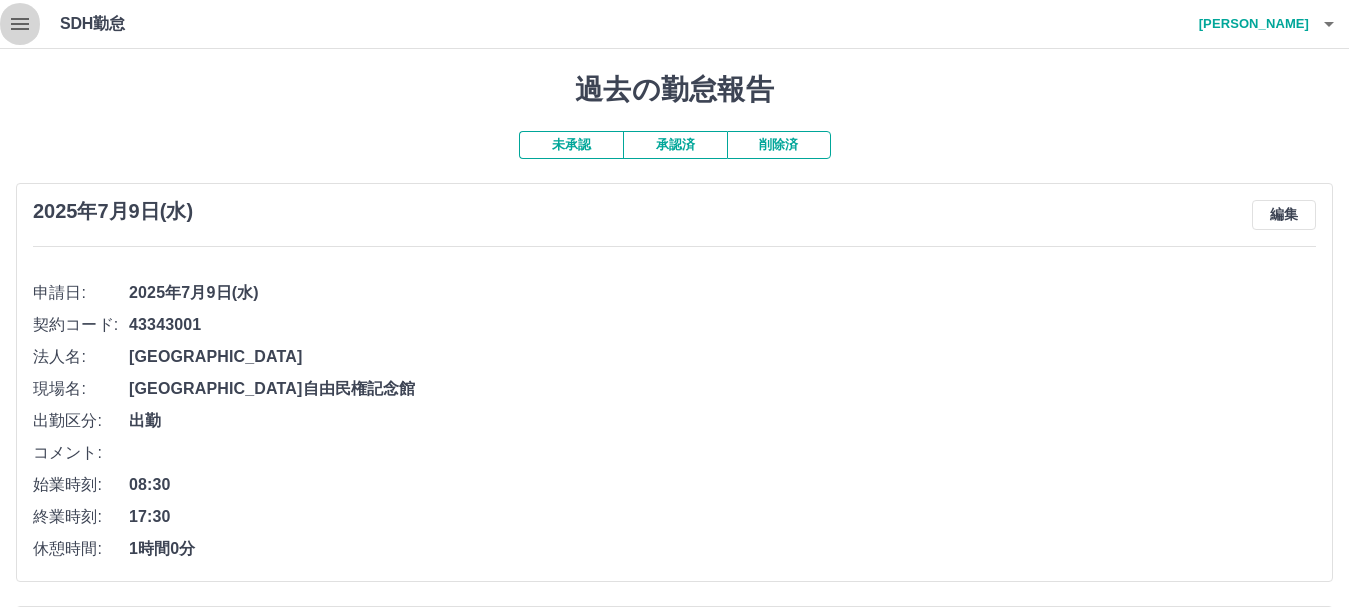click 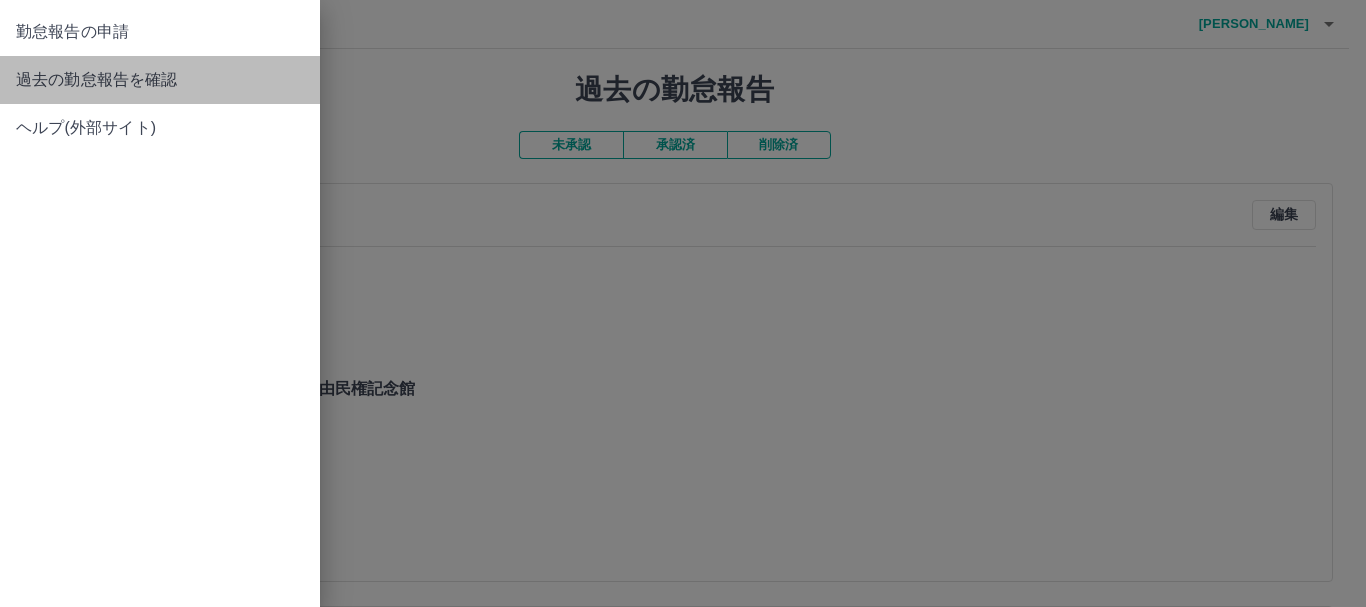 click on "過去の勤怠報告を確認" at bounding box center (160, 80) 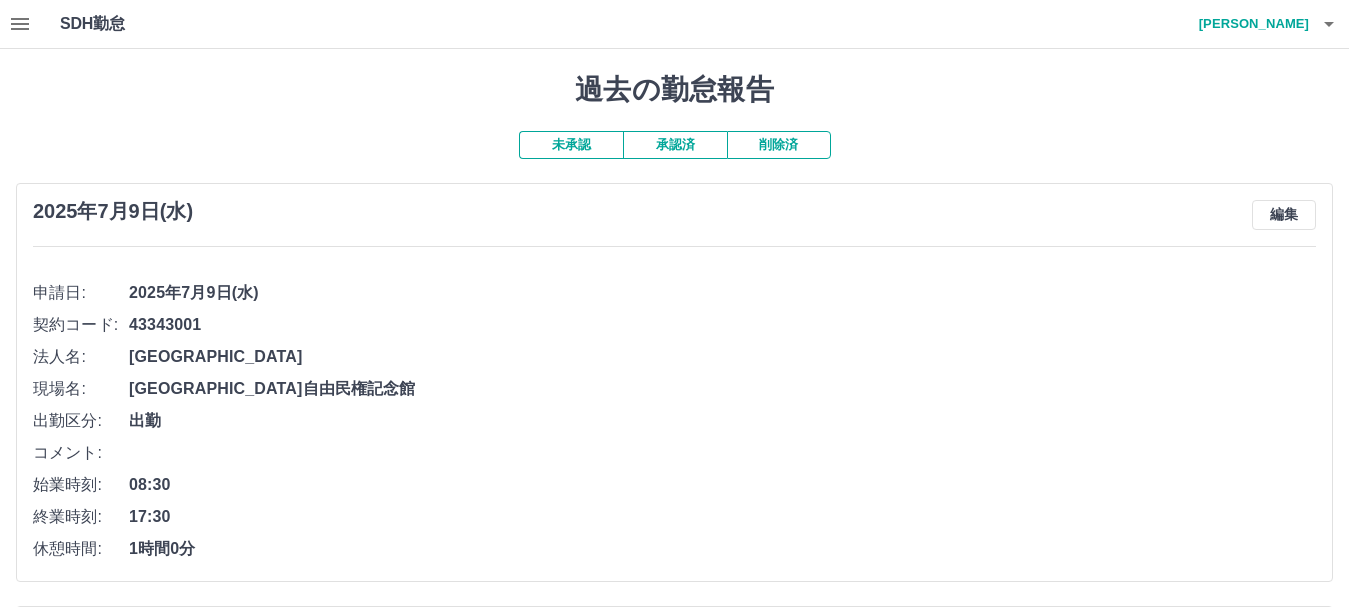 click 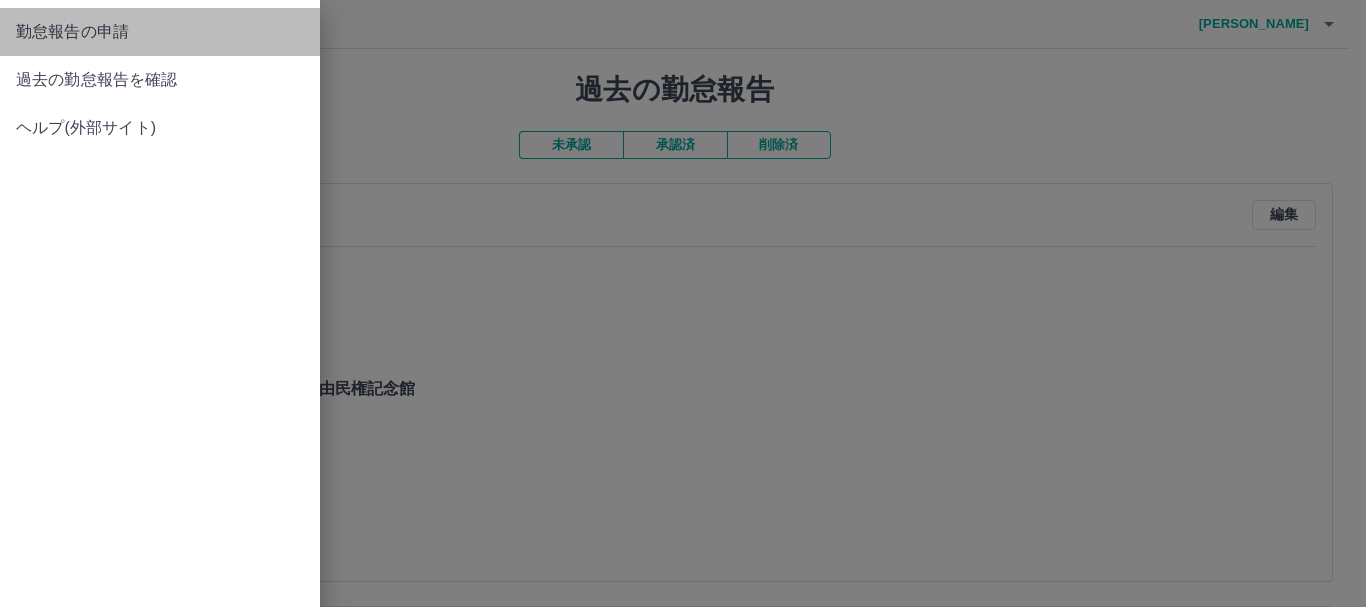 click on "勤怠報告の申請" at bounding box center (160, 32) 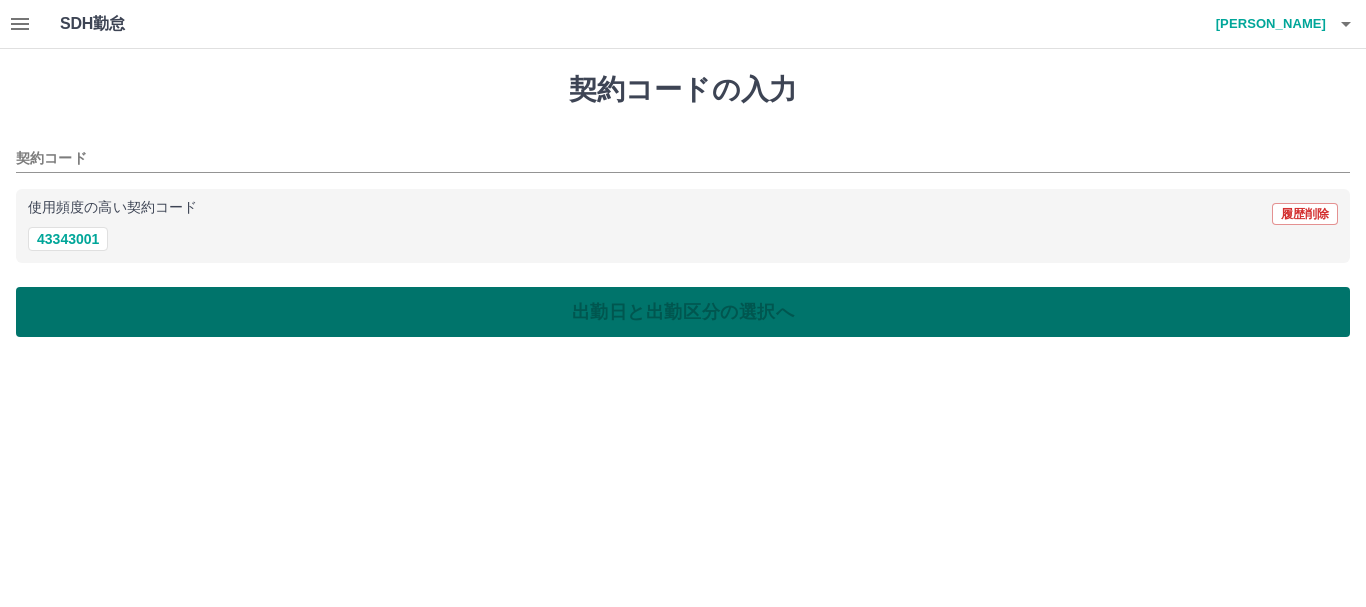 drag, startPoint x: 70, startPoint y: 230, endPoint x: 485, endPoint y: 295, distance: 420.0595 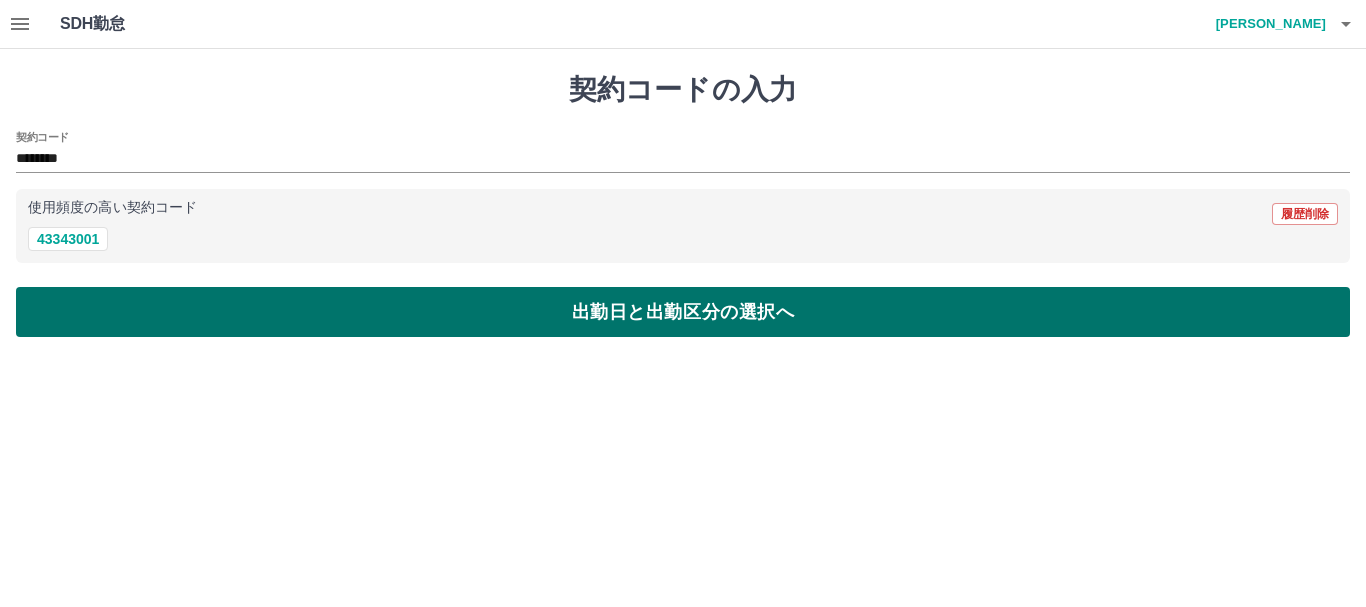 click on "出勤日と出勤区分の選択へ" at bounding box center (683, 312) 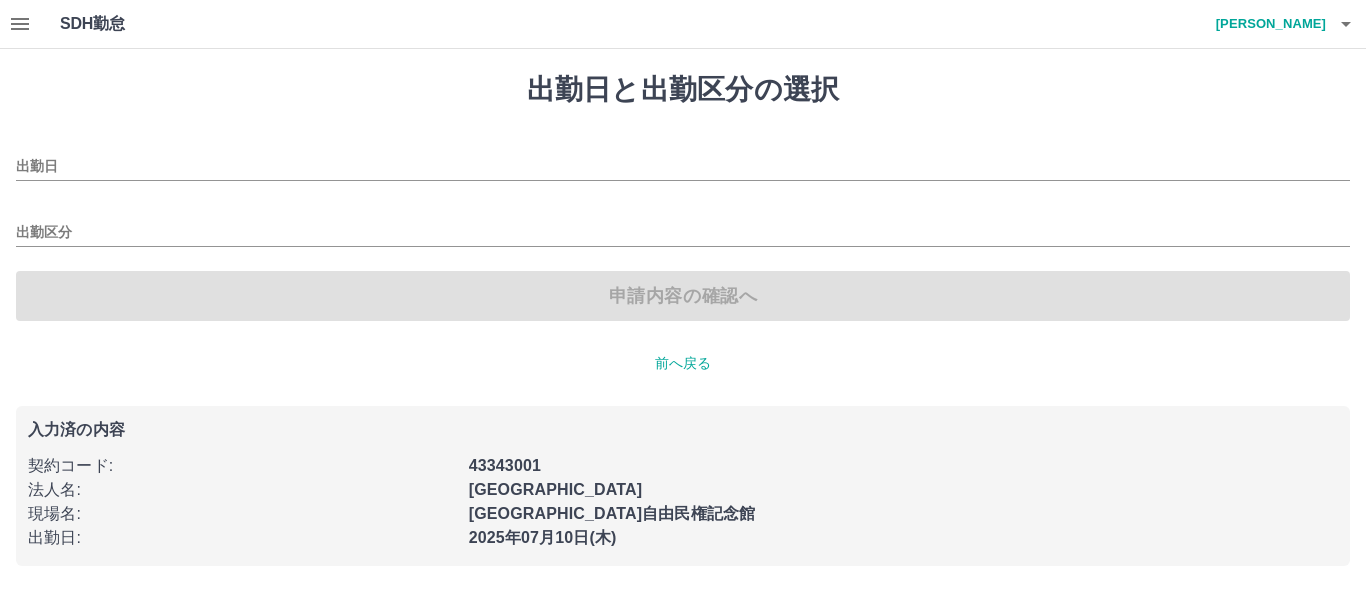 type on "**********" 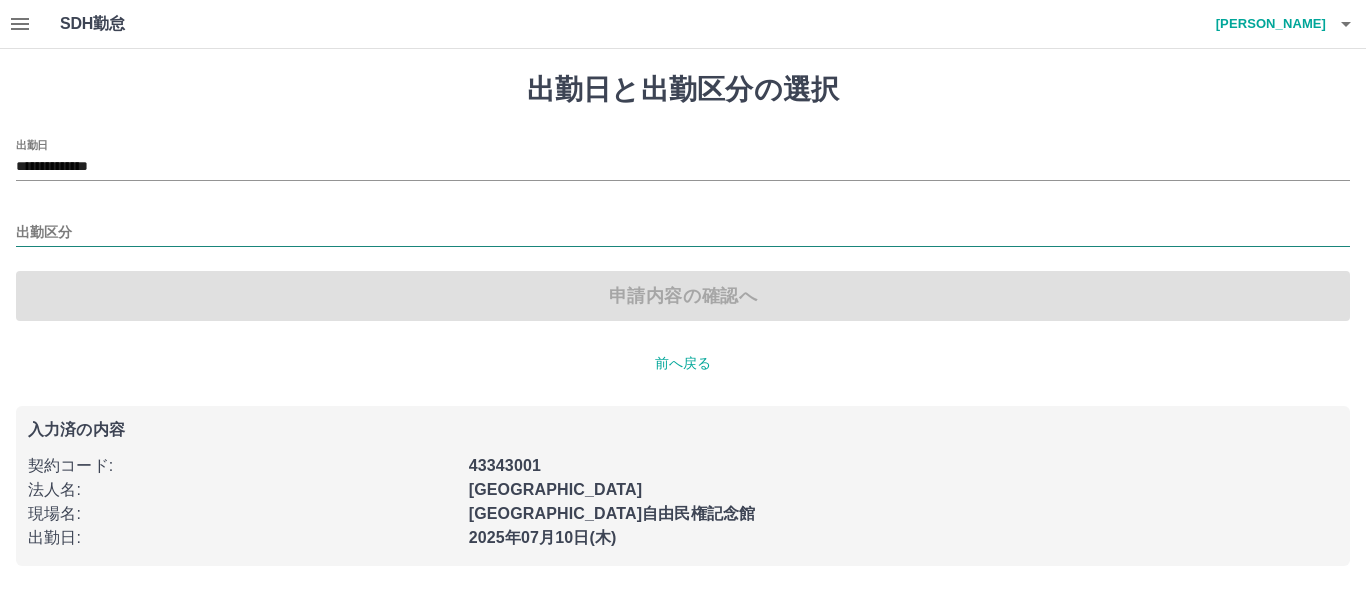 click on "出勤区分" at bounding box center [683, 233] 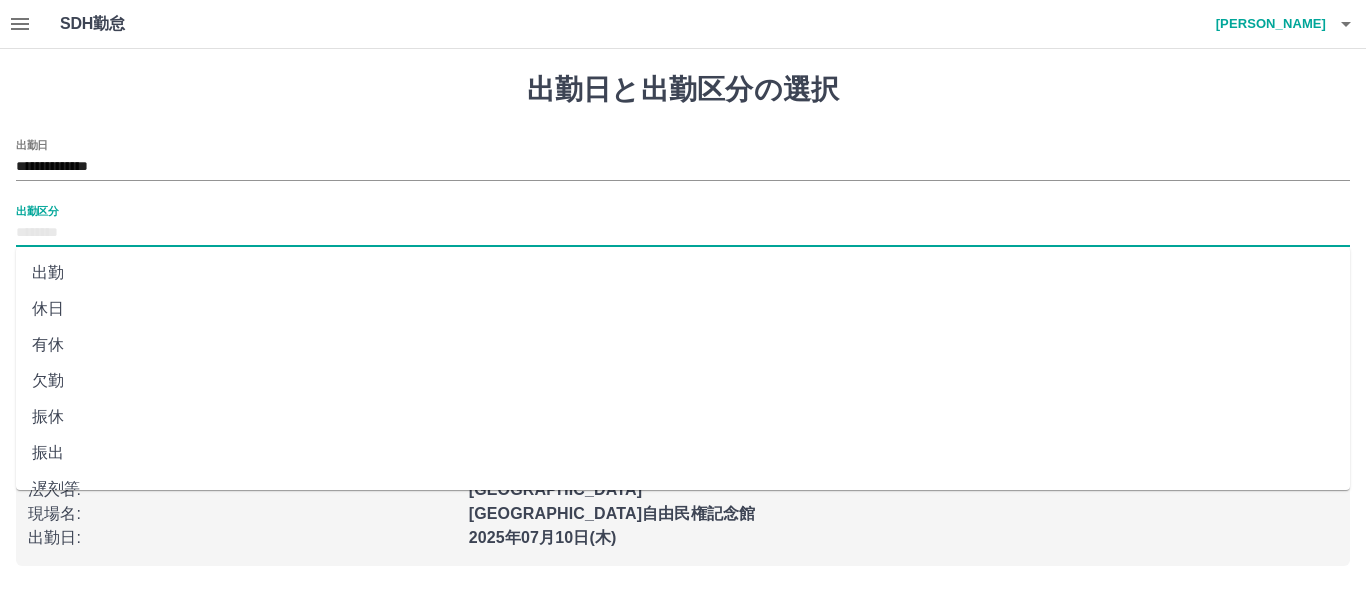 click on "出勤" at bounding box center [683, 273] 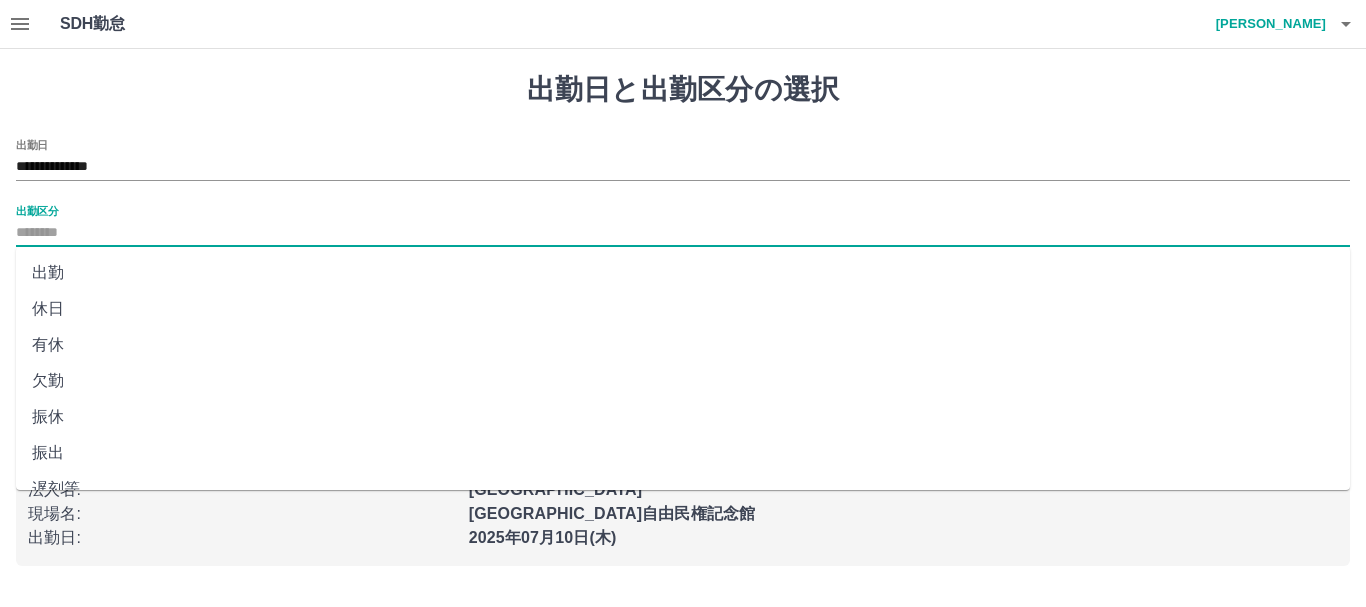 type on "**" 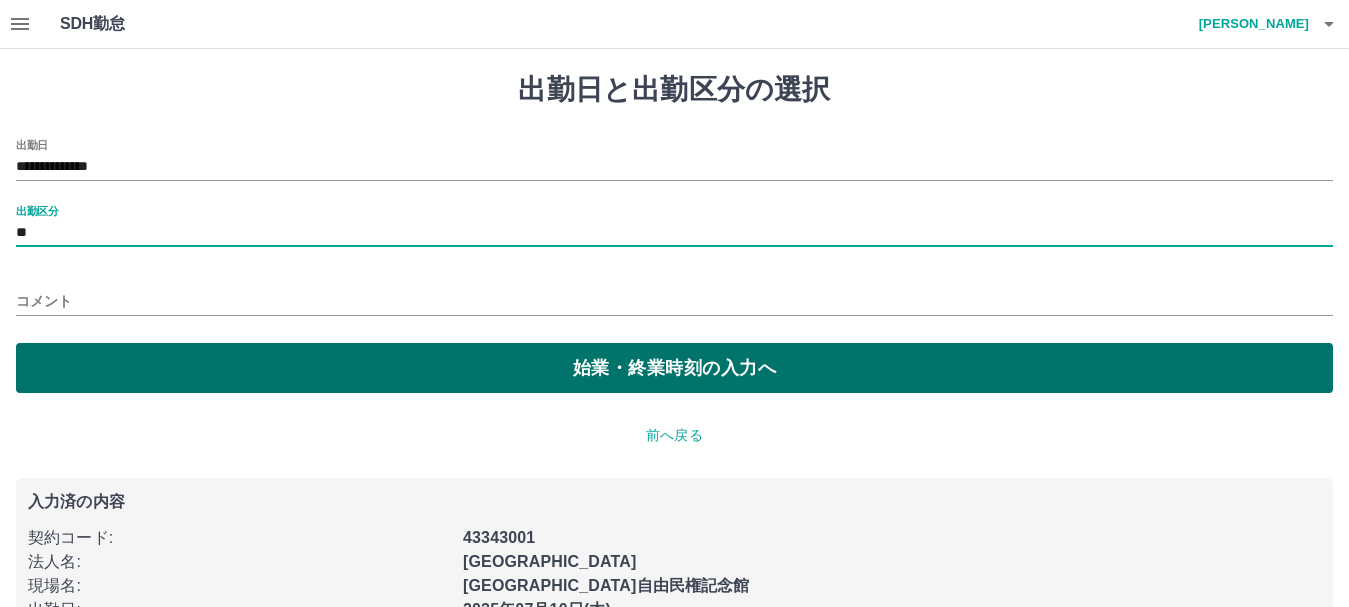 click on "始業・終業時刻の入力へ" at bounding box center [674, 368] 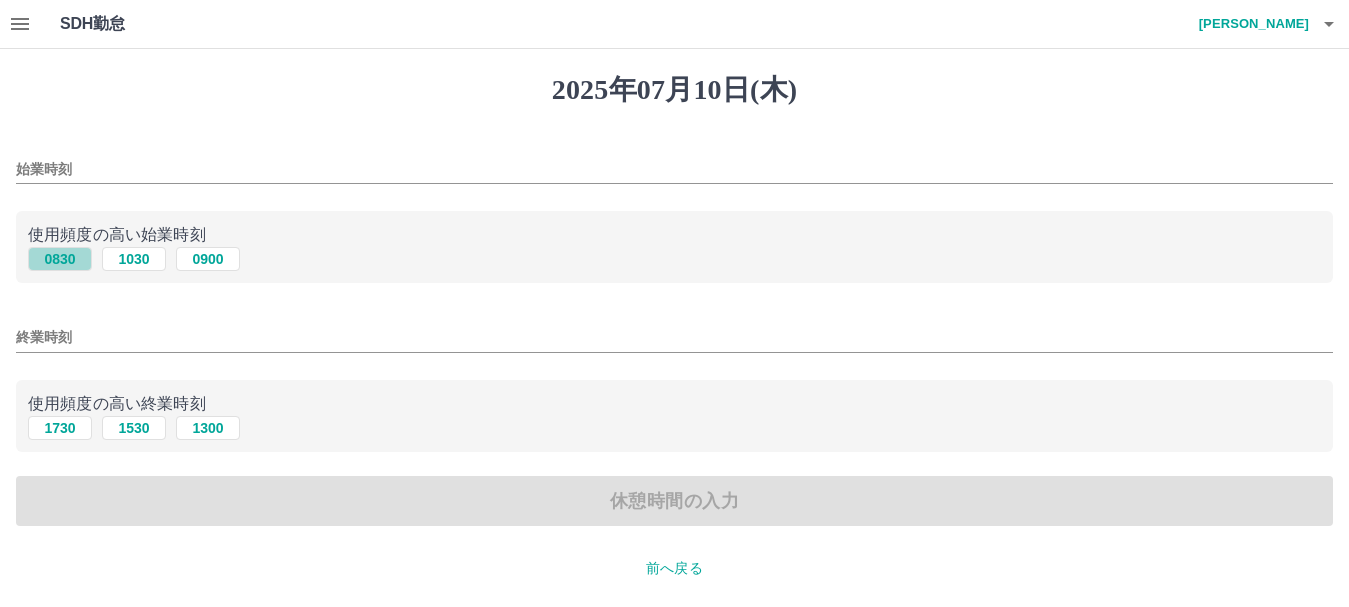 click on "0830" at bounding box center (60, 259) 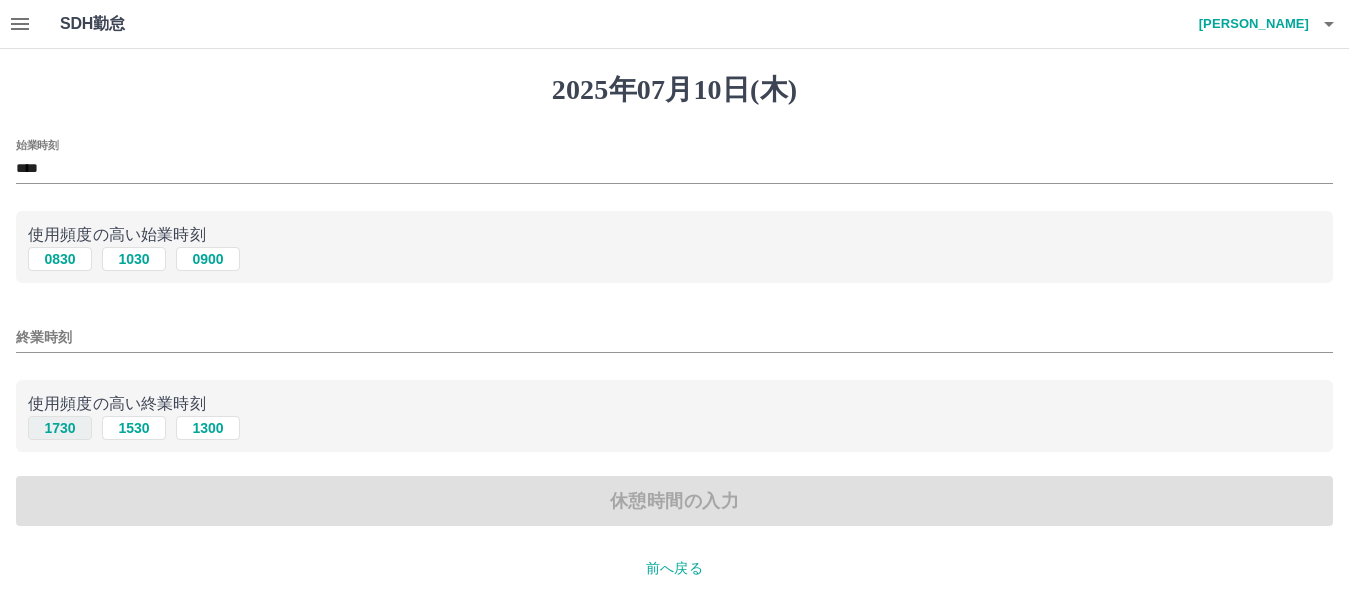 click on "1730" at bounding box center [60, 428] 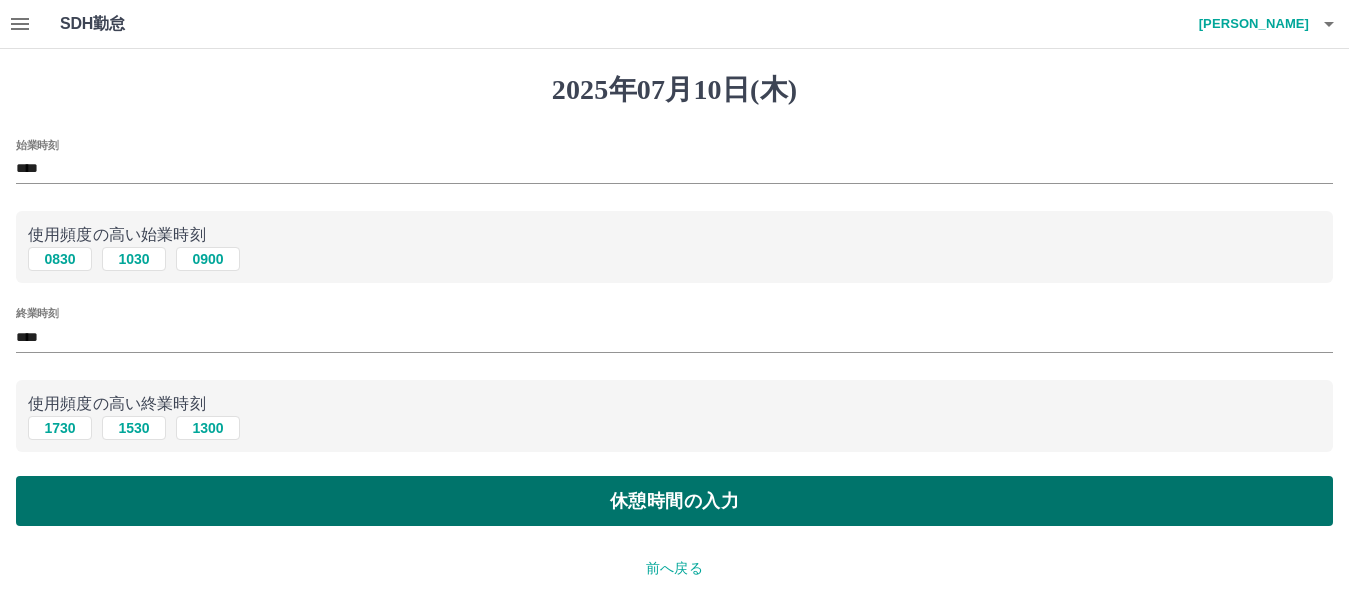 click on "休憩時間の入力" at bounding box center [674, 501] 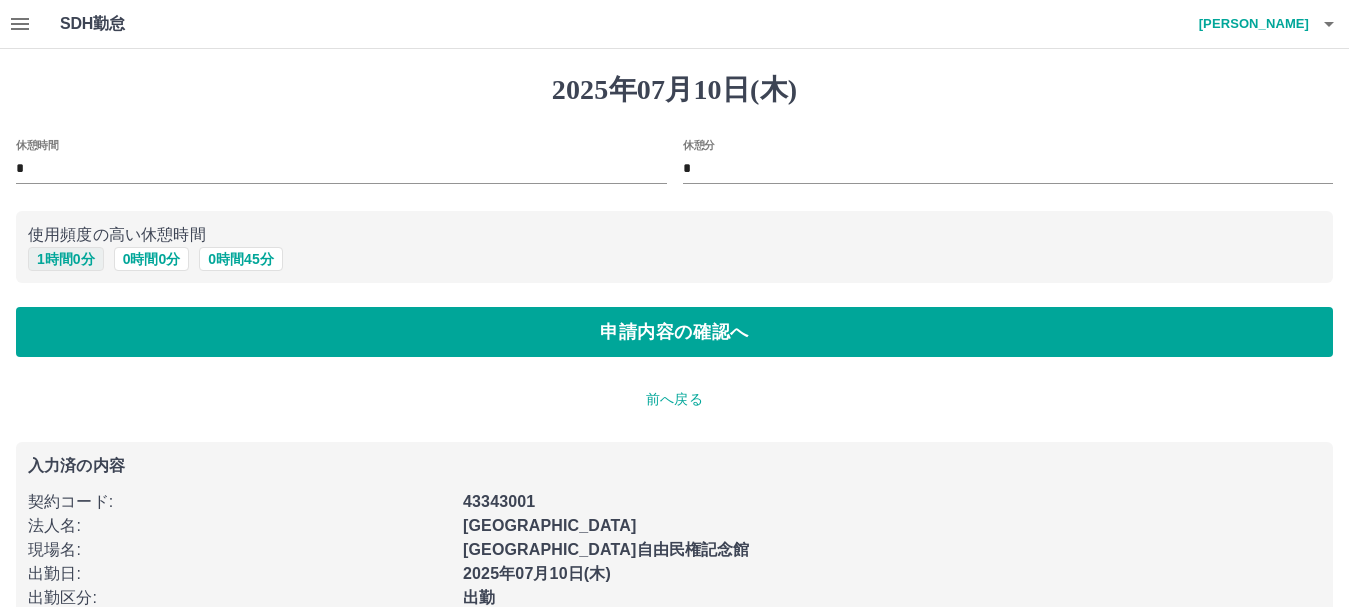 click on "1 時間 0 分" at bounding box center [66, 259] 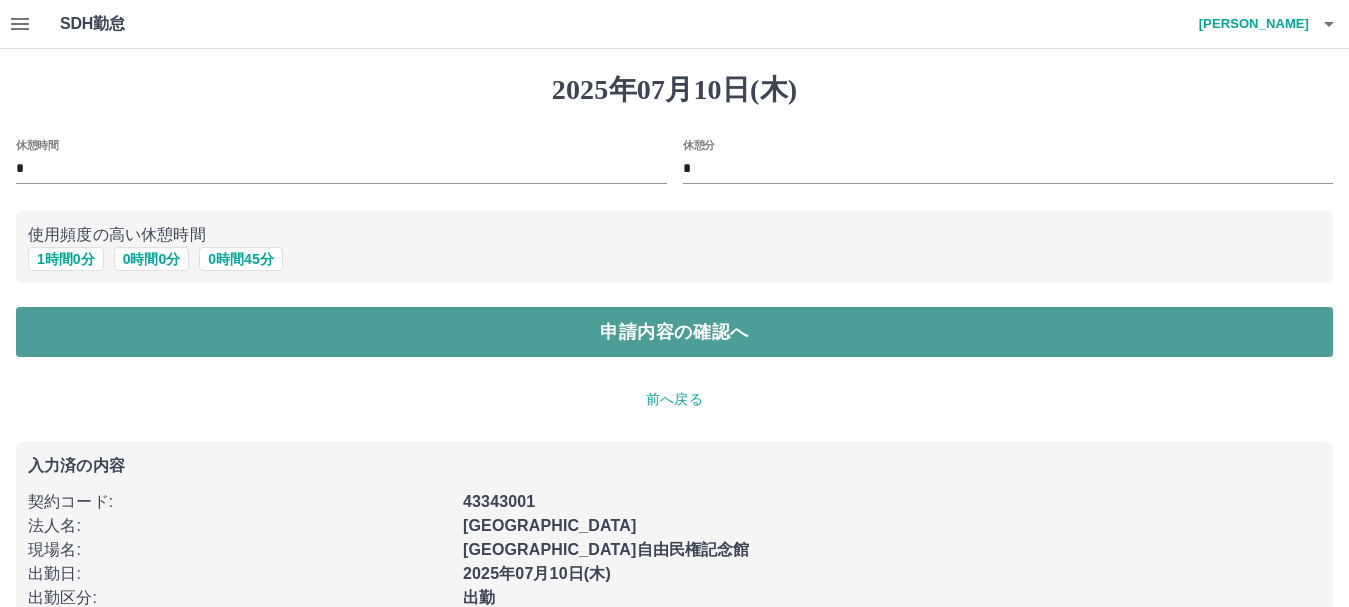 click on "申請内容の確認へ" at bounding box center [674, 332] 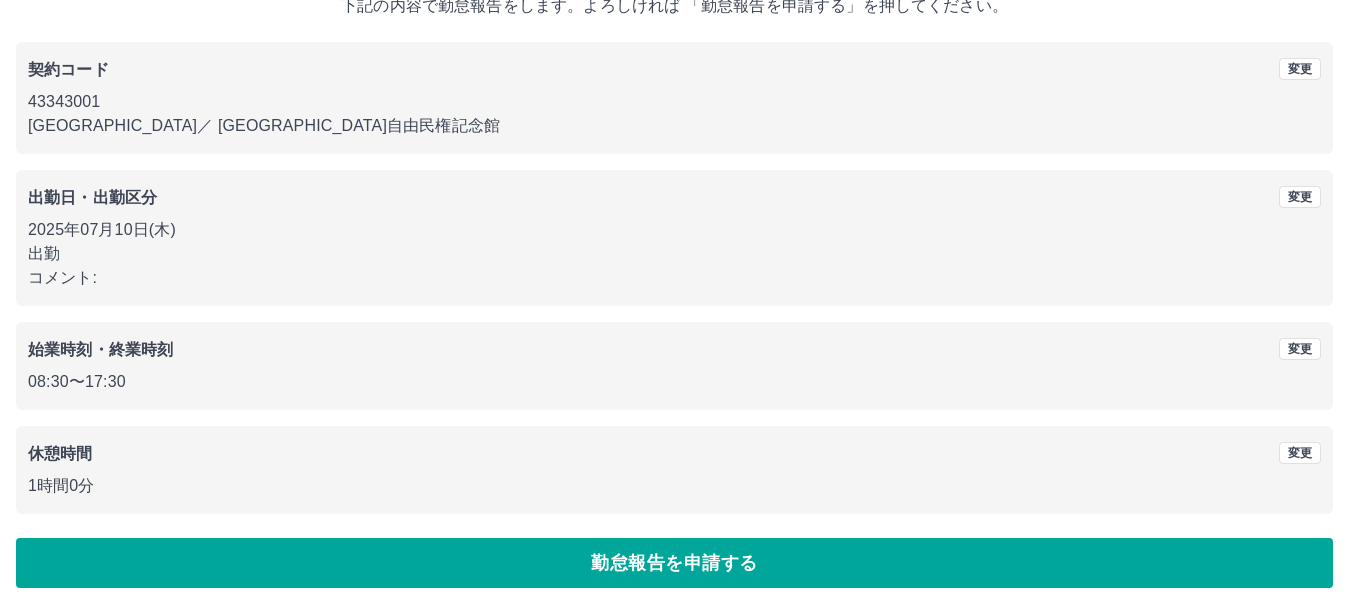 scroll, scrollTop: 142, scrollLeft: 0, axis: vertical 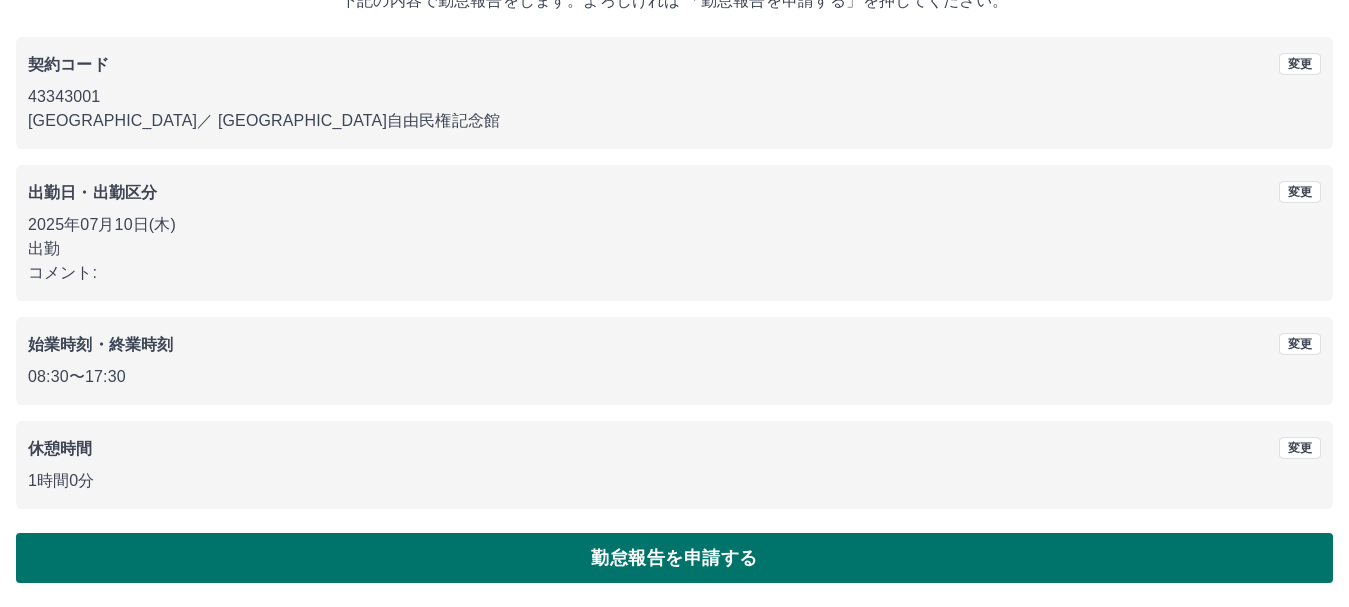 click on "勤怠報告を申請する" at bounding box center (674, 558) 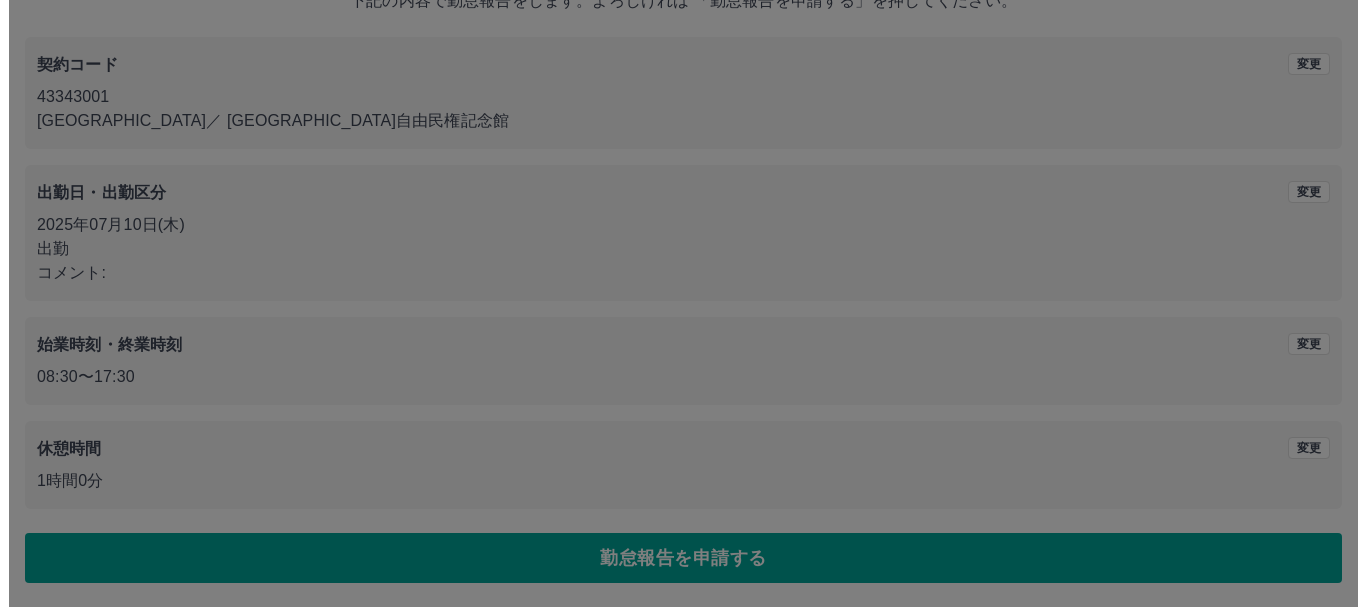 scroll, scrollTop: 0, scrollLeft: 0, axis: both 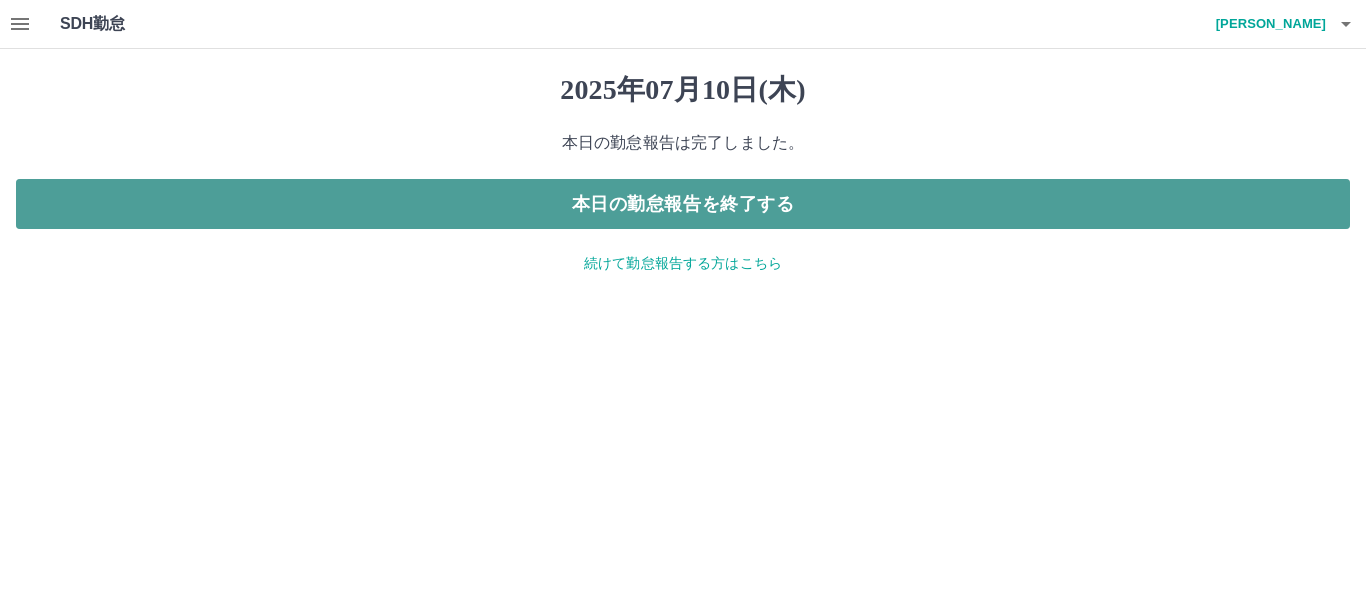 click on "本日の勤怠報告を終了する" at bounding box center (683, 204) 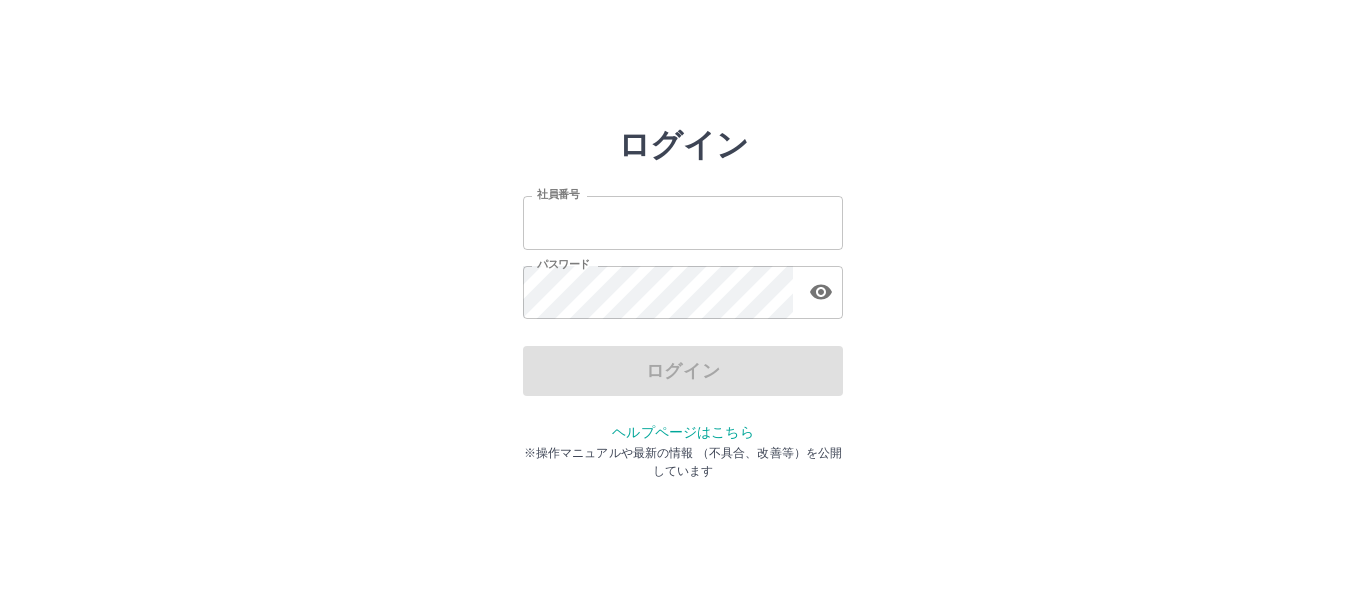 scroll, scrollTop: 0, scrollLeft: 0, axis: both 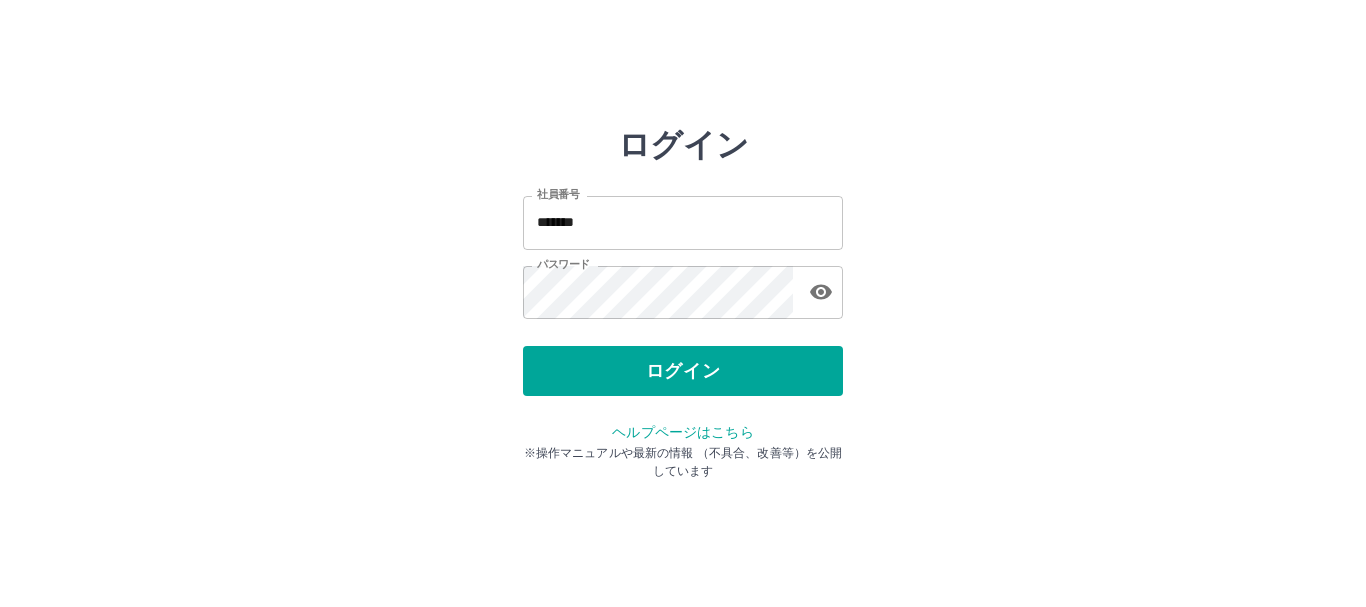 click on "ログイン" at bounding box center [683, 371] 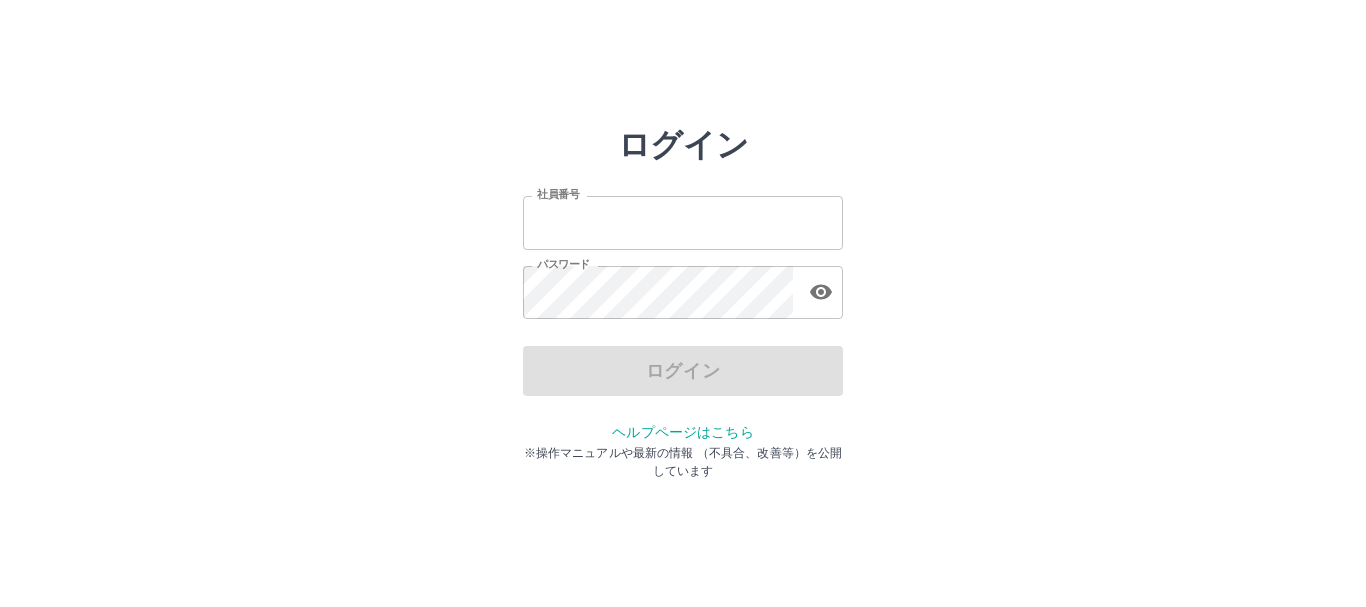 scroll, scrollTop: 0, scrollLeft: 0, axis: both 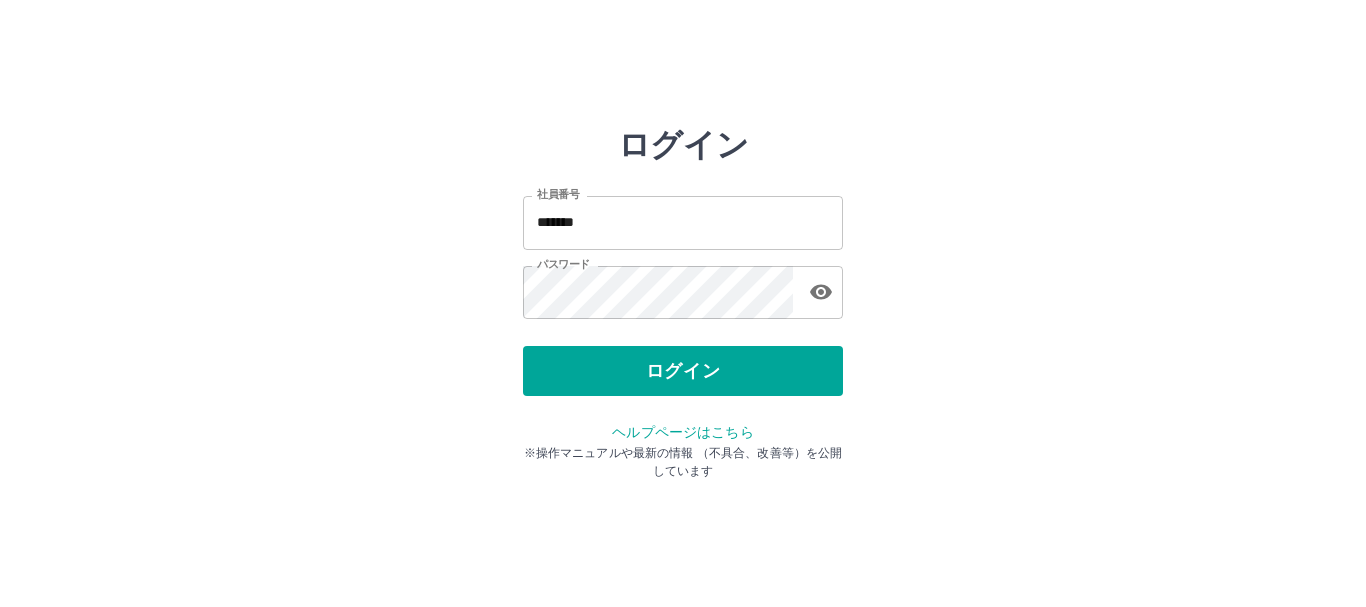 click on "ログイン" at bounding box center (683, 371) 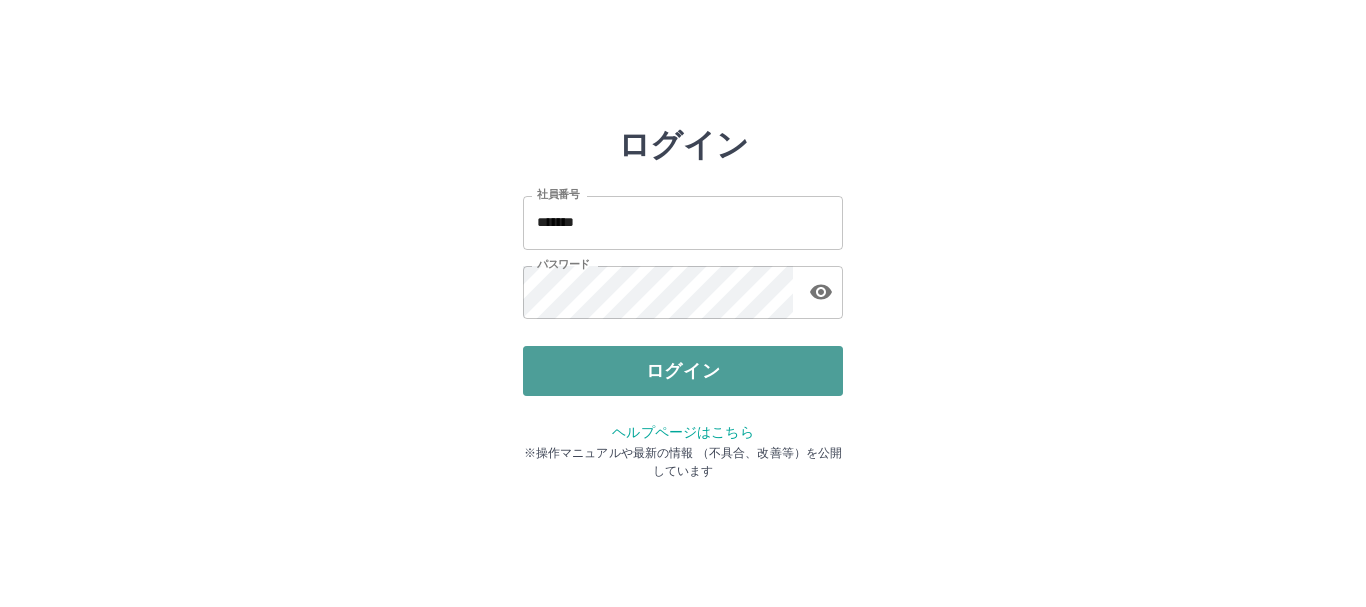 click on "ログイン" at bounding box center (683, 371) 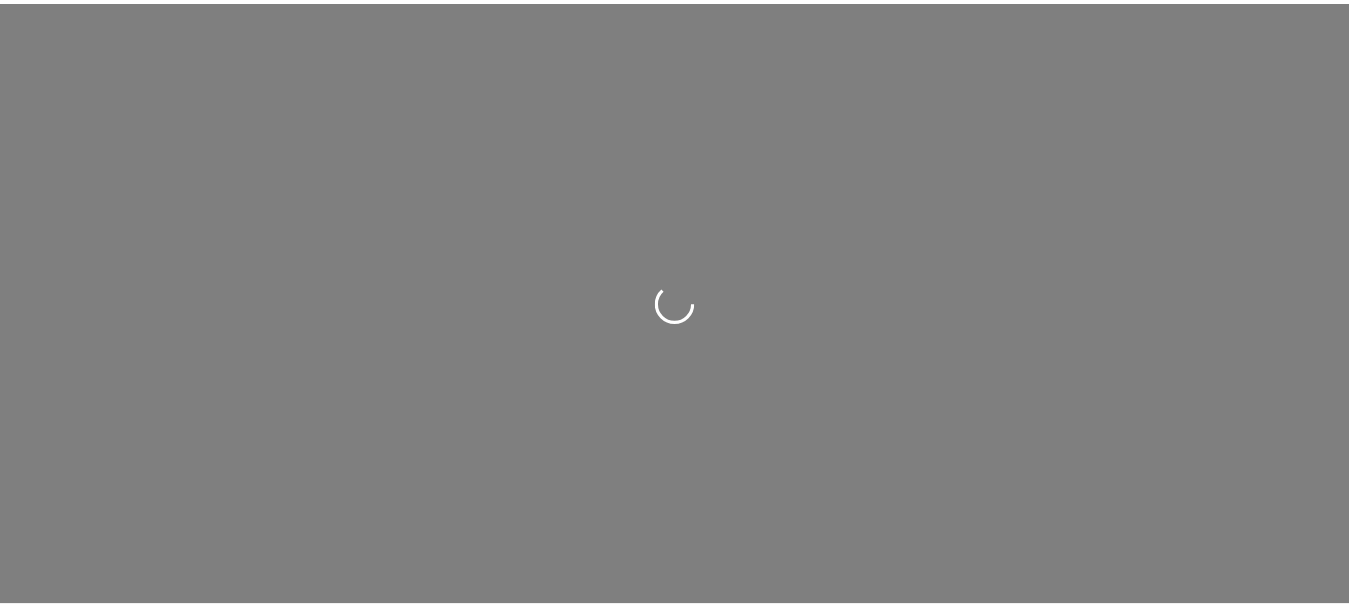 scroll, scrollTop: 0, scrollLeft: 0, axis: both 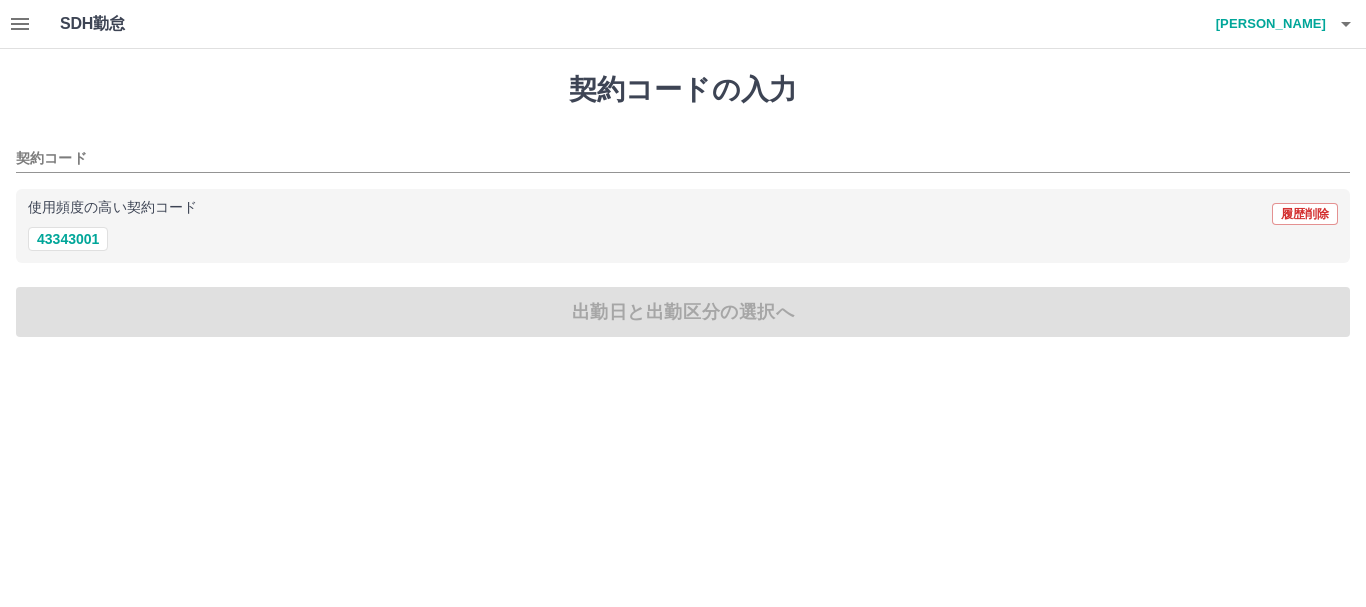 click 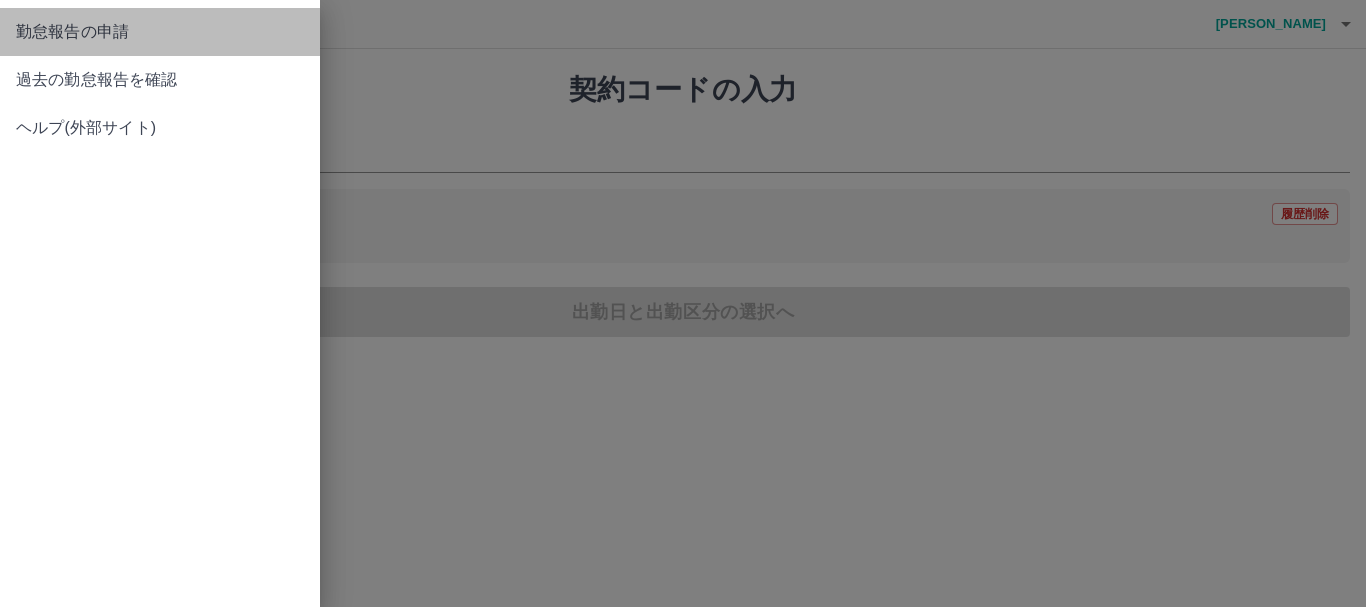 click on "勤怠報告の申請" at bounding box center [160, 32] 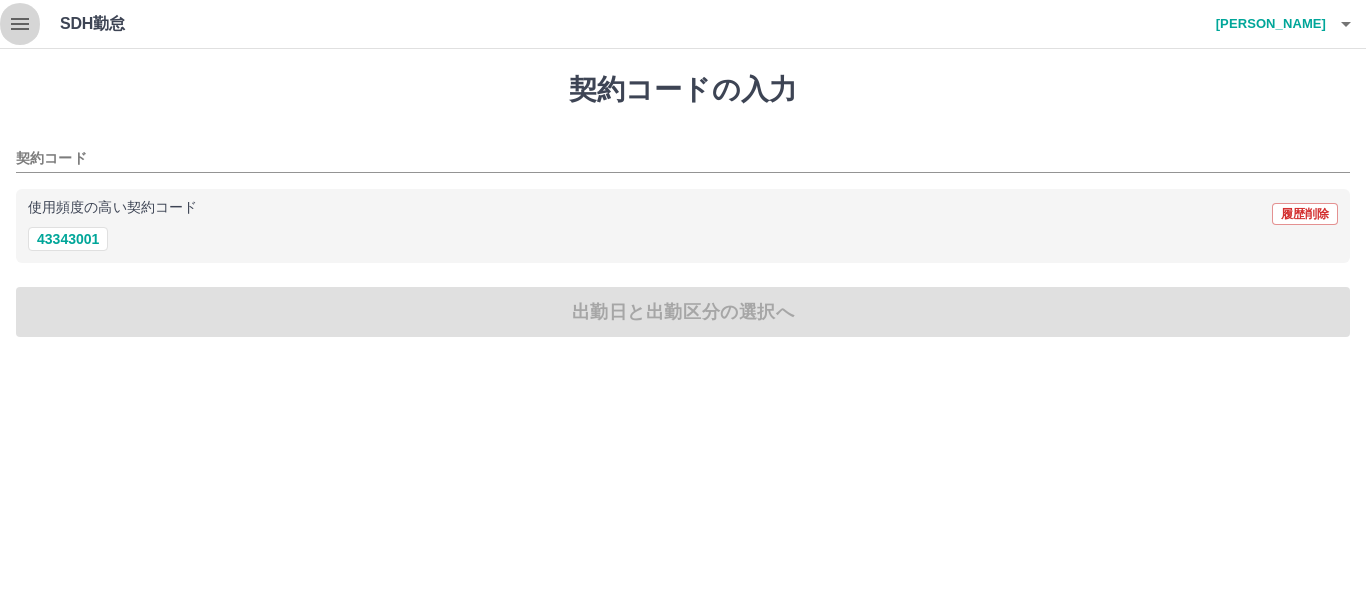click 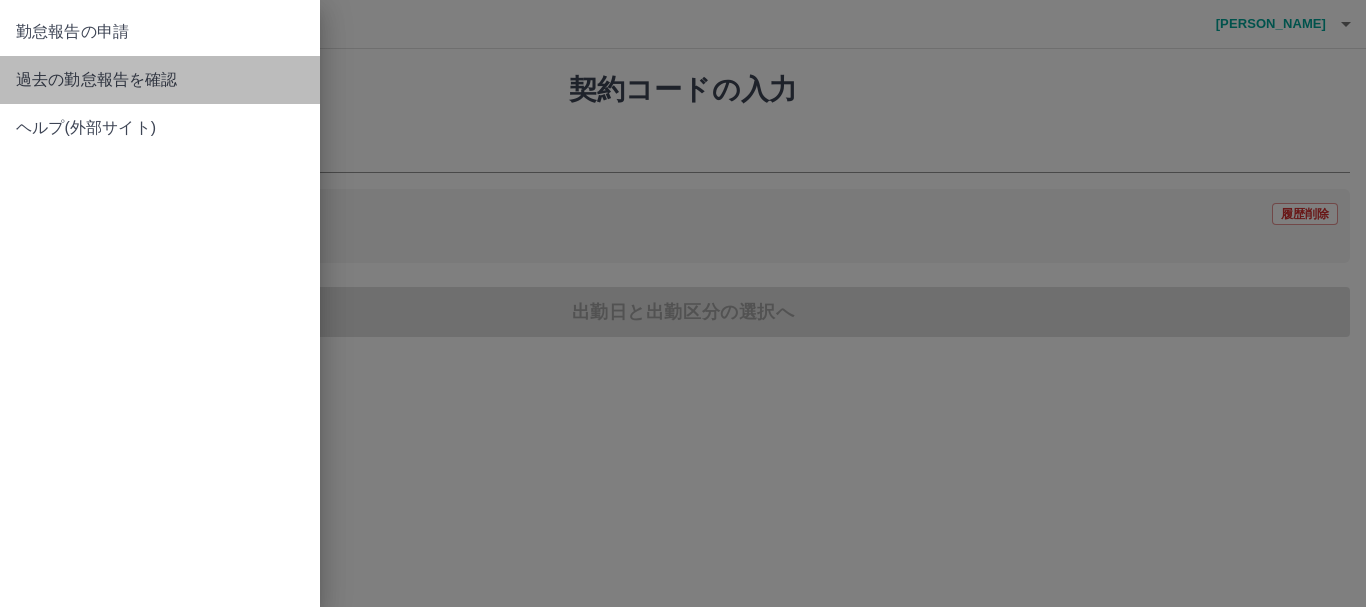 click on "過去の勤怠報告を確認" at bounding box center (160, 80) 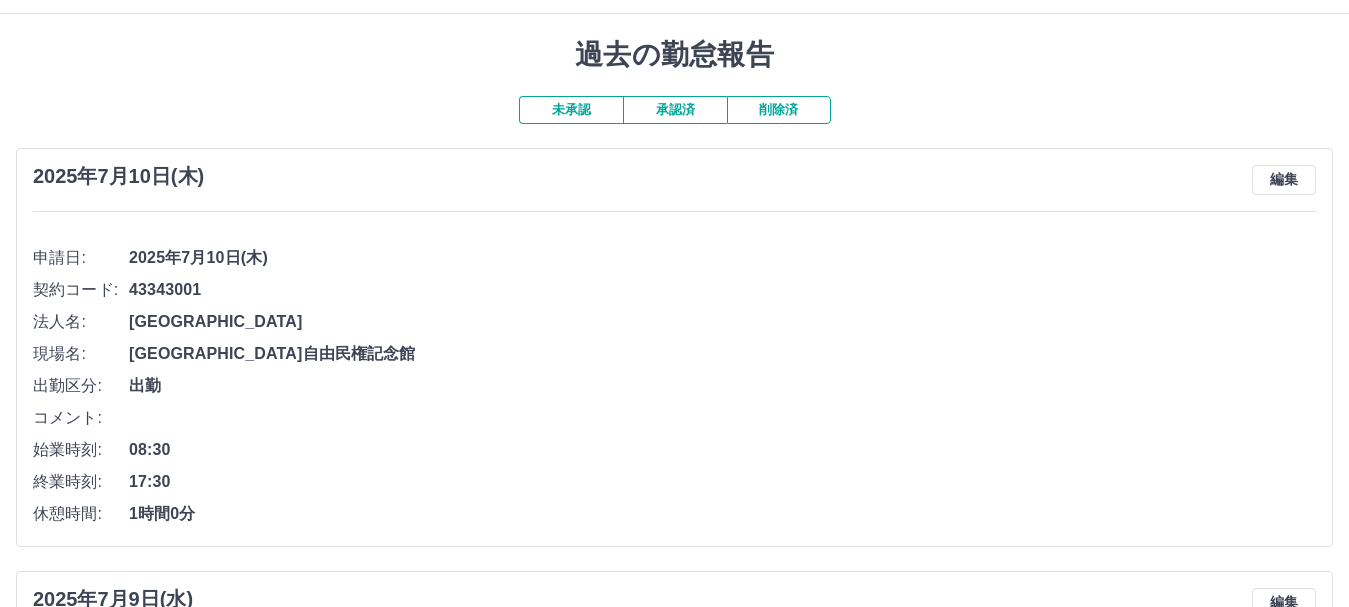 scroll, scrollTop: 0, scrollLeft: 0, axis: both 